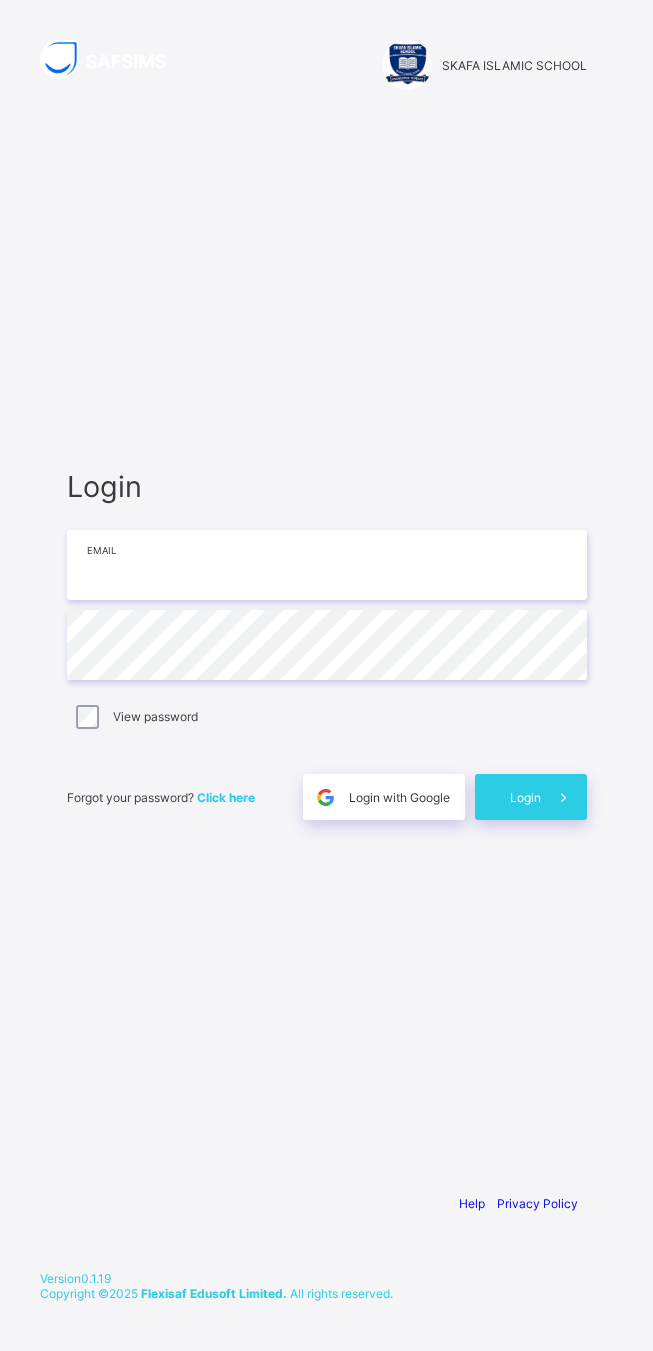type on "**********" 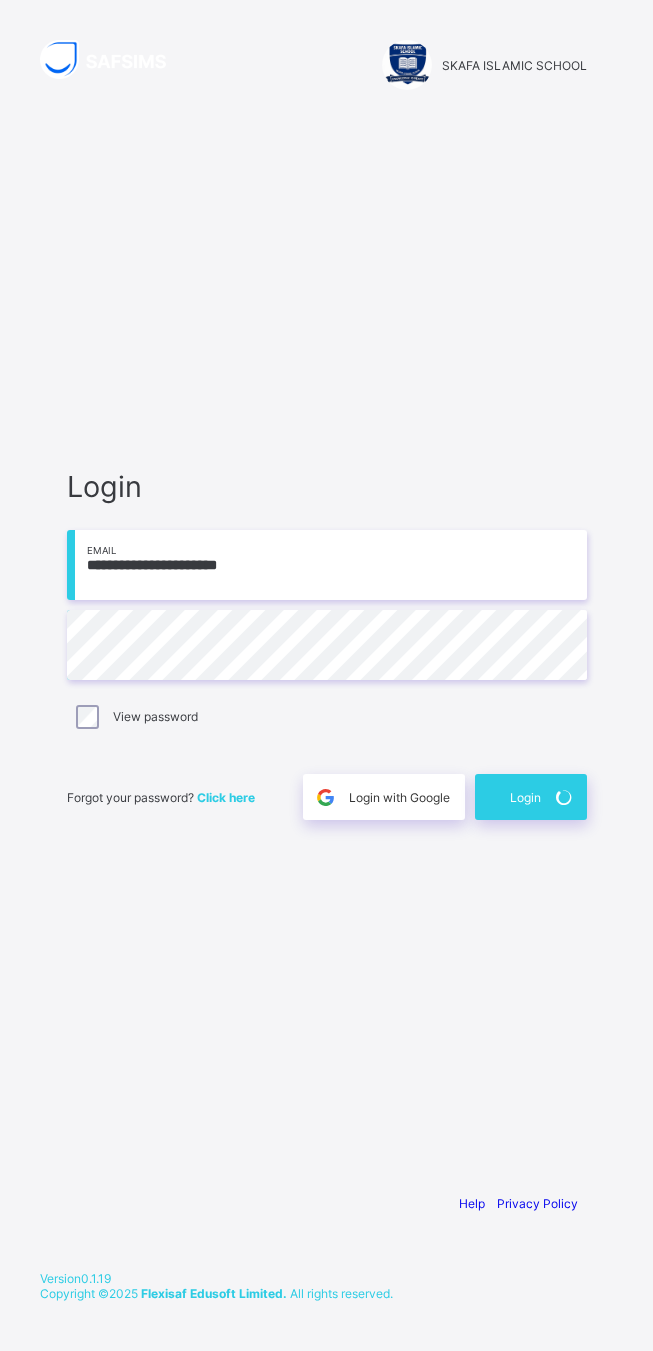scroll, scrollTop: 0, scrollLeft: 0, axis: both 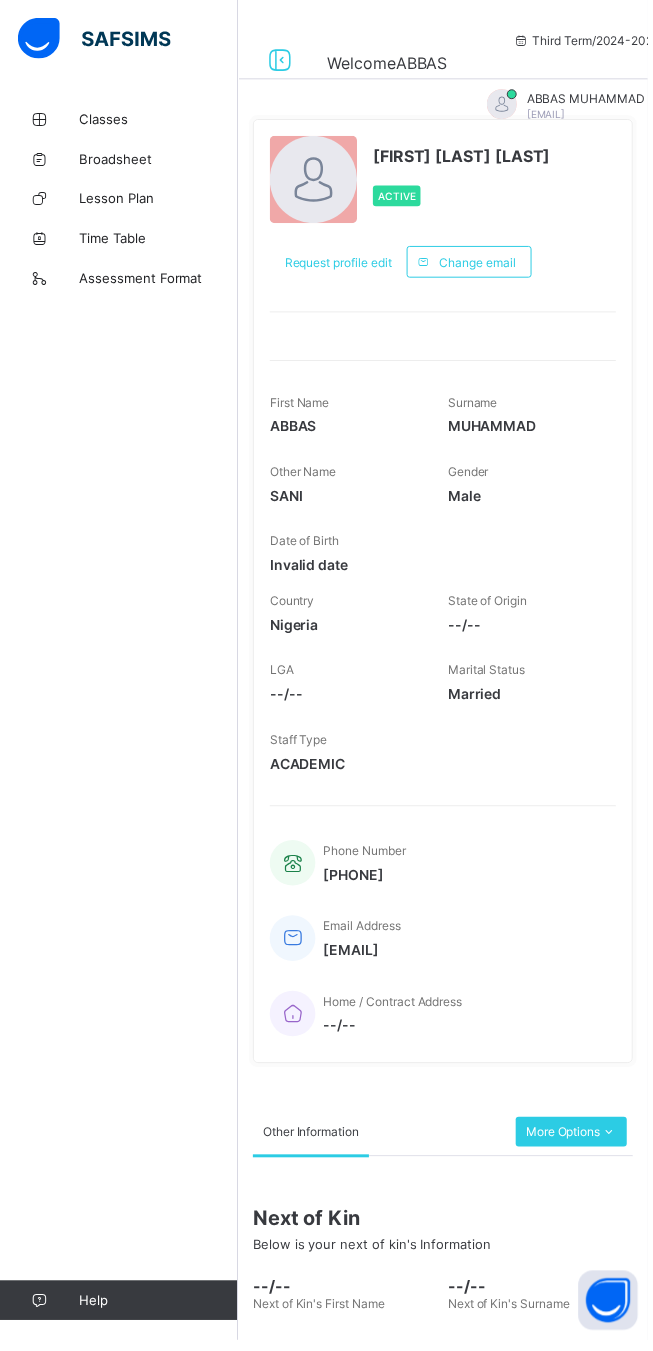 click on "Classes" at bounding box center (160, 120) 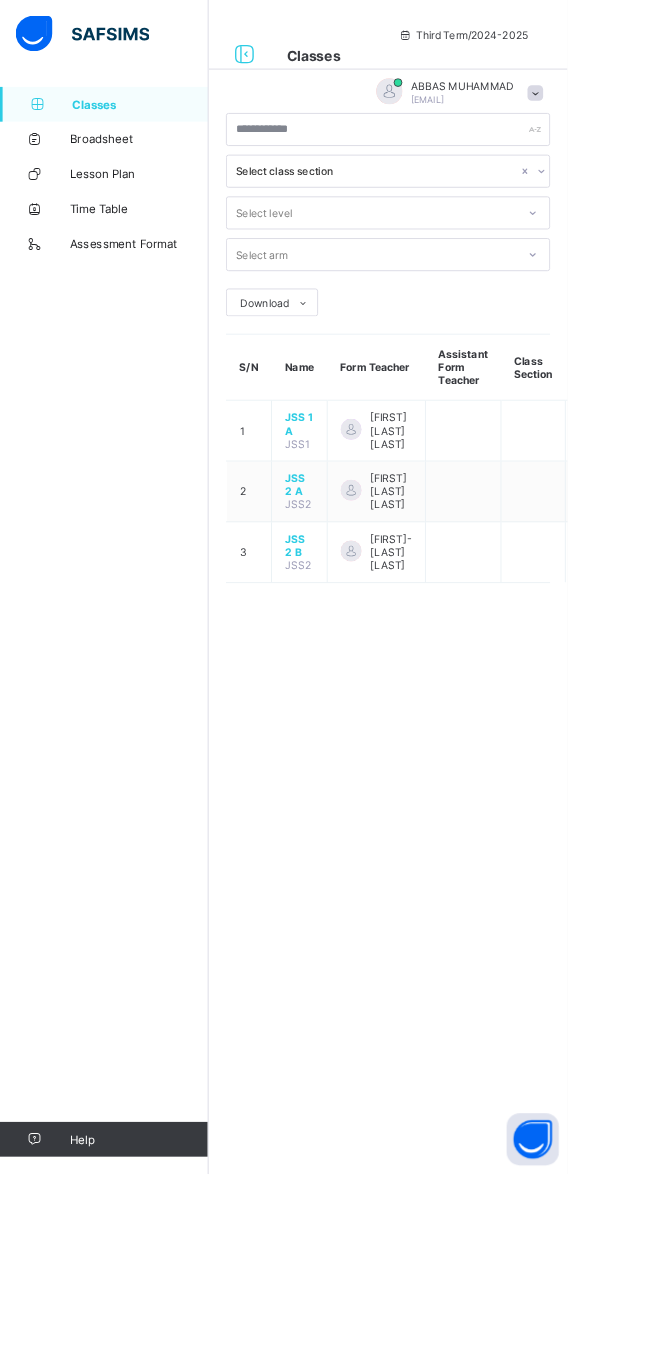 click on "JSS 1   A" at bounding box center (344, 488) 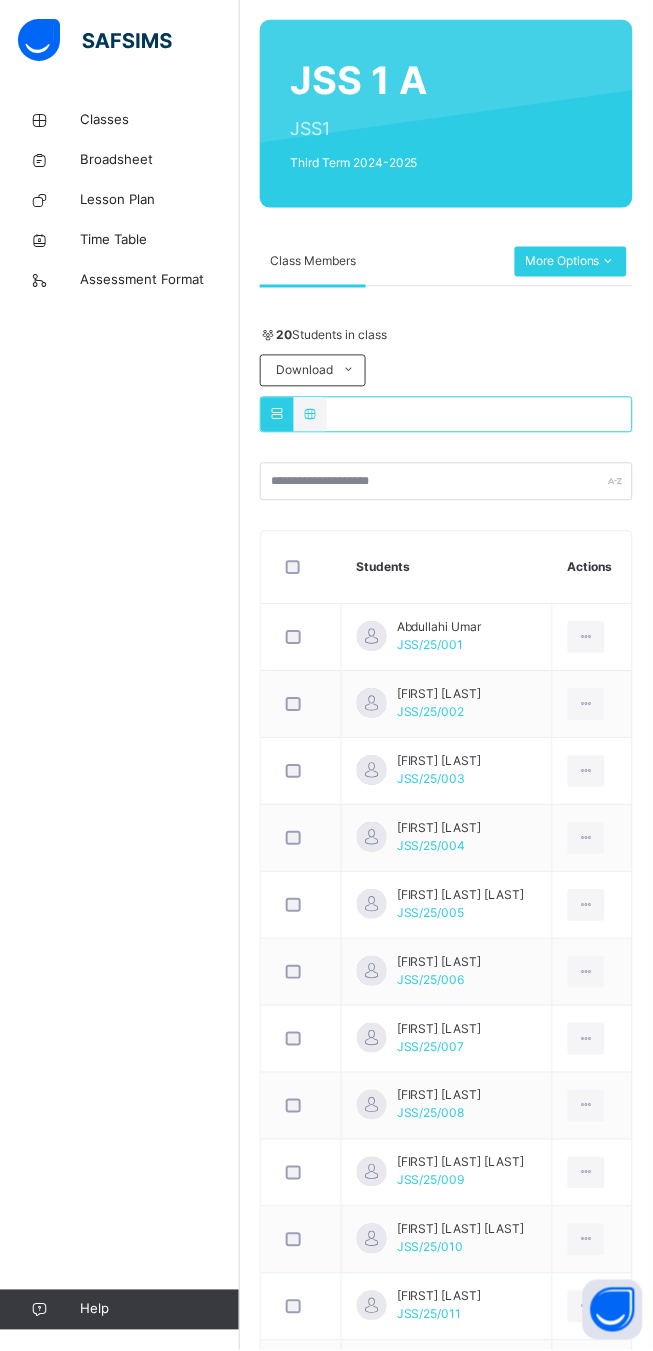 scroll, scrollTop: 0, scrollLeft: 0, axis: both 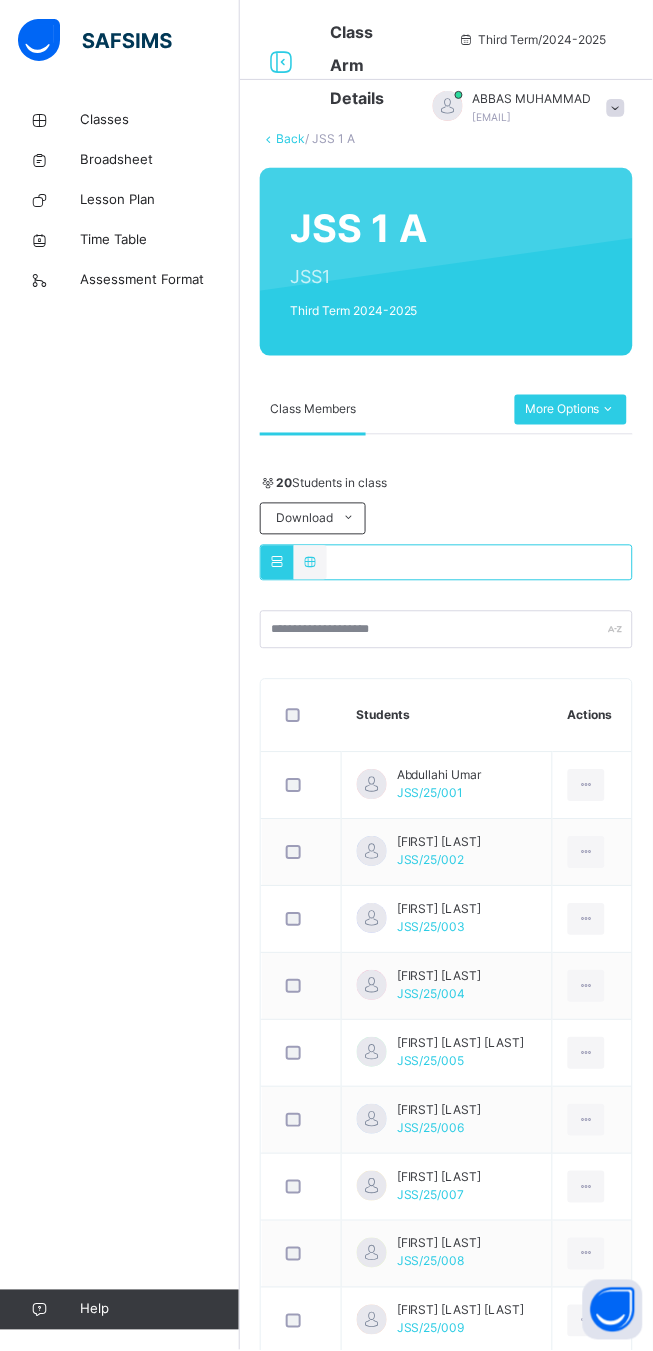 click on "More Options" at bounding box center (571, 410) 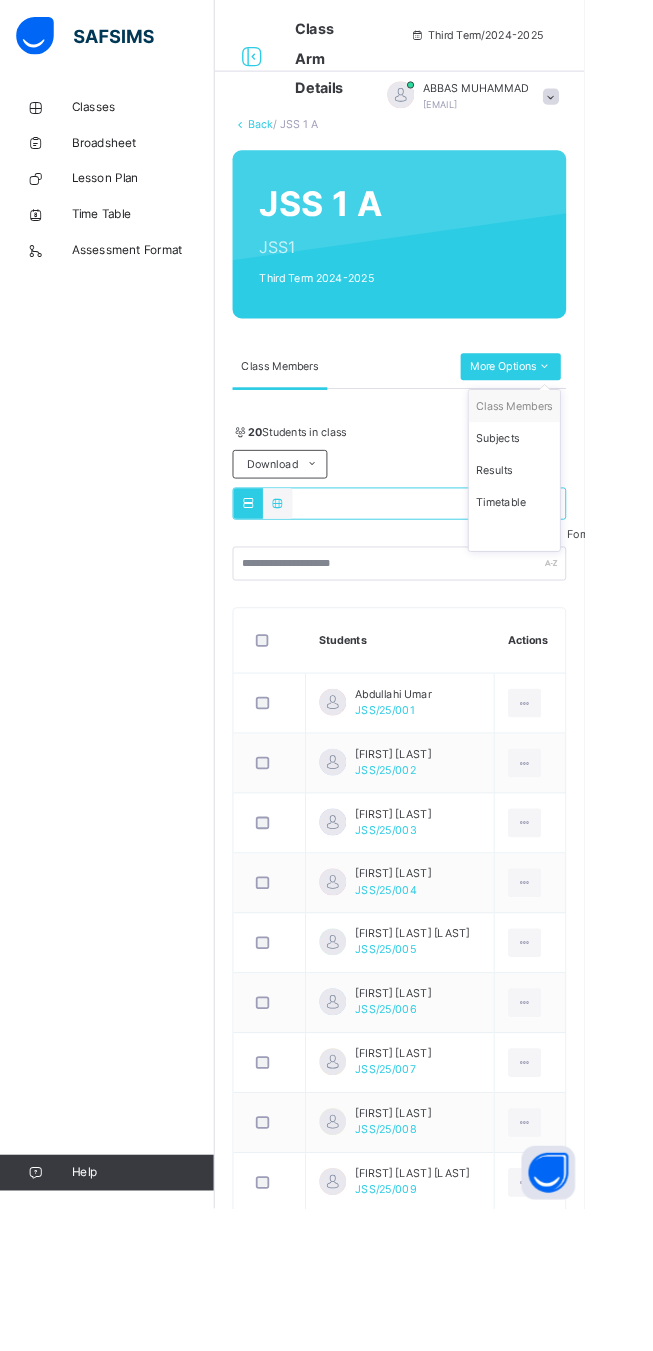click on "Class Members" at bounding box center [387, 410] 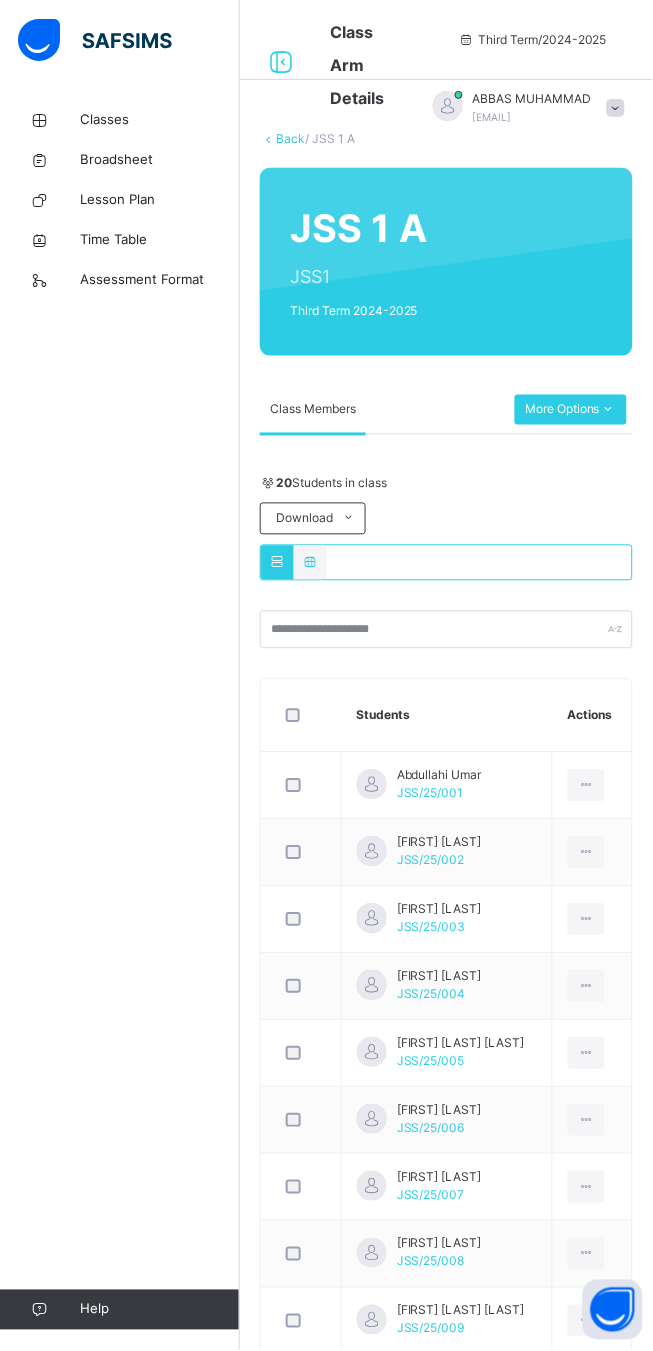 click on "20  Students in class Download Pdf Report Excel Report  SKAFA ISLAMIC SCHOOL Date: 6th Aug 2025, 11:09:22 am Class Members Class:  JSS 1 A Total no. of Students:  20 Term:  Third Term Session:  2024-2025 S/NO Admission No. Last Name First Name Other Name 1 JSS/25/001 UMAR ABDULLAHI 2 JSS/25/002 ABUBAKAR ADAMU 3 JSS/25/003 YUSHA`U AISHATU 4 JSS/25/004 USMAN ALIYU 5 JSS/25/005 AMINU FATIMA AHAMAD 6 JSS/25/006 HARUNA HADIZA 7 JSS/25/007 UMAR HADIZA 8 JSS/25/008 AUWAL IBRAHIM 9 JSS/25/009 BALA IBRAHIM TATA 10 JSS/25/010 MUHAMMED JIBRIL BELLO 11 JSS/25/011 SHU`AIBU MANSURA 12 JSS/25/012 AUWAL MARYAM 13 JSS/25/013 DAHIRU MUHAMMED 14 JSS/25/014 IBRAHIM MUHAMMED BAKARI 15 JSS/25/015 ISA MUHAMMED BAKARI 16 JSS/25/016 BAKARI MUJAHID HASSAN 17 JSS/25/017 MUHAMMED SADIYA UMAR 18 JSS/25/018 ABUBAKAR SANI 19 JSS/25/019 JA`AFAR YUSUF HASSAN 20 JSS/25/020 MUHAMMED ZAINAB Students Actions Abdullahi  Umar JSS/25/001 Adamu  Abubakar JSS/25/002 Aishatu  Yusha`u JSS/25/003 Aliyu  Usman JSS/25/004 Fatima Ahamad Aminu JSS/25/005 ×" at bounding box center (446, 1294) 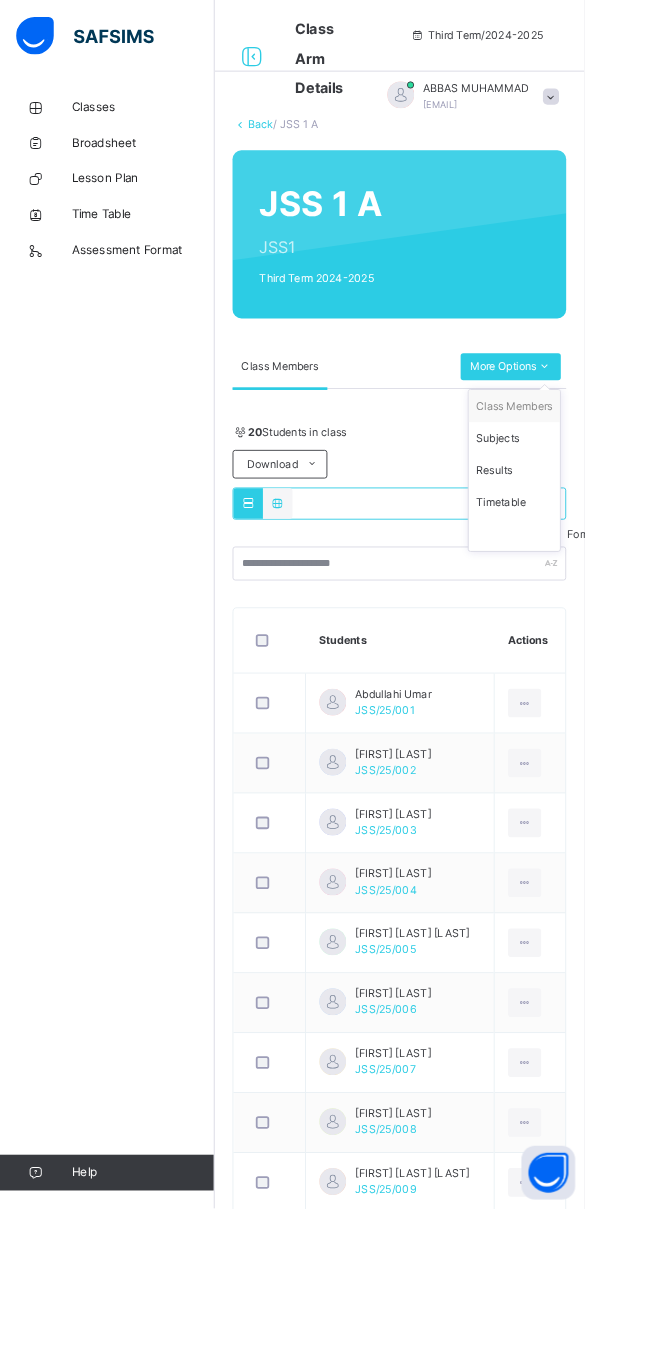 click on "Subjects" at bounding box center (575, 490) 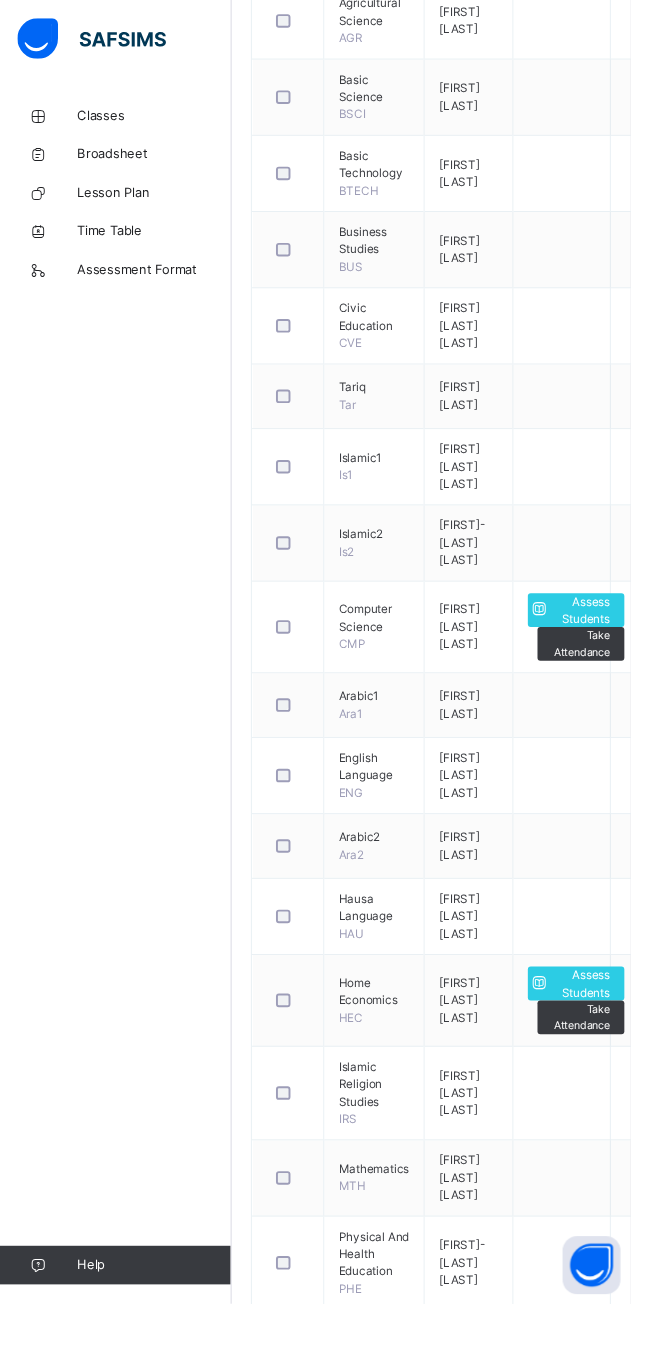 scroll, scrollTop: 615, scrollLeft: 0, axis: vertical 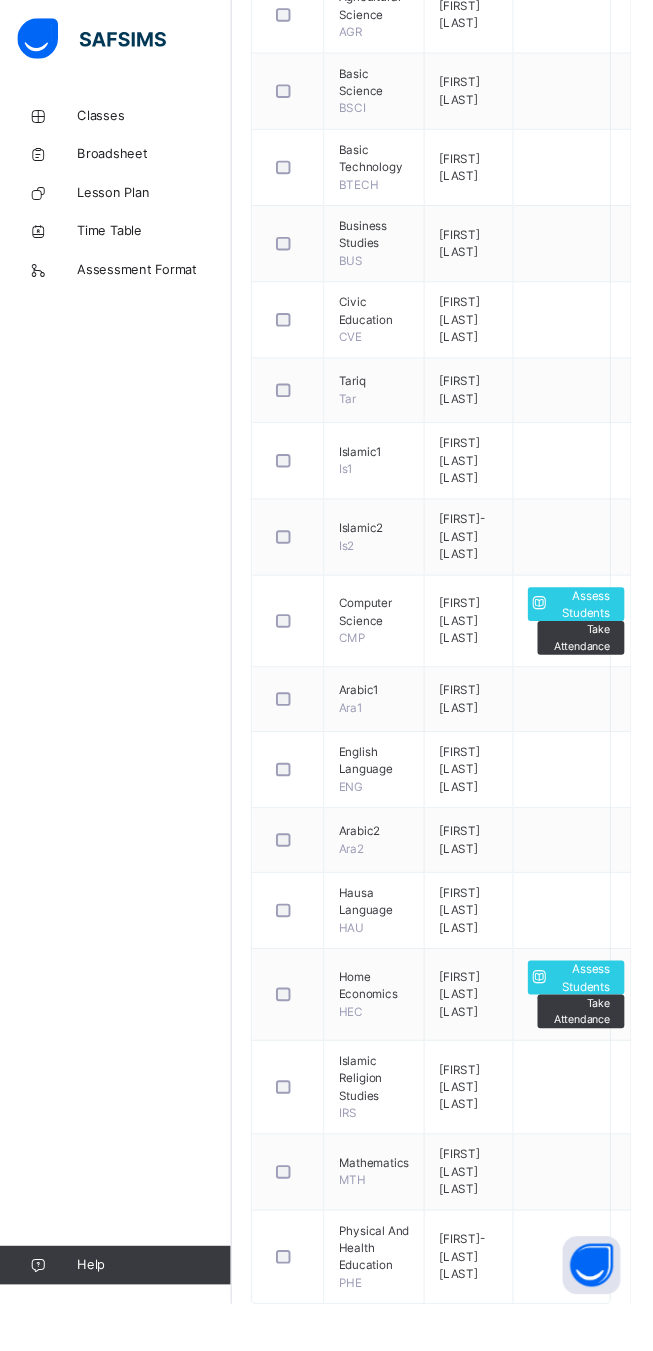 click on "Computer Science" at bounding box center (387, 634) 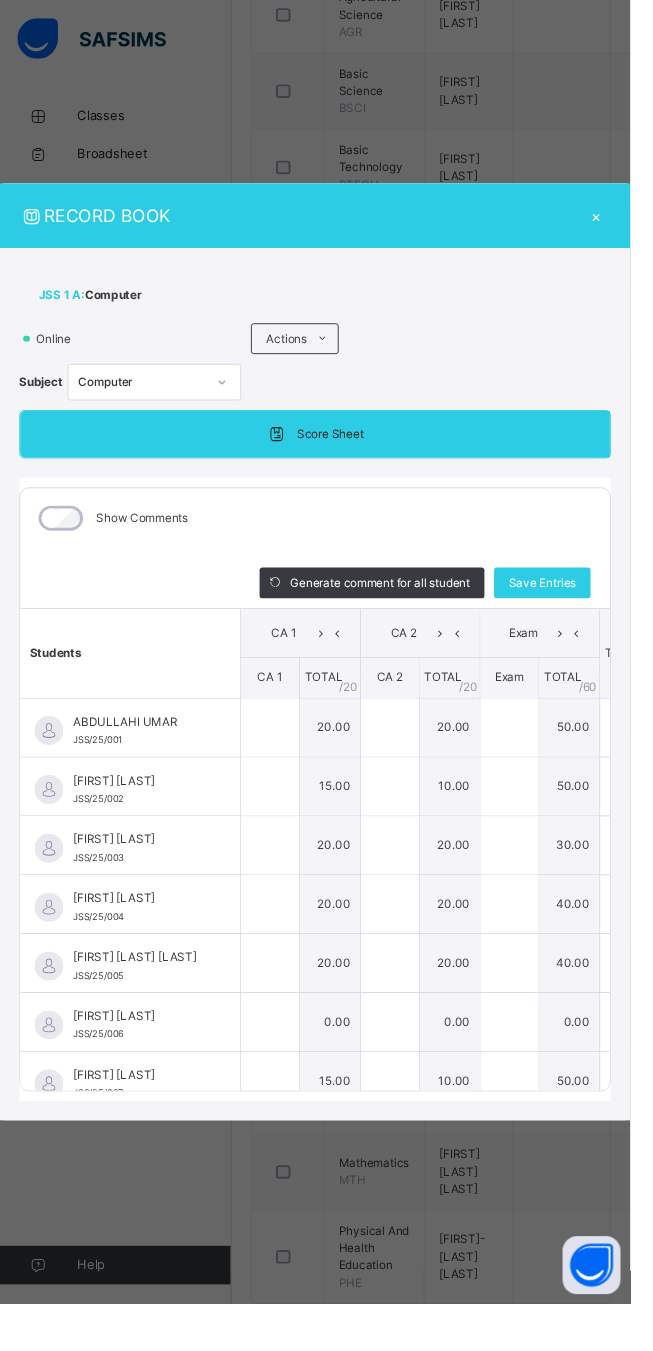 type on "**" 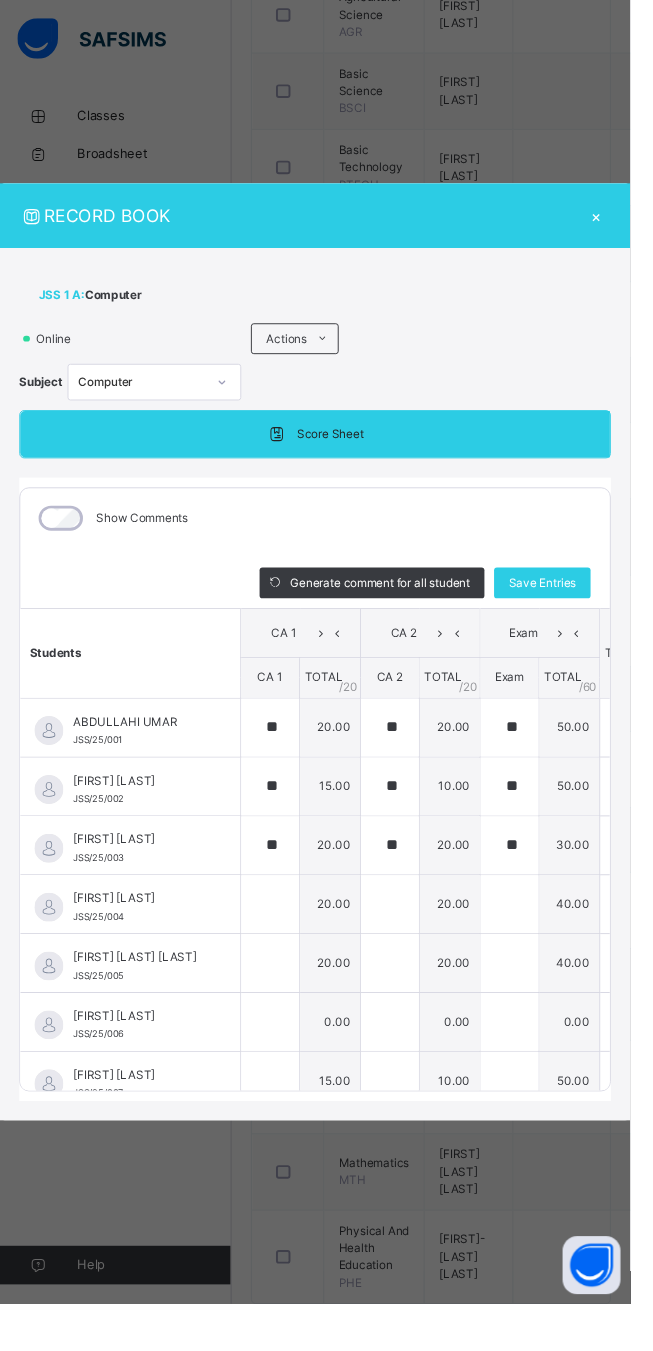 type on "**" 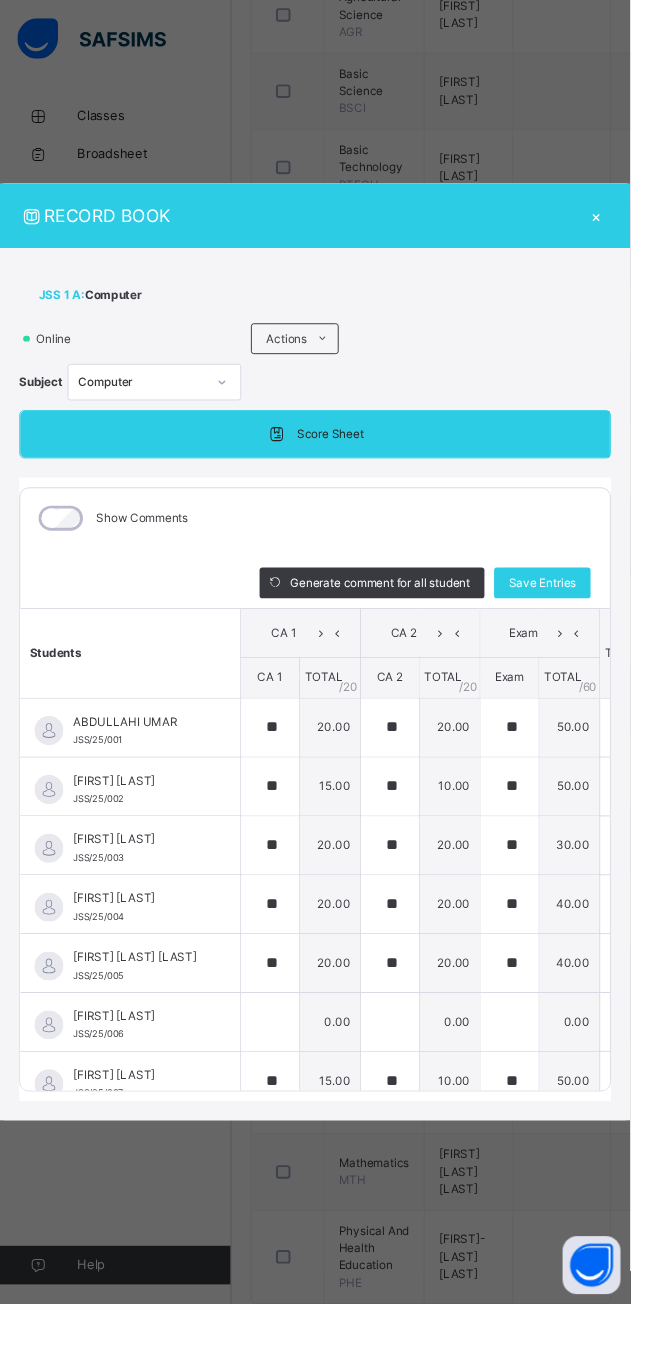 type on "*" 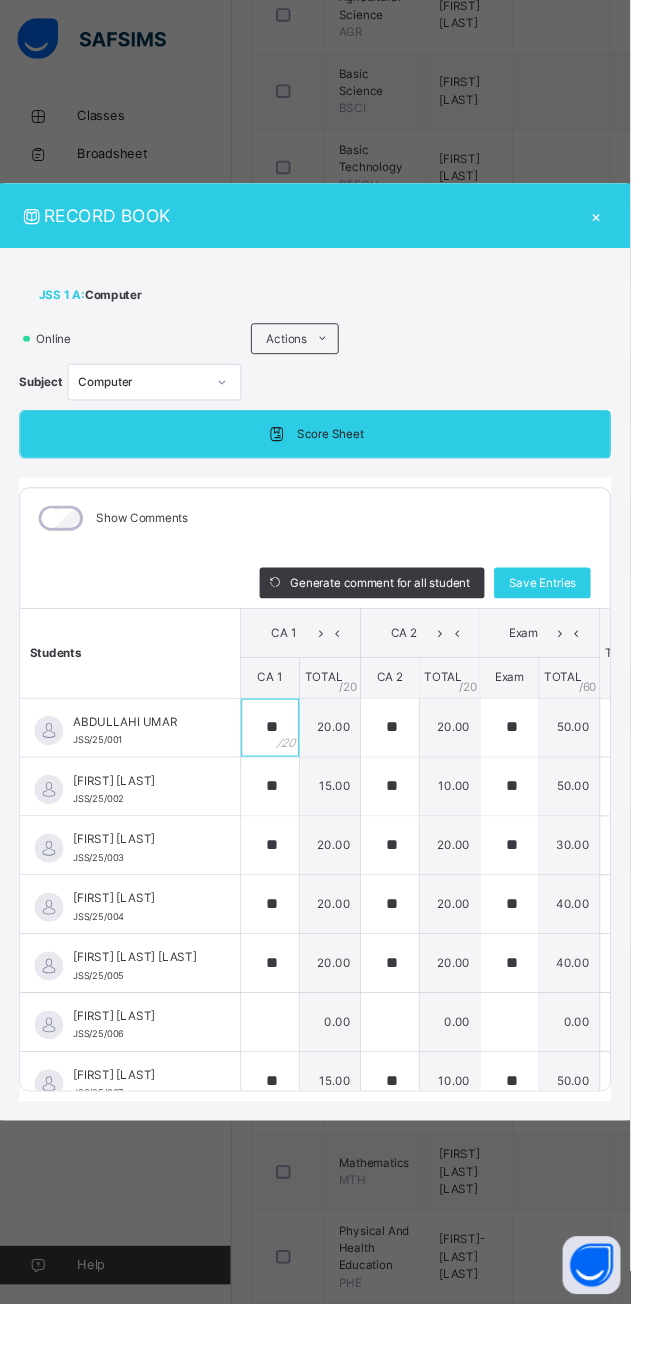 click on "**" at bounding box center (280, 754) 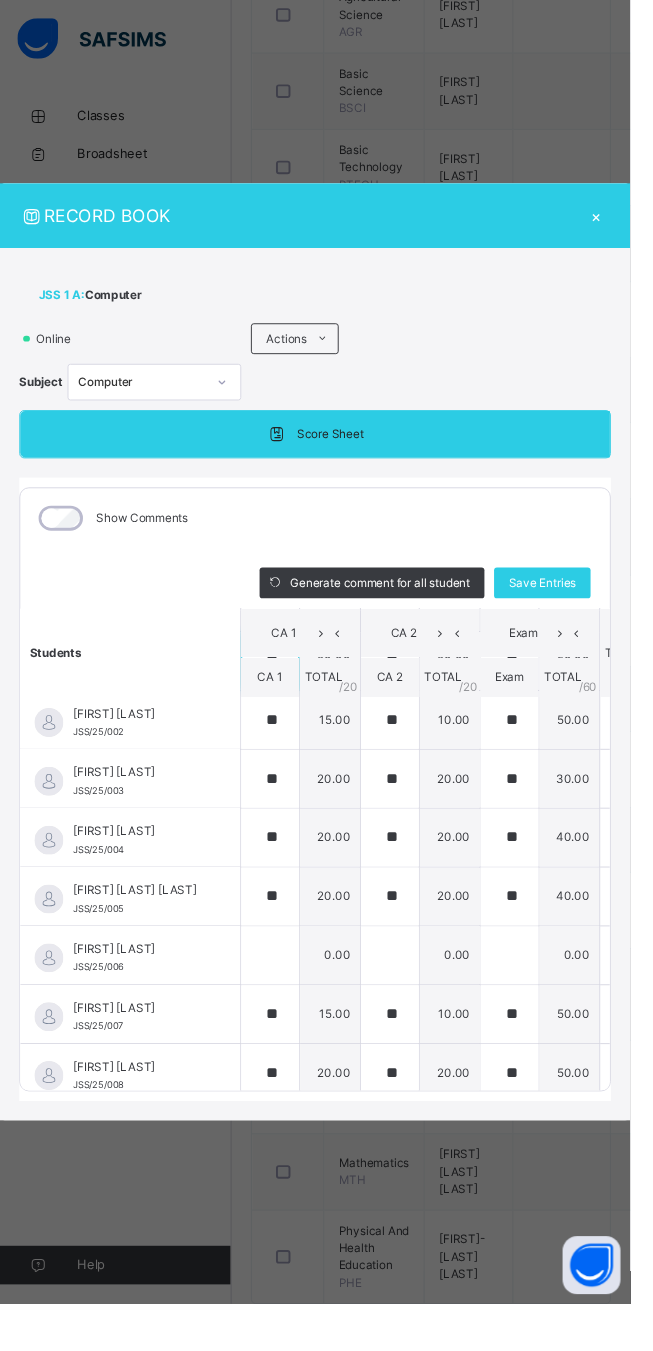 scroll, scrollTop: 118, scrollLeft: 0, axis: vertical 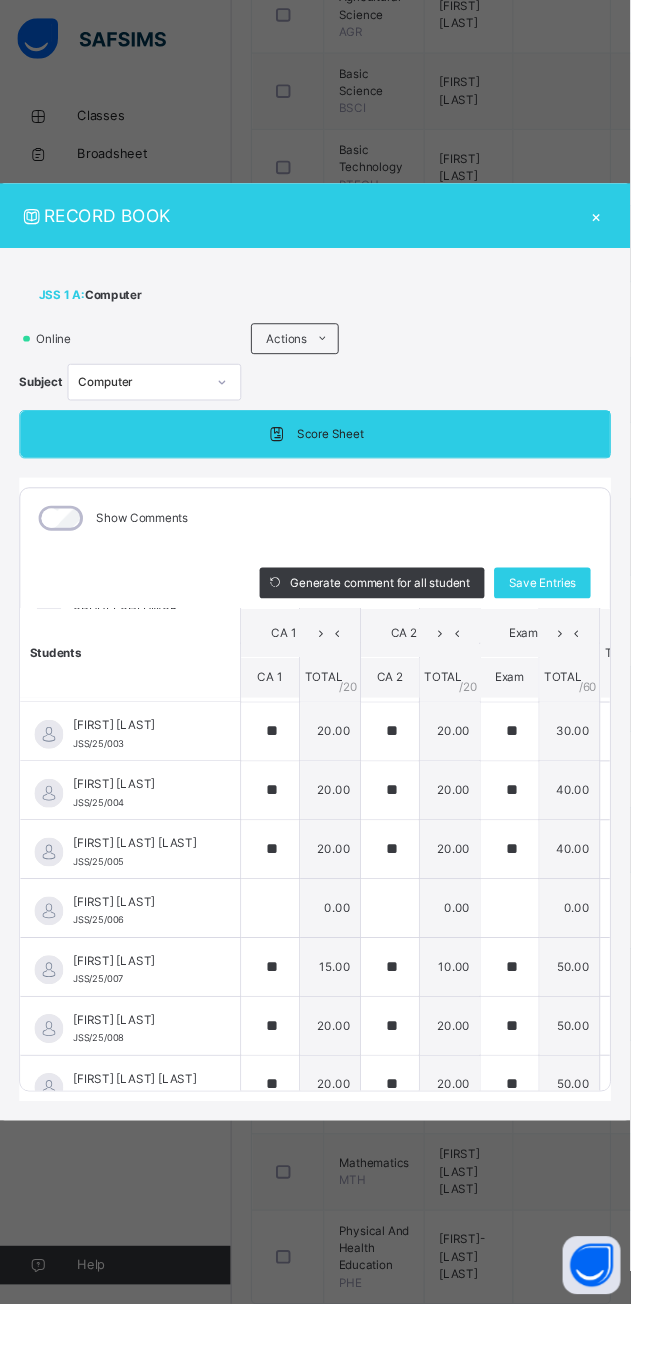 click on "Save Entries" at bounding box center [562, 604] 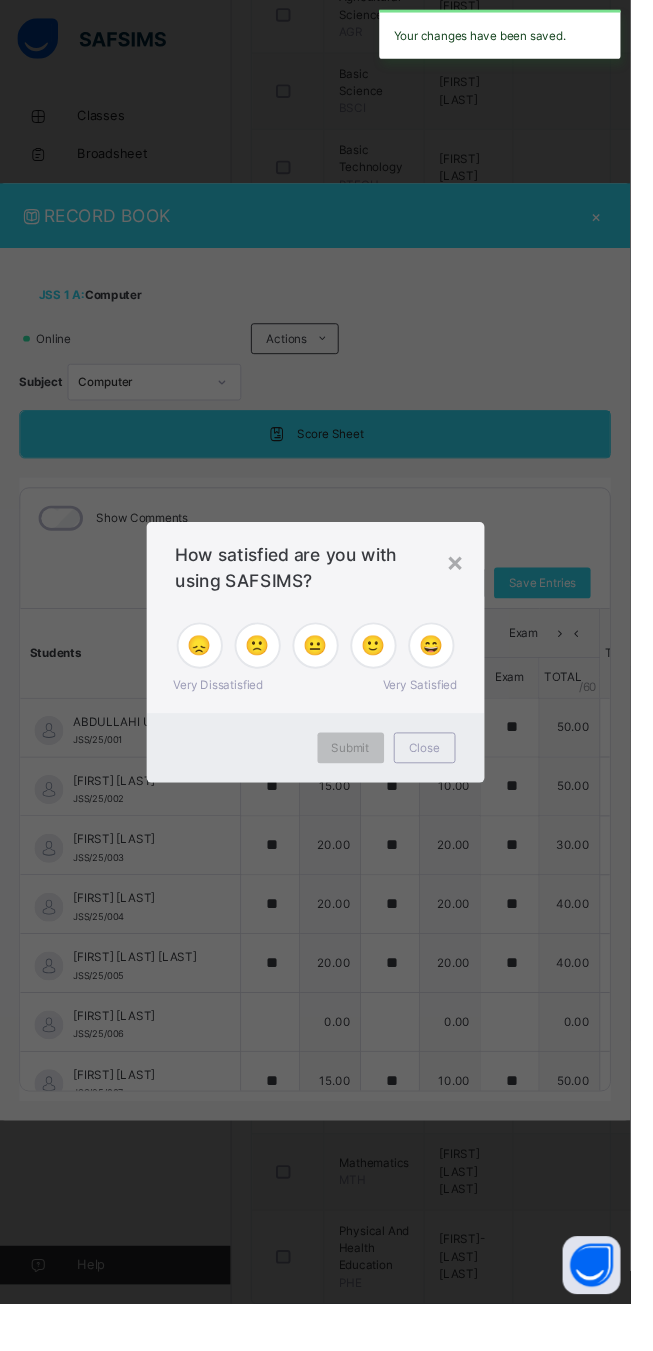 type on "**" 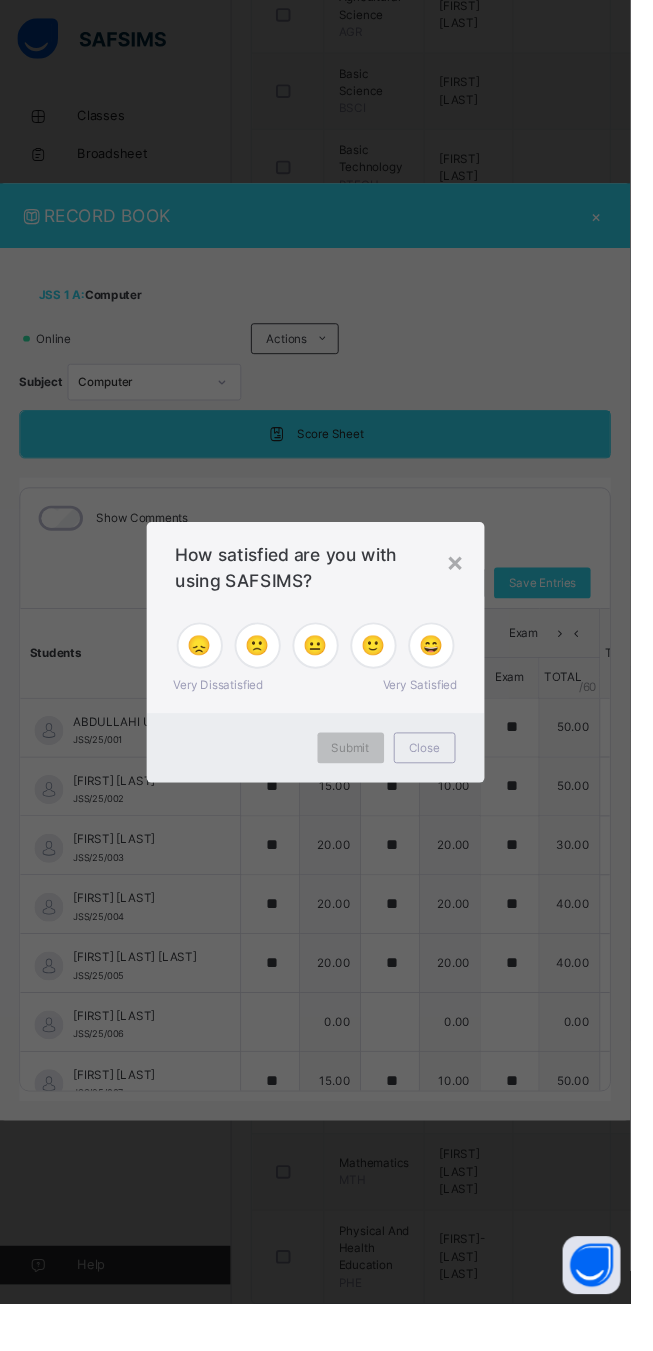 click on "×" at bounding box center (472, 582) 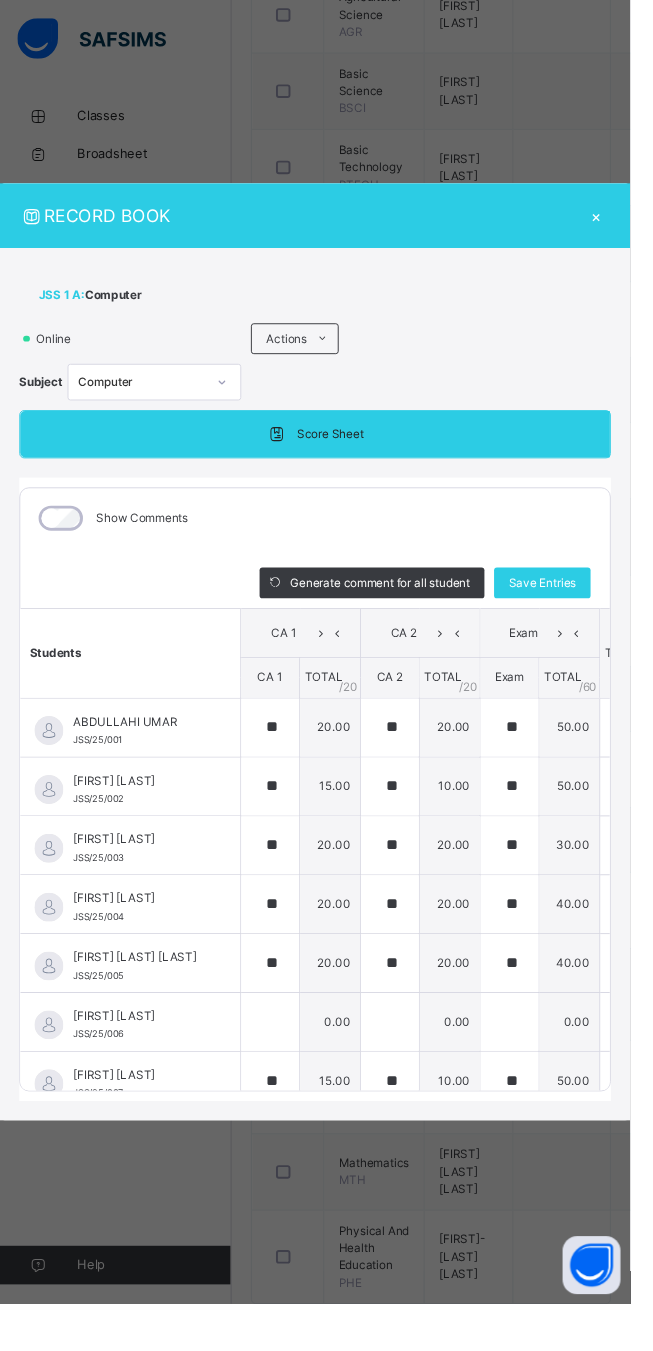 click on "×" at bounding box center [618, 223] 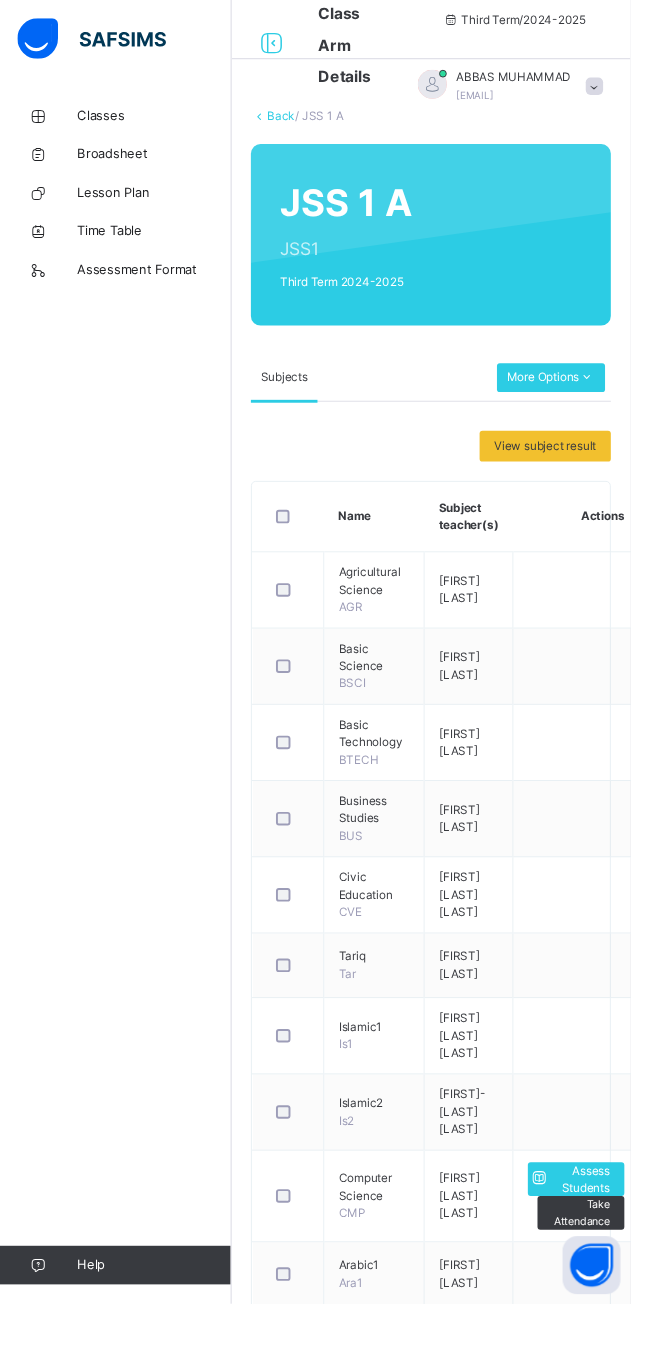 scroll, scrollTop: 0, scrollLeft: 0, axis: both 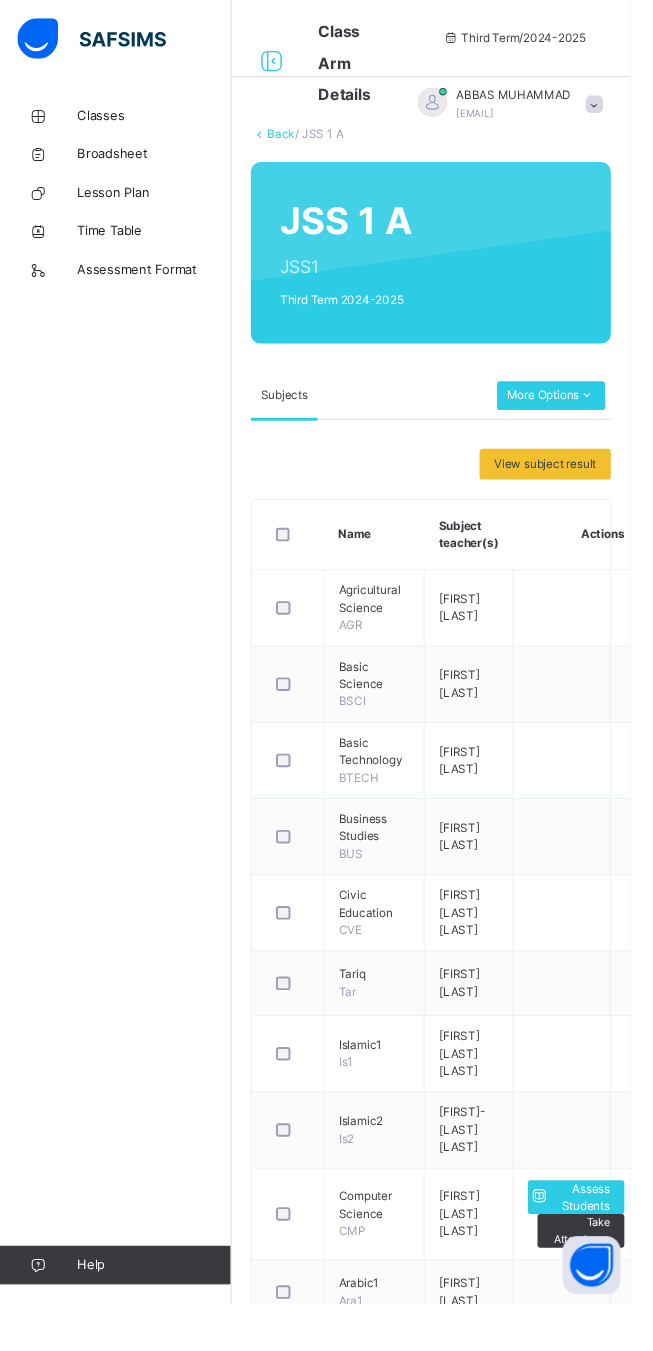 click at bounding box center (616, 108) 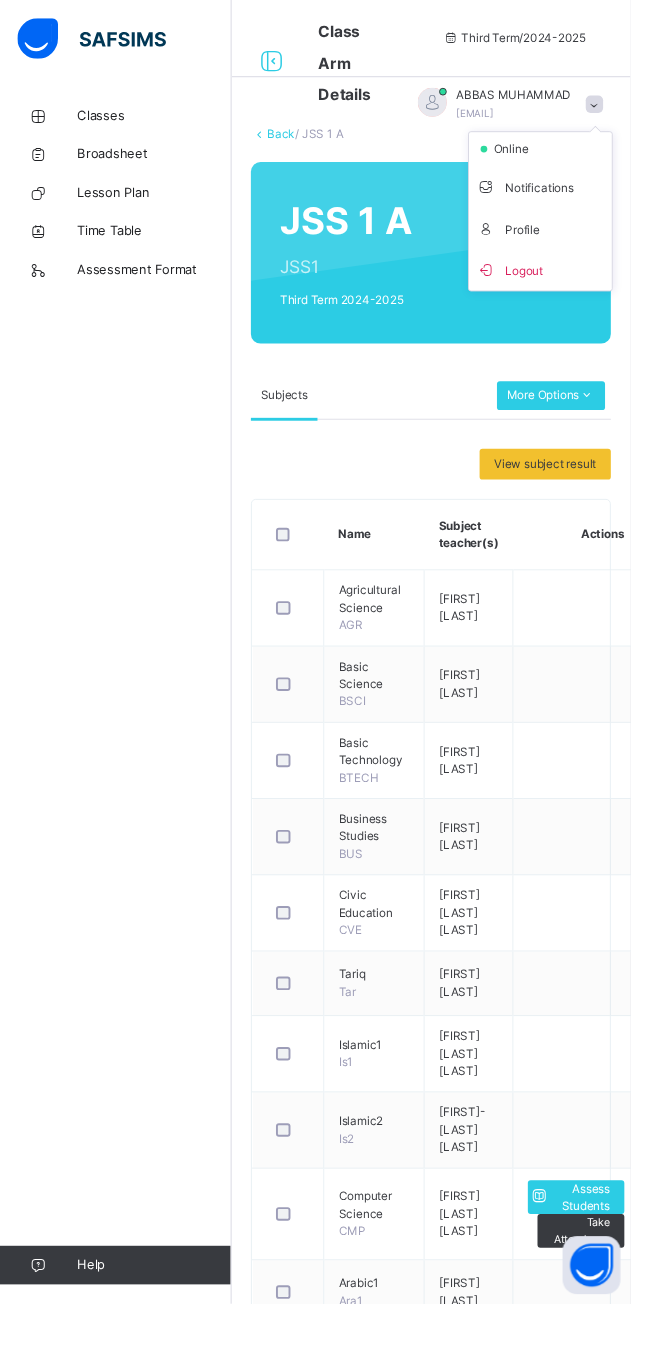 click on "Logout" at bounding box center (560, 279) 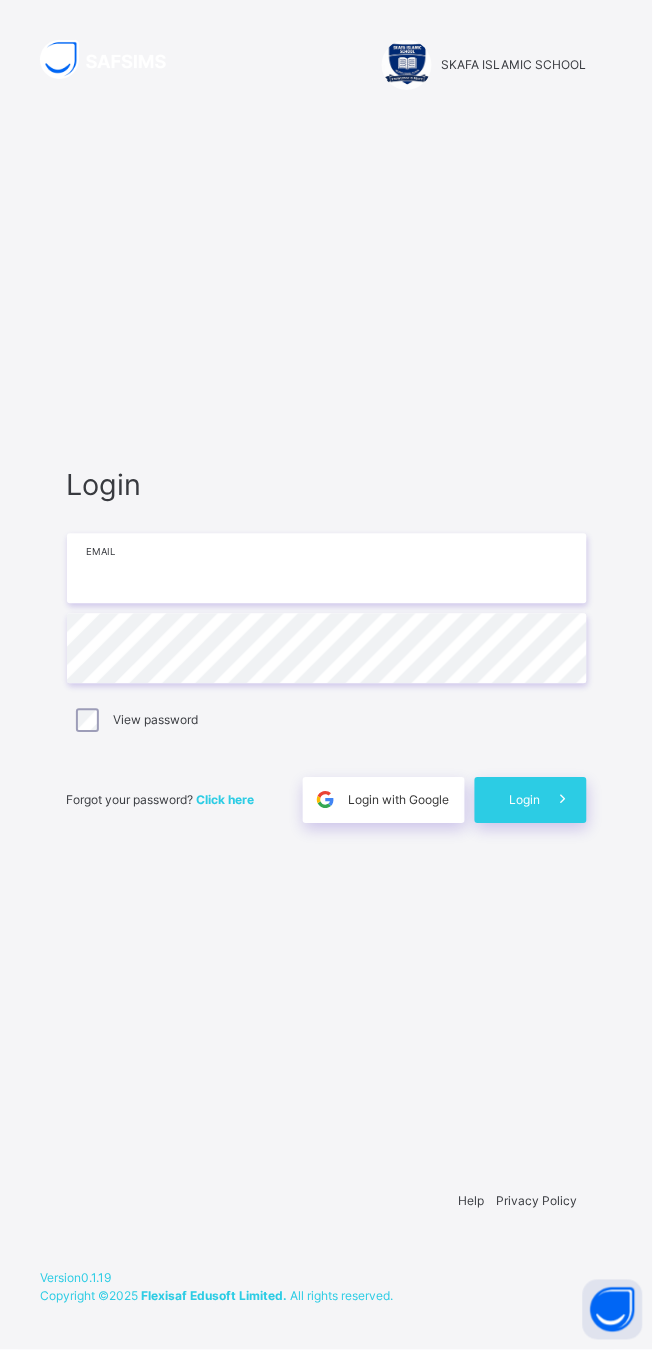 click at bounding box center [327, 569] 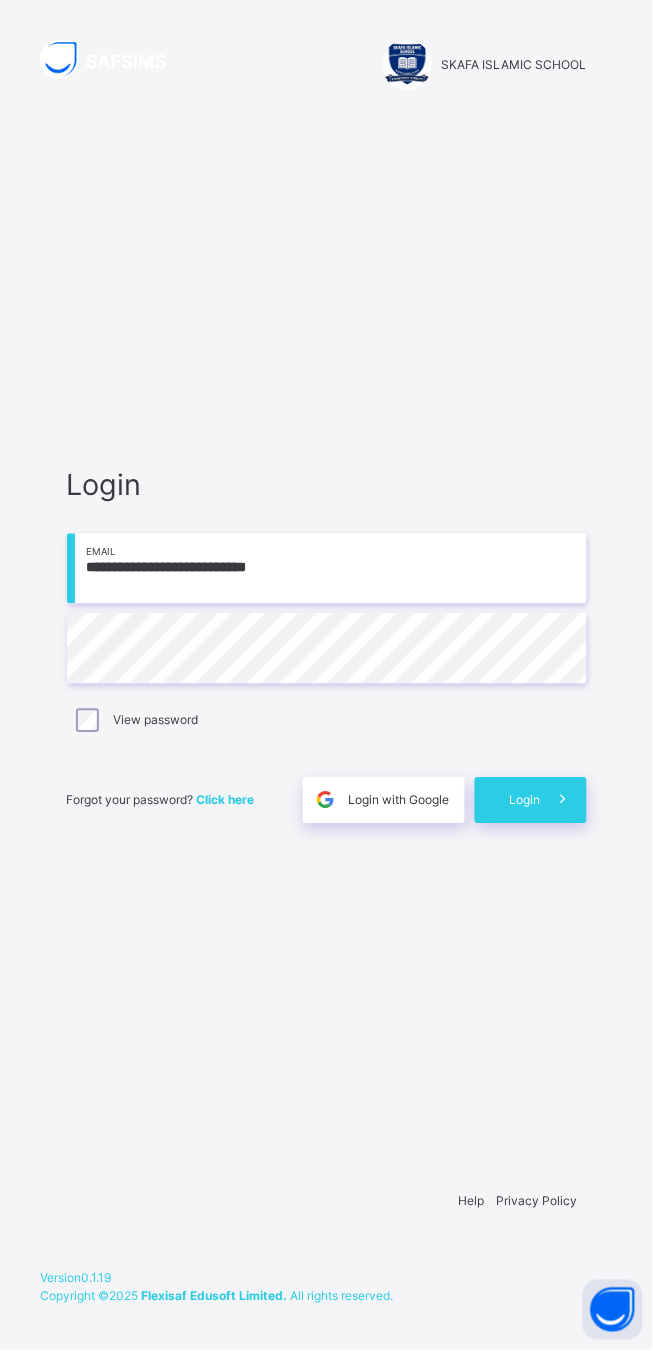 type on "**********" 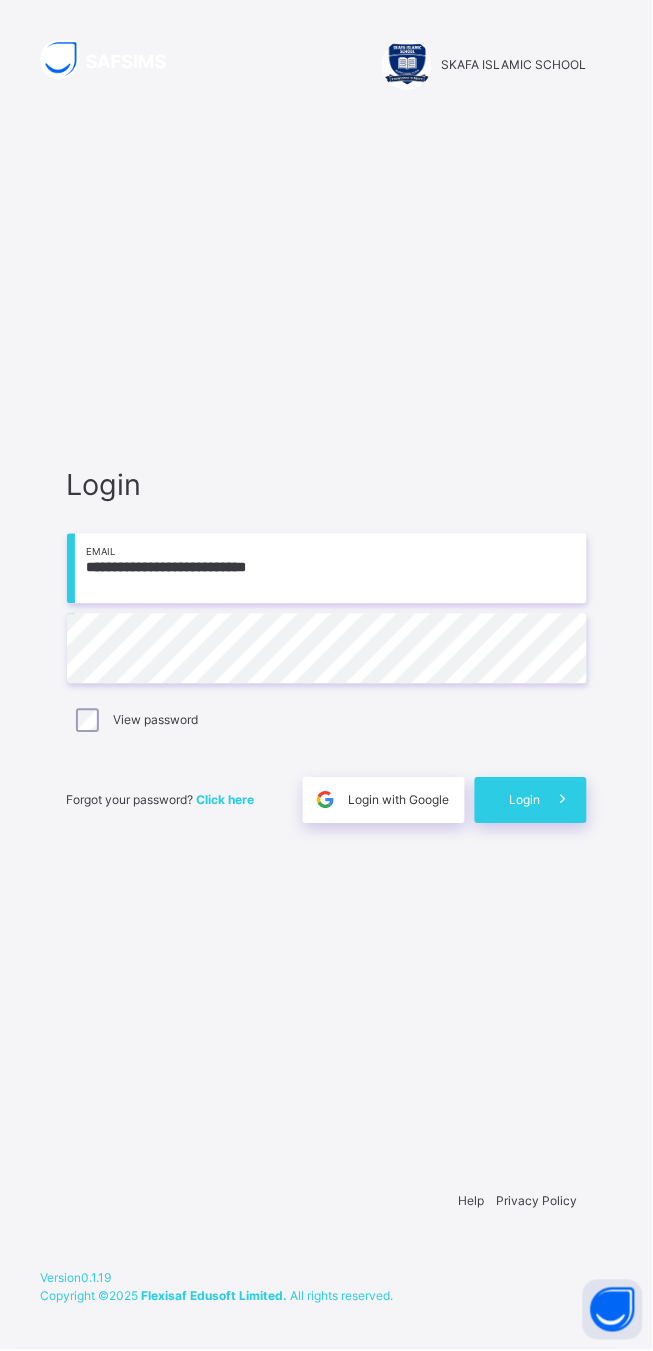 click at bounding box center [564, 801] 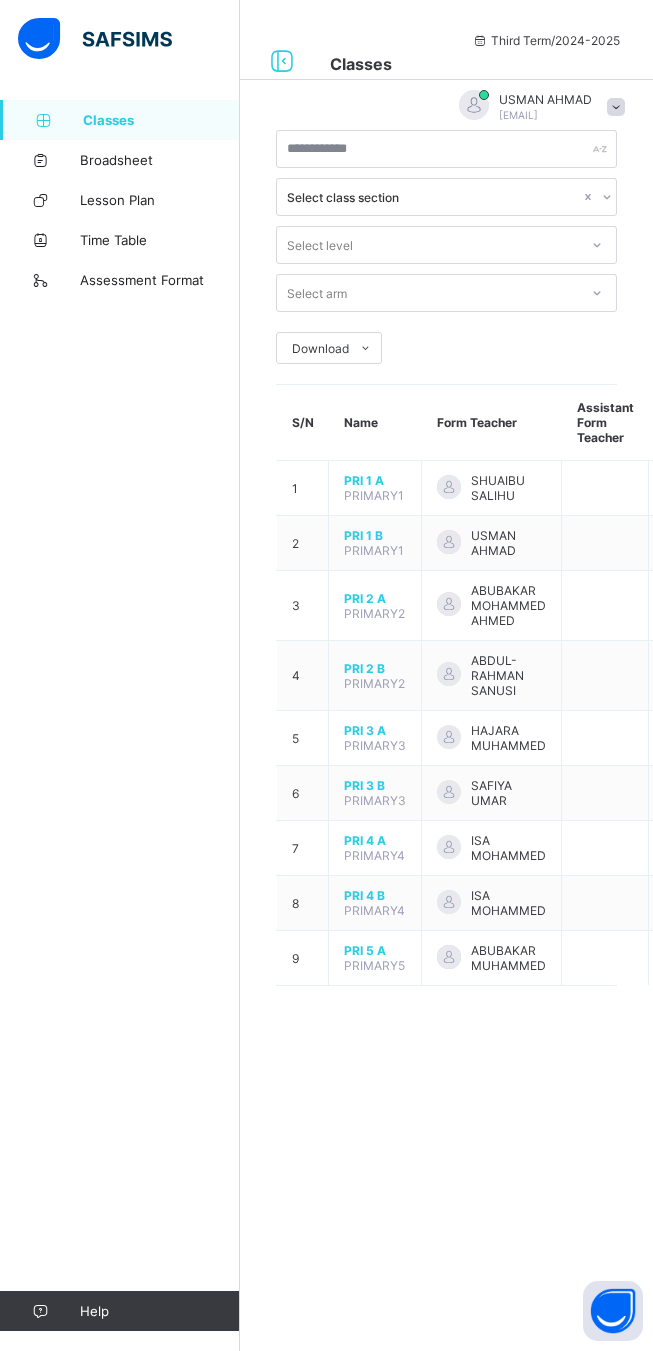 scroll, scrollTop: 0, scrollLeft: 0, axis: both 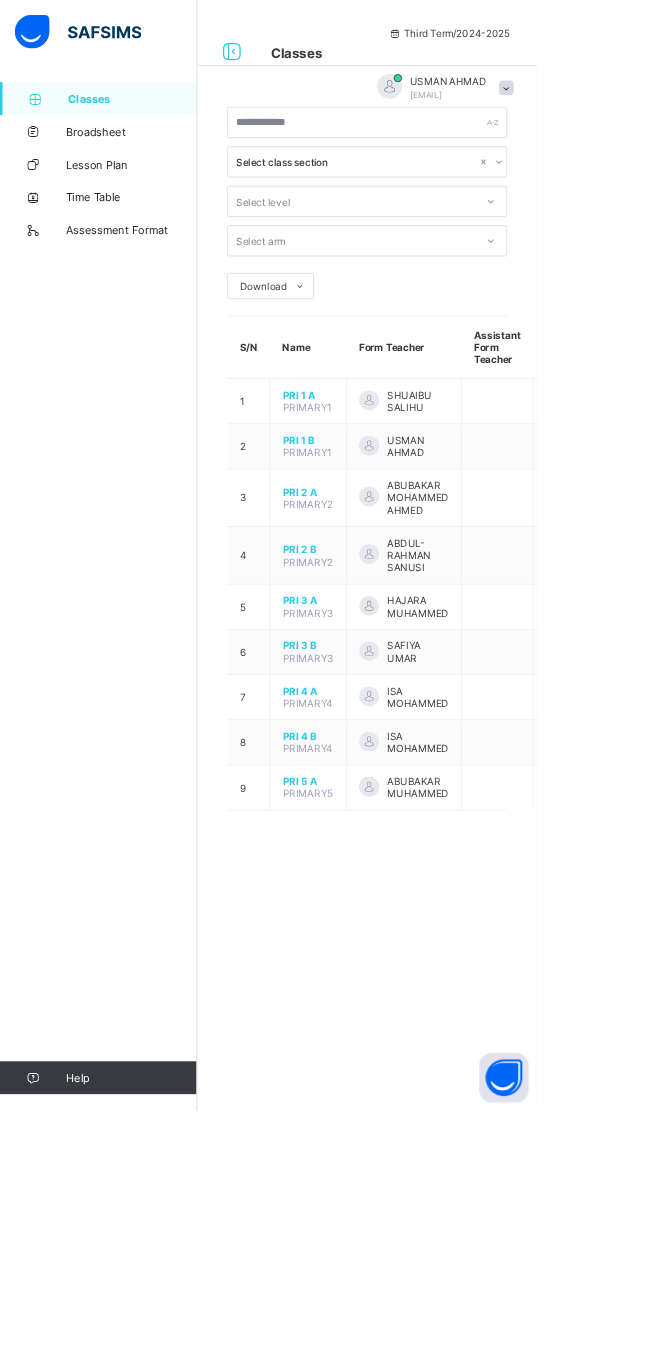 click on "SHUAIBU SALIHU" at bounding box center [492, 488] 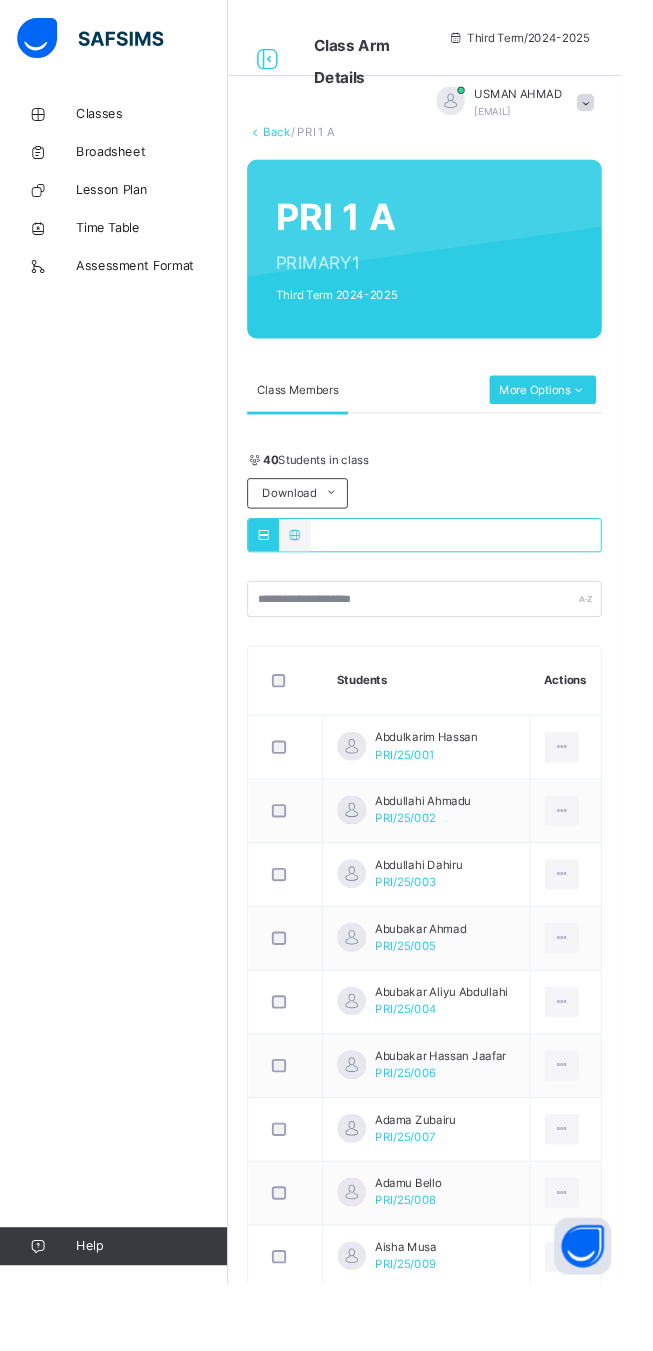 click on "More Options" at bounding box center (571, 410) 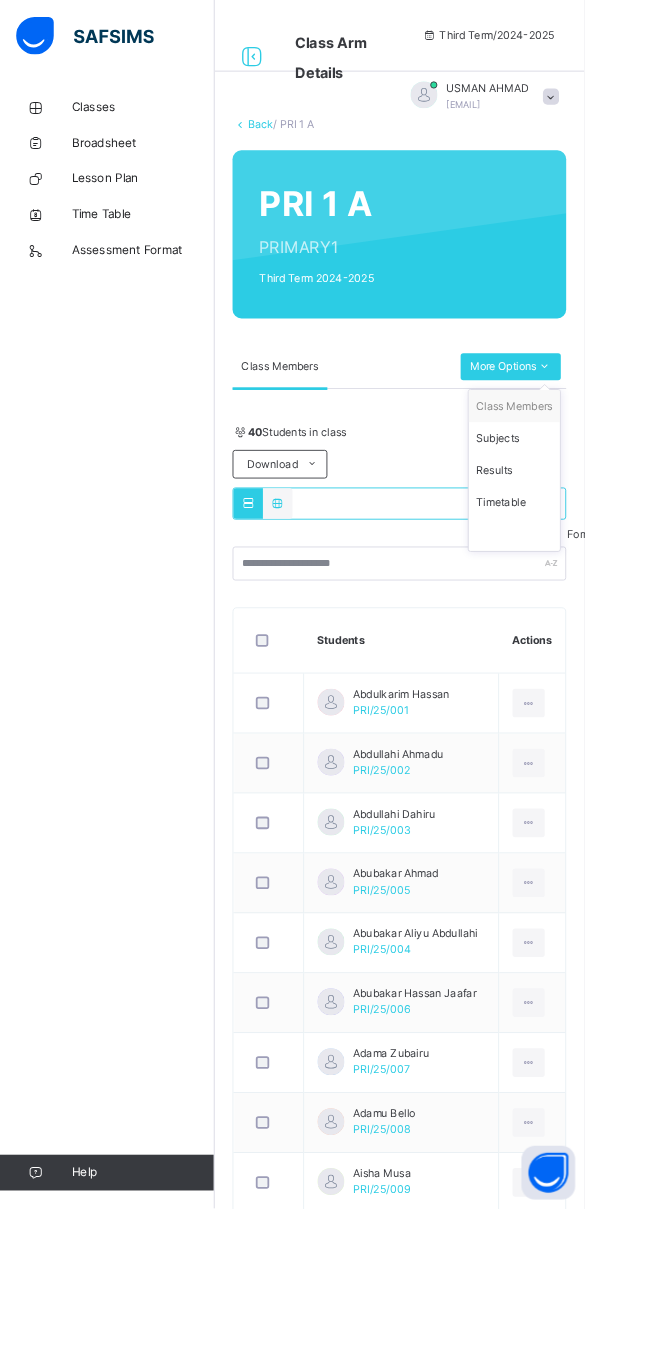 click on "Subjects" at bounding box center (575, 490) 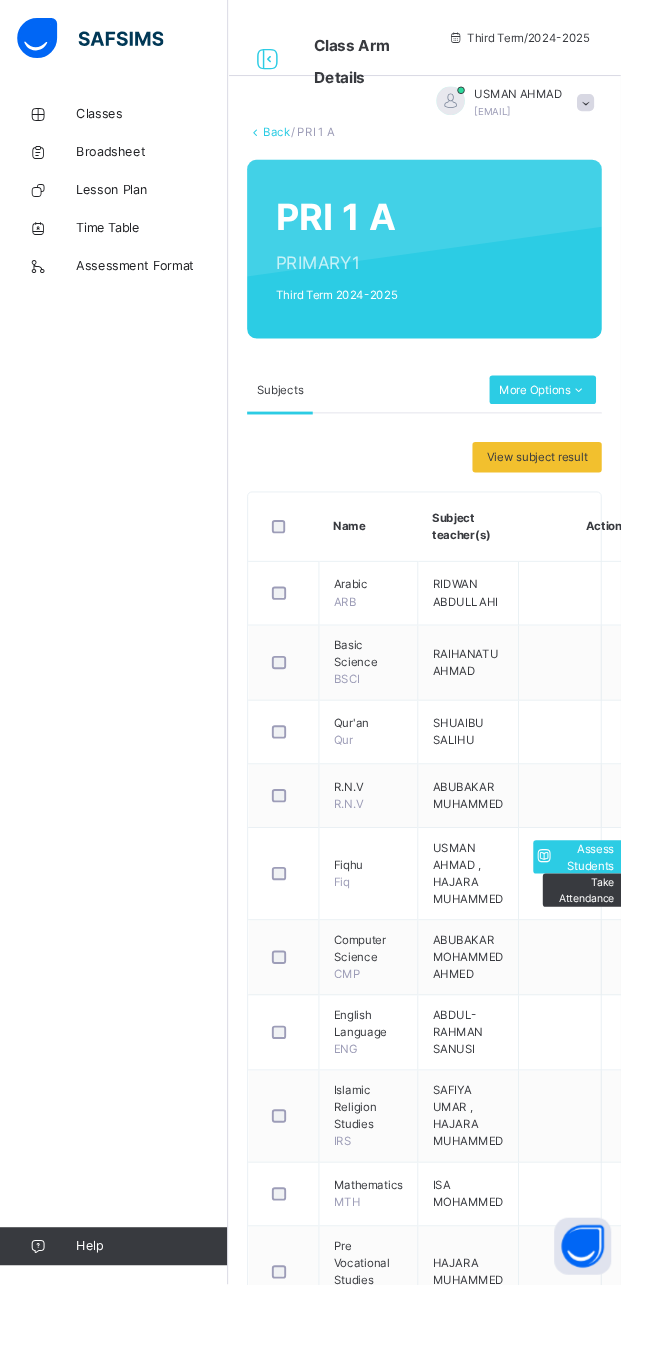 click on "USMAN AHMAD , HAJARA MUHAMMED" at bounding box center (492, 918) 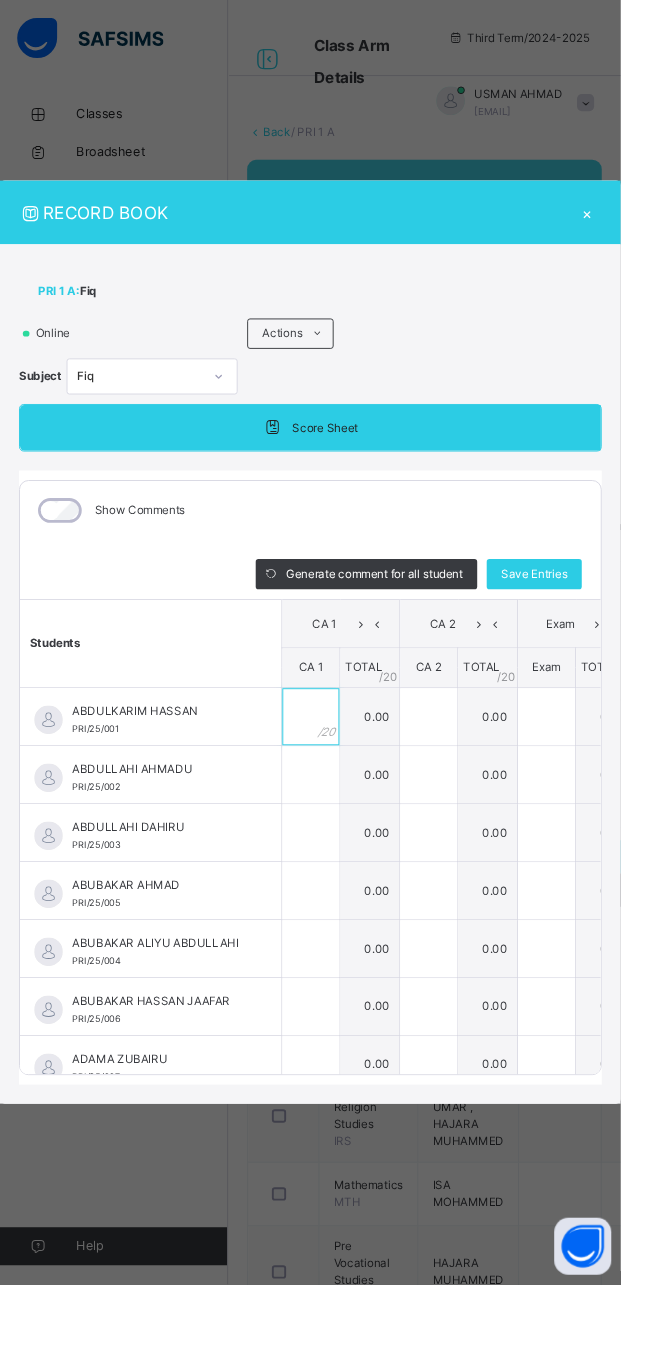 click at bounding box center (327, 754) 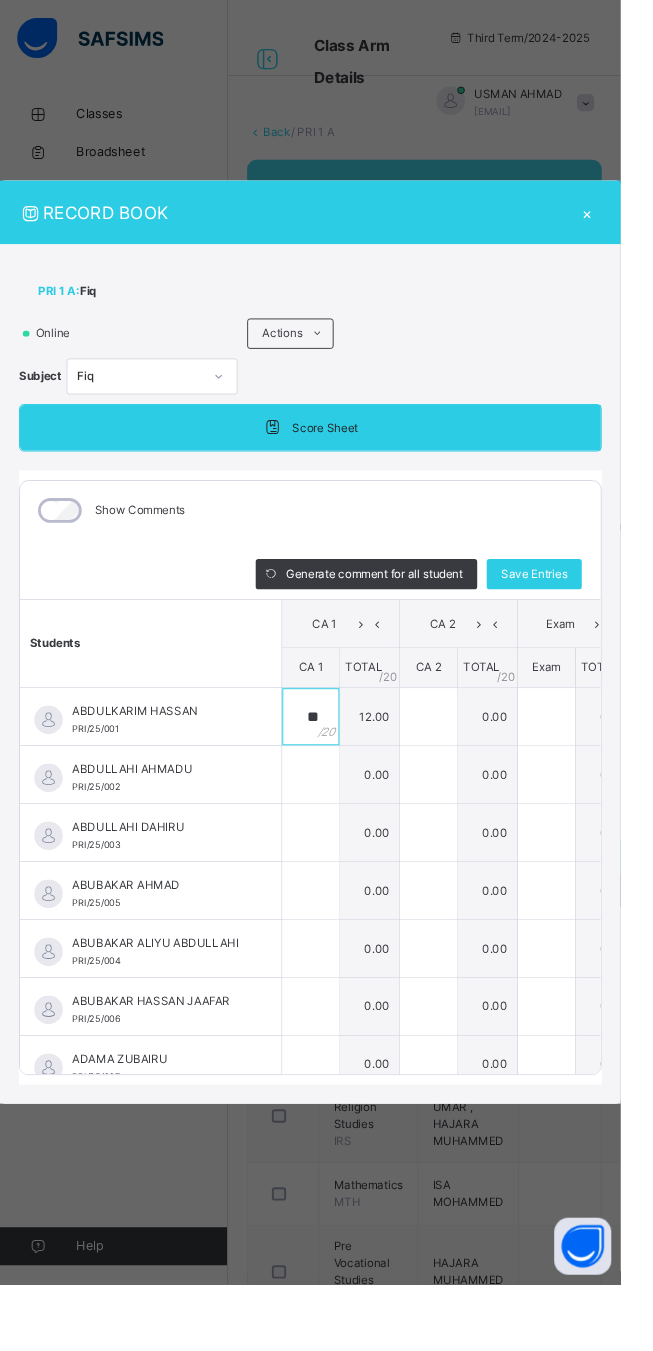 type on "**" 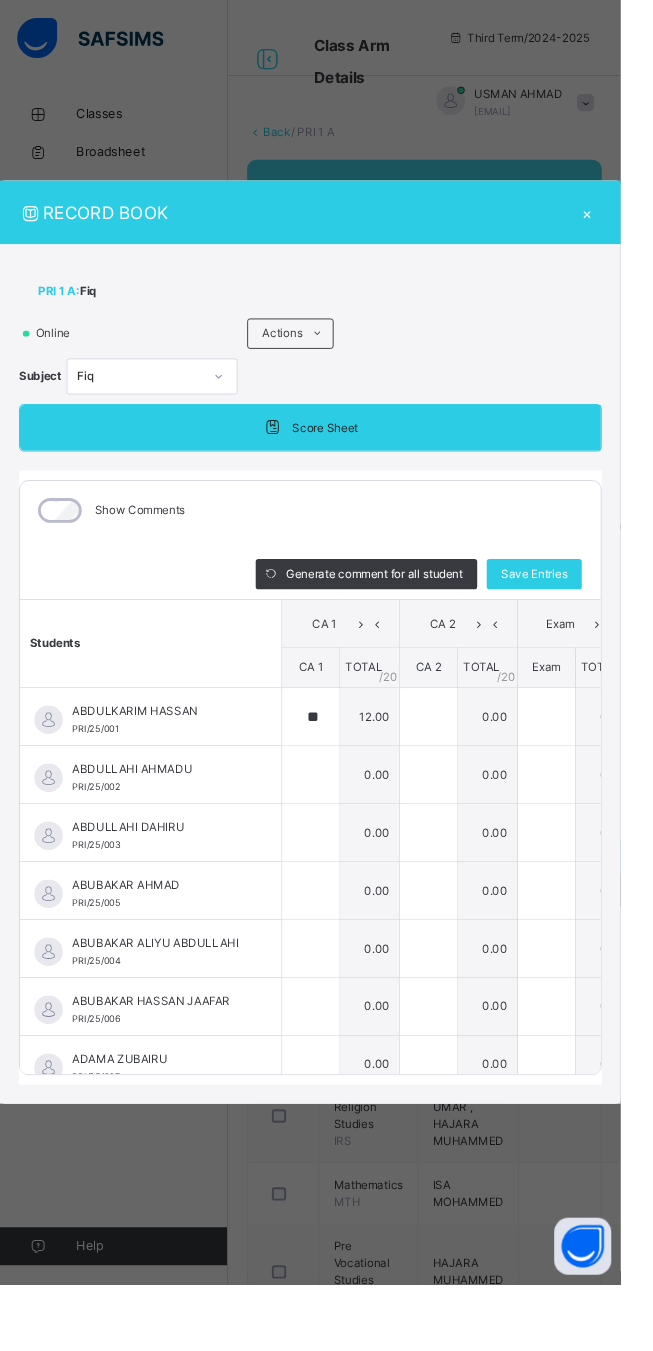 click on "12.00" at bounding box center [389, 753] 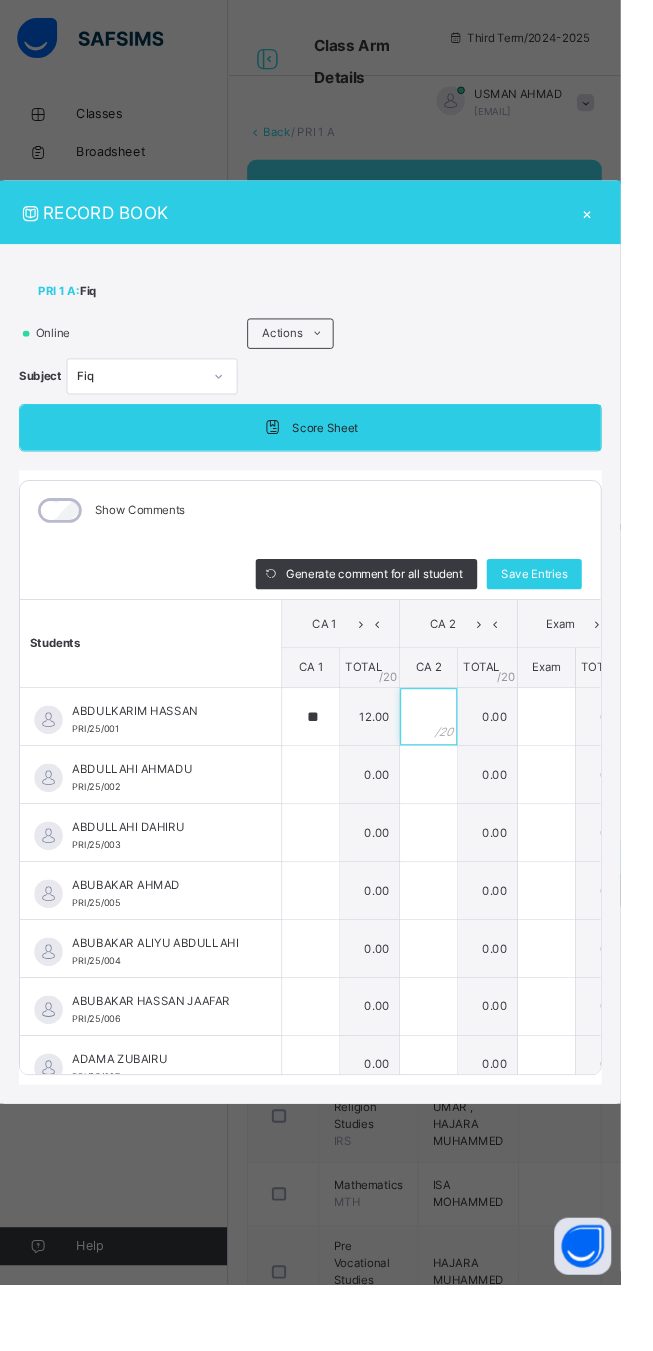click at bounding box center [451, 754] 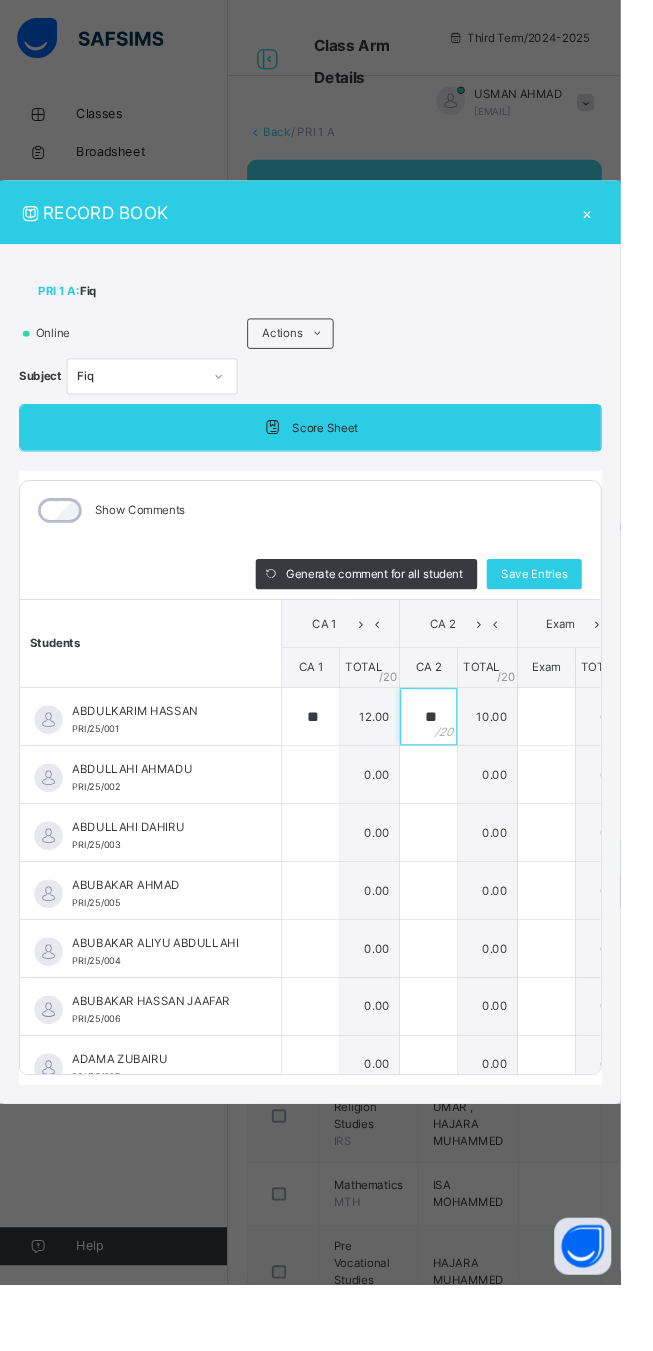 type on "**" 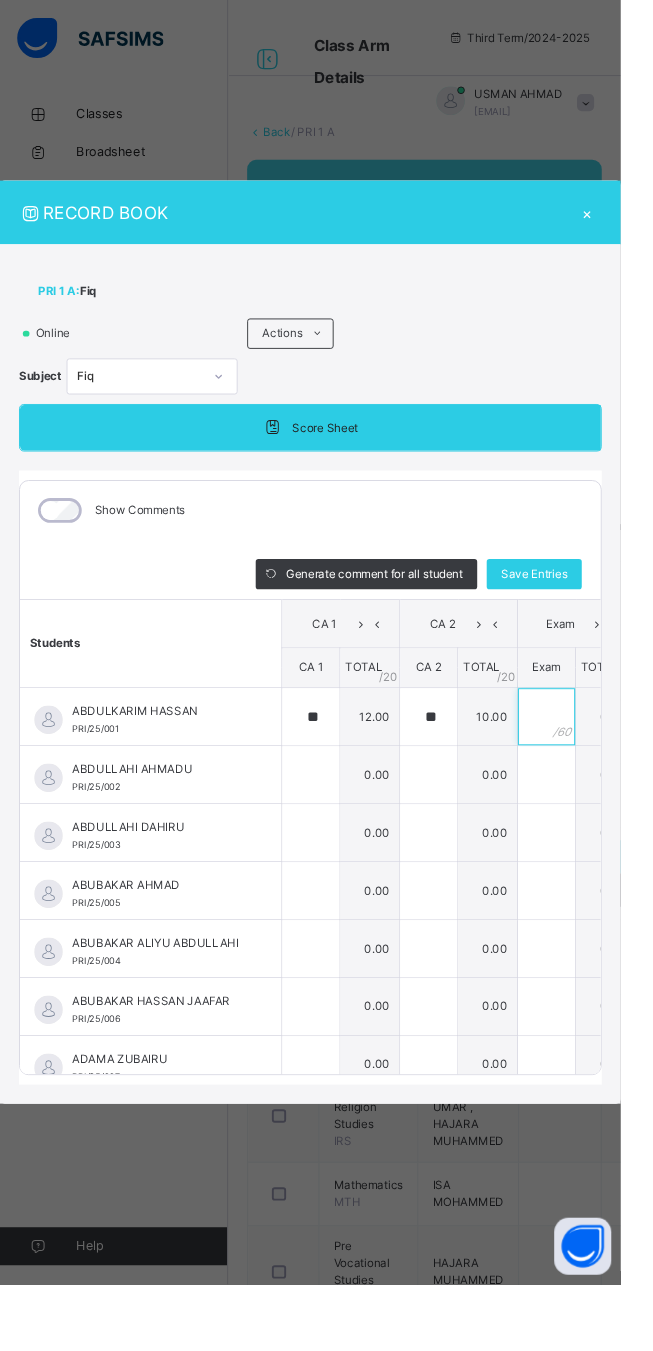 click at bounding box center [575, 754] 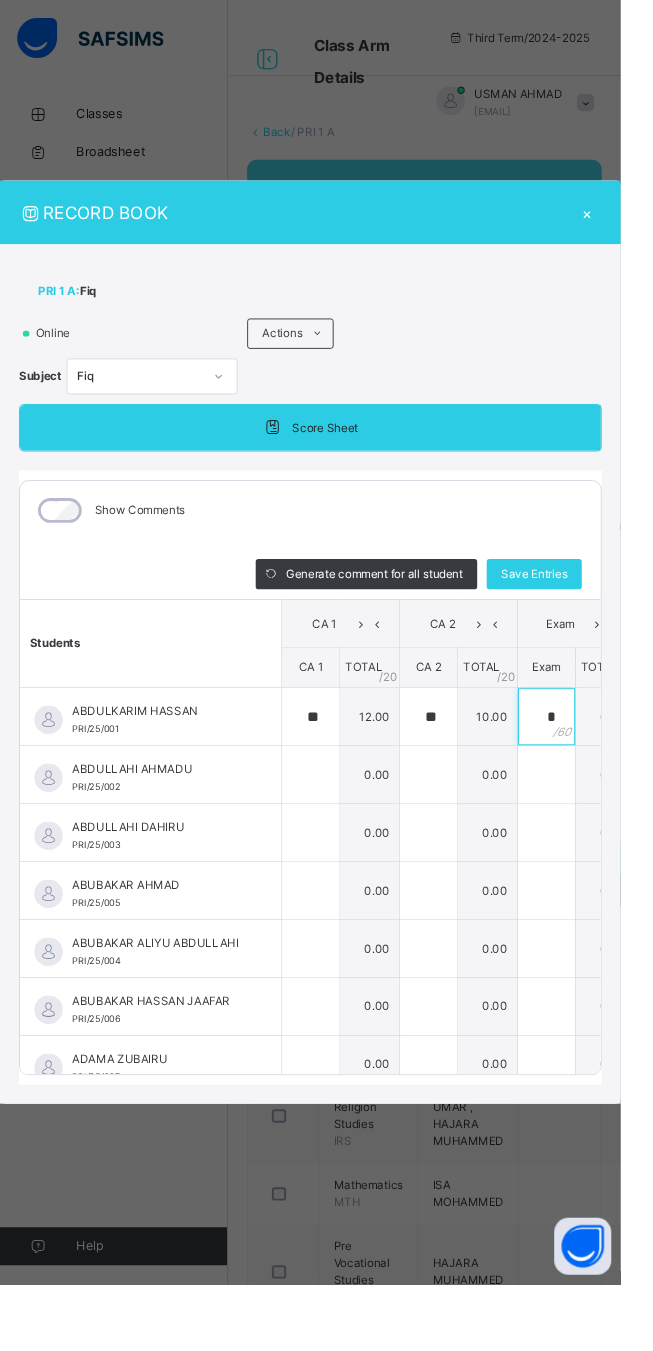 type on "**" 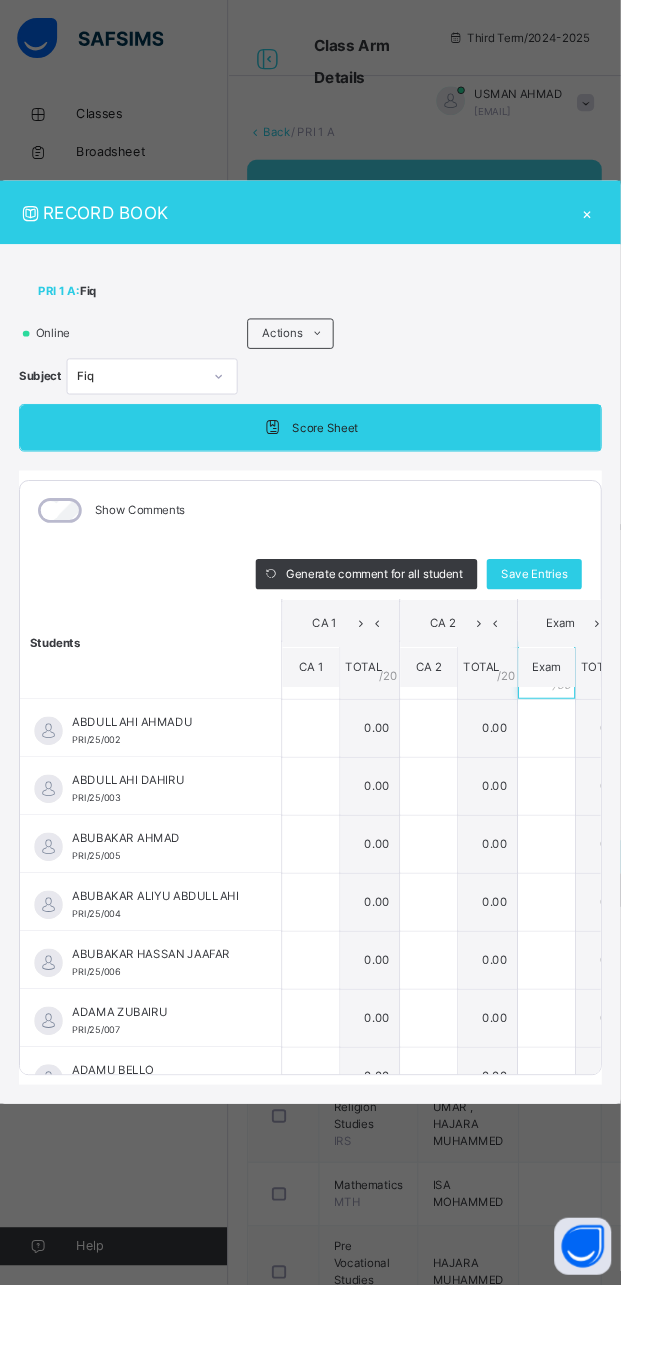 scroll, scrollTop: 28, scrollLeft: 0, axis: vertical 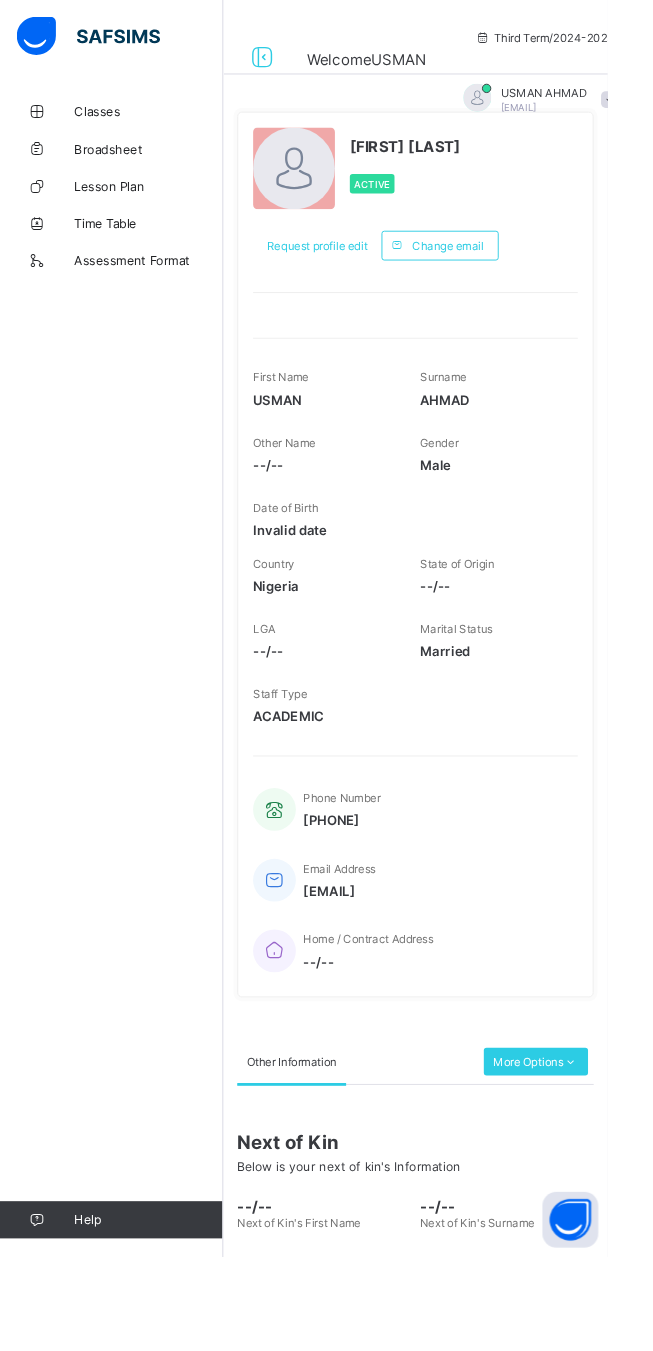 click on "Classes" at bounding box center [160, 120] 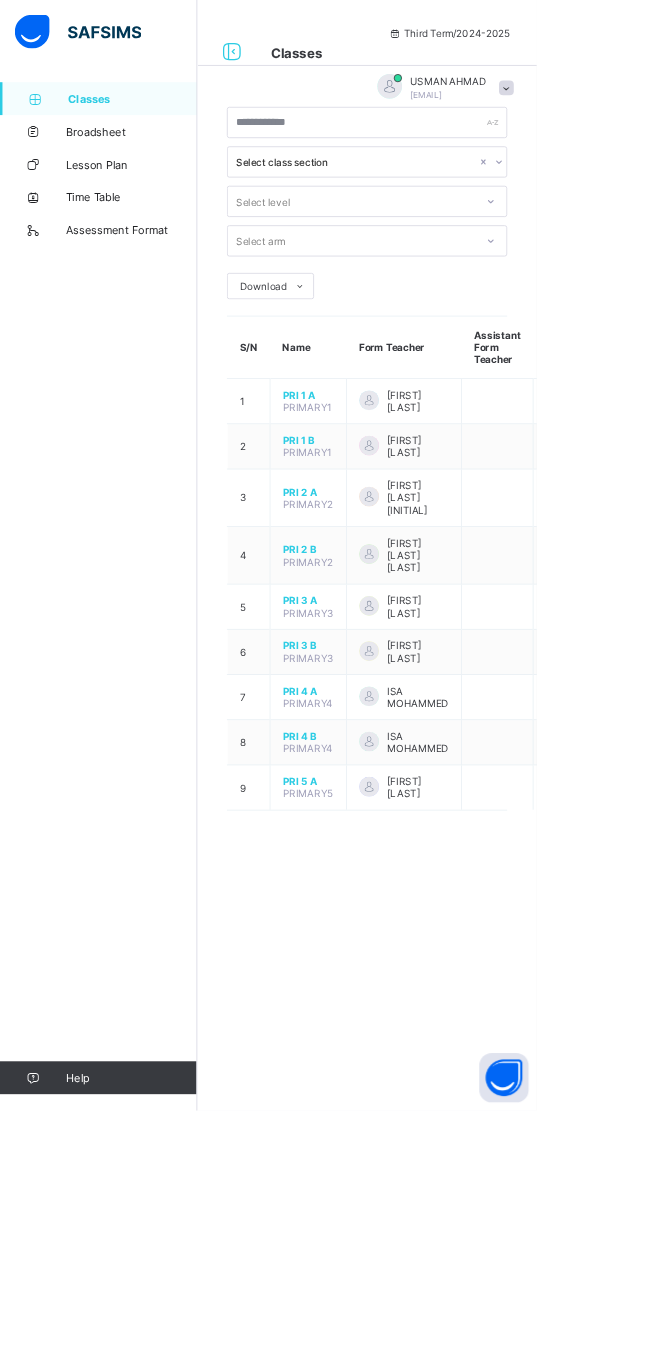 click on "PRI 1   A" at bounding box center [375, 480] 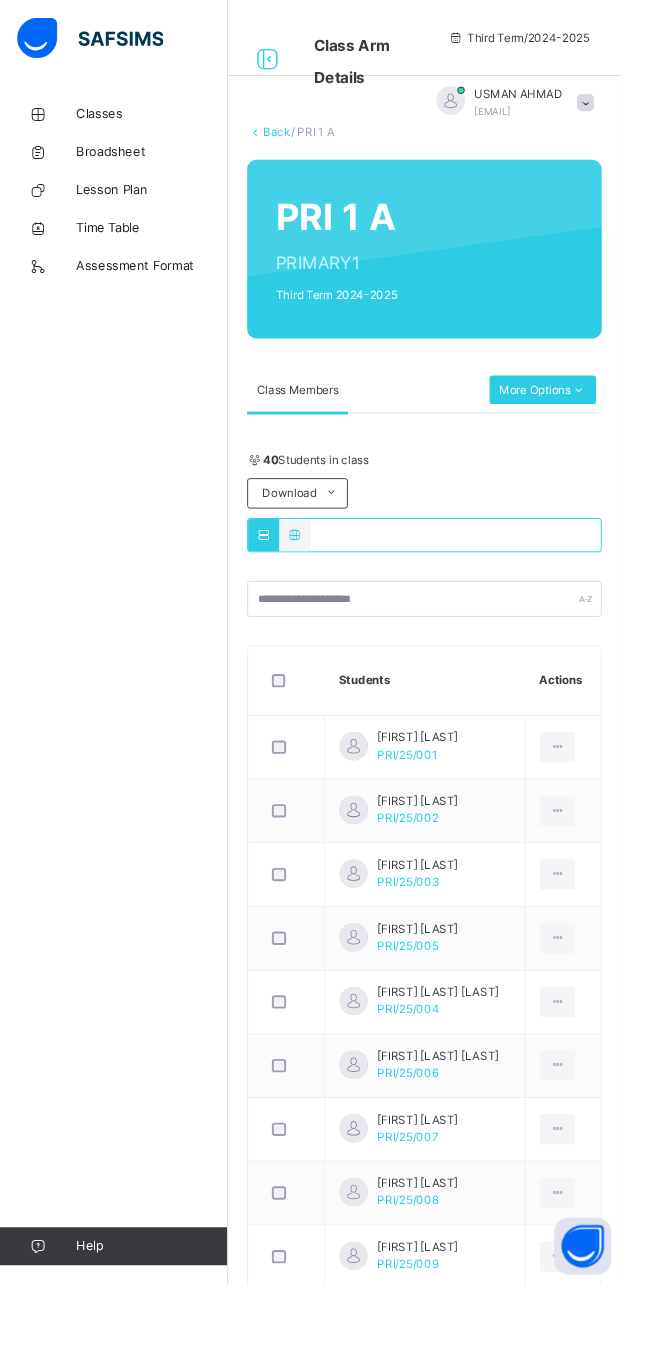 click on "Classes" at bounding box center [160, 120] 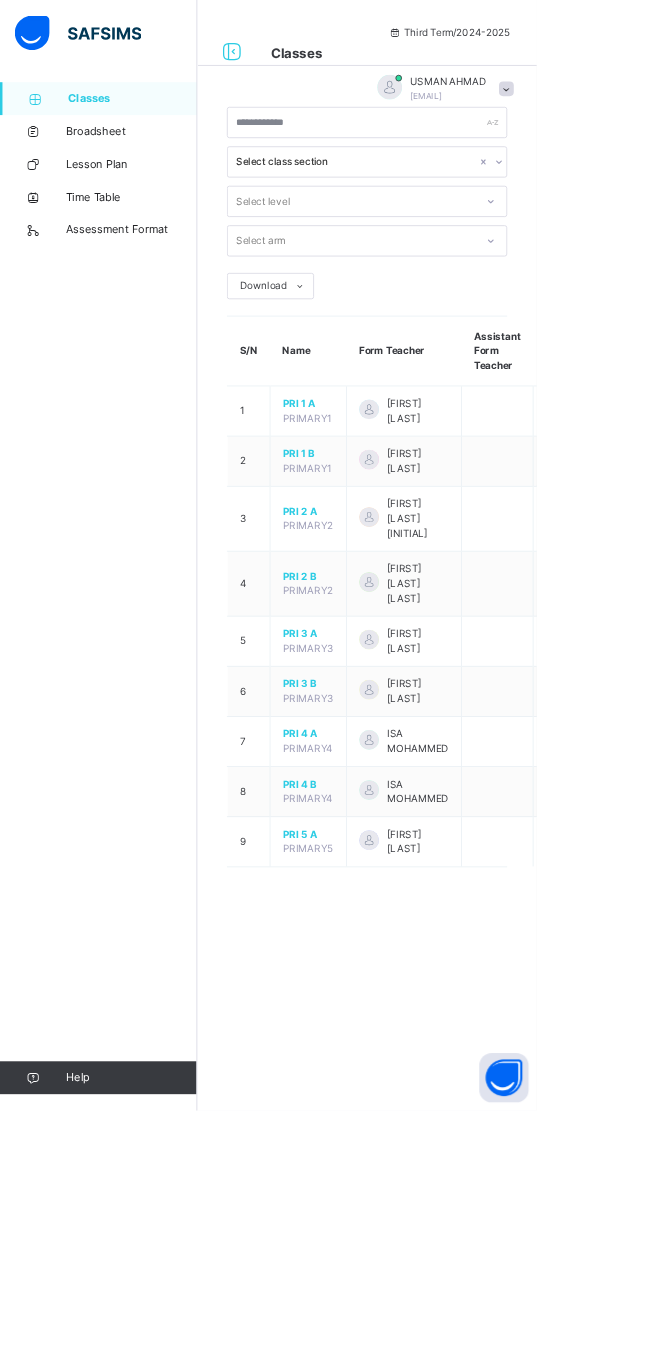 click on "PRI 1   A" at bounding box center [375, 491] 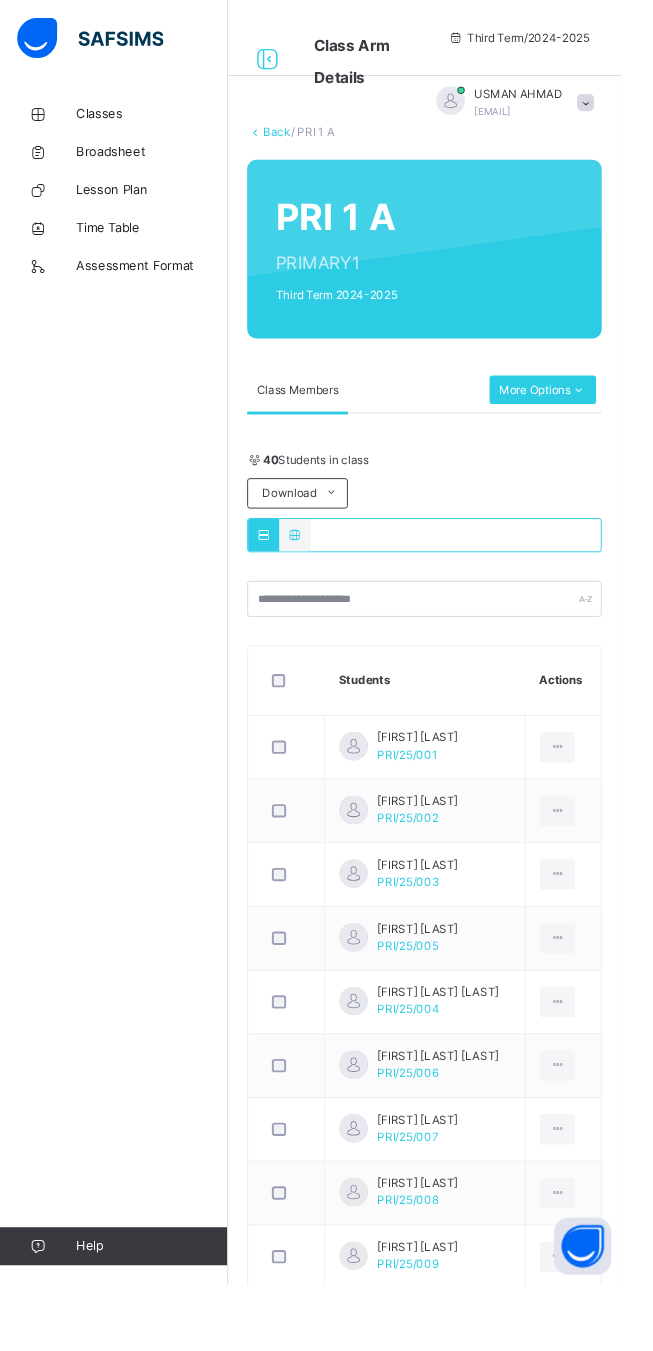 click on "More Options" at bounding box center [571, 410] 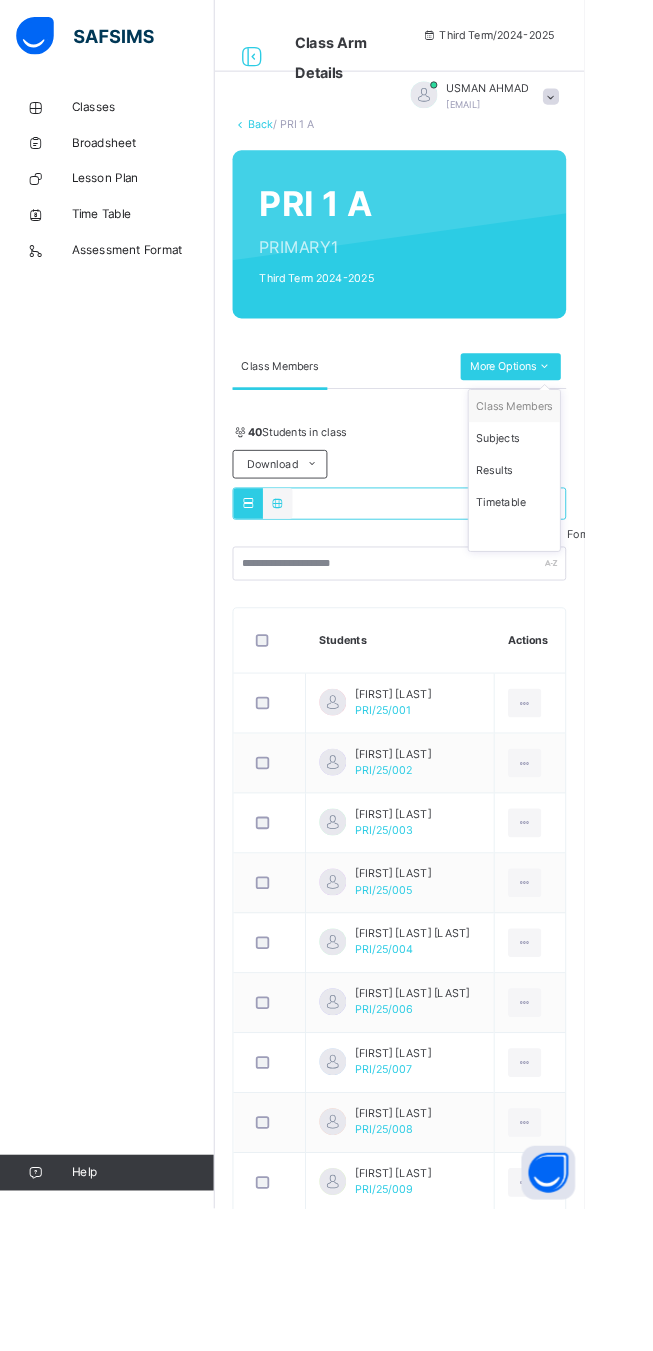 click on "Subjects" at bounding box center (575, 490) 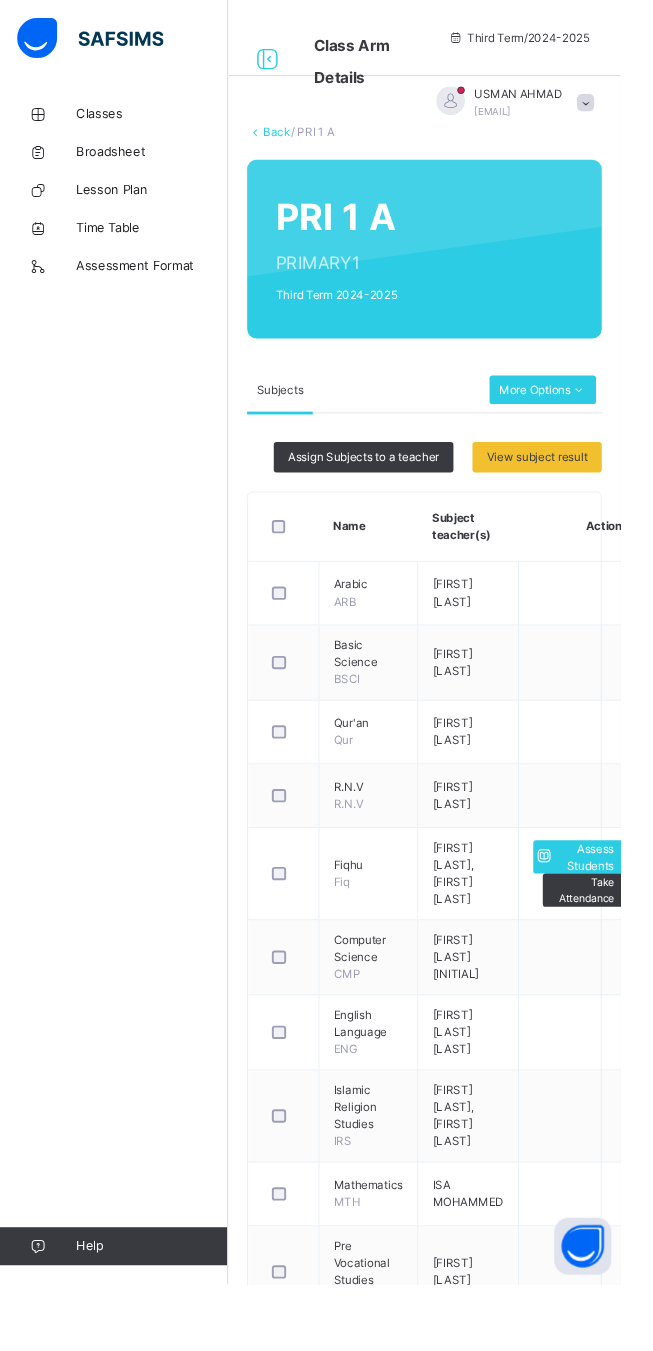 click on "Assess Students" at bounding box center [615, 902] 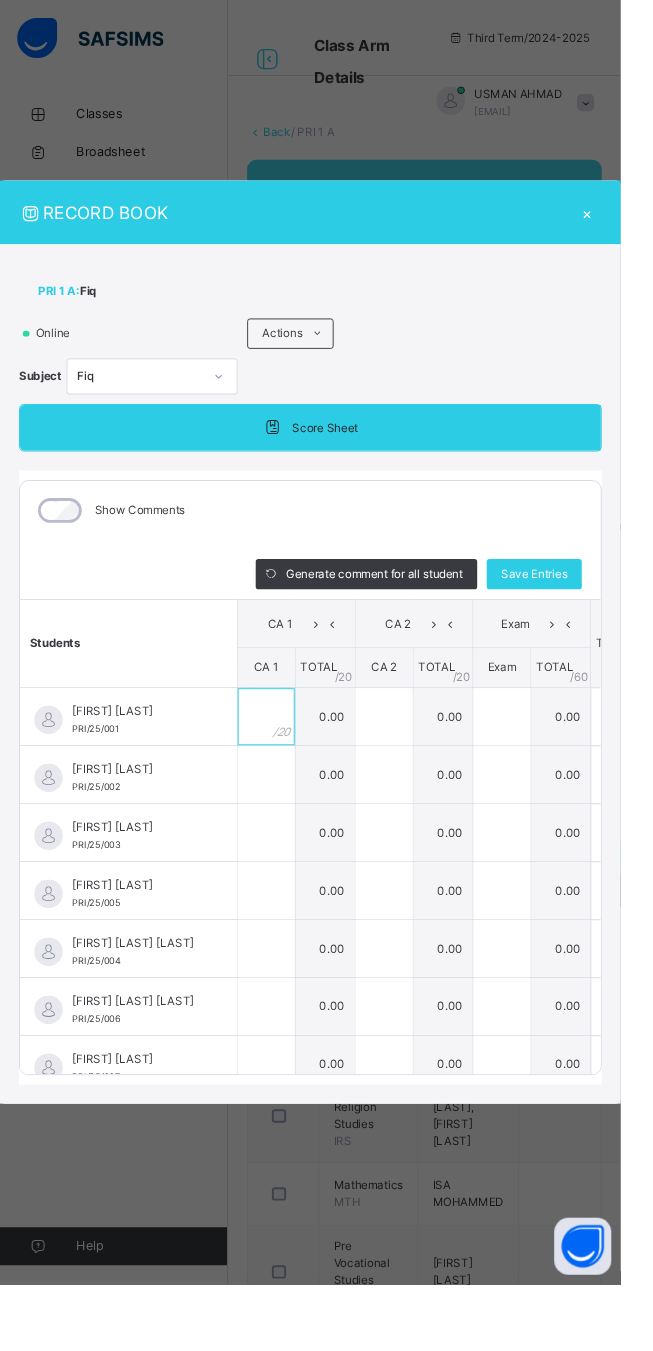 click at bounding box center [280, 754] 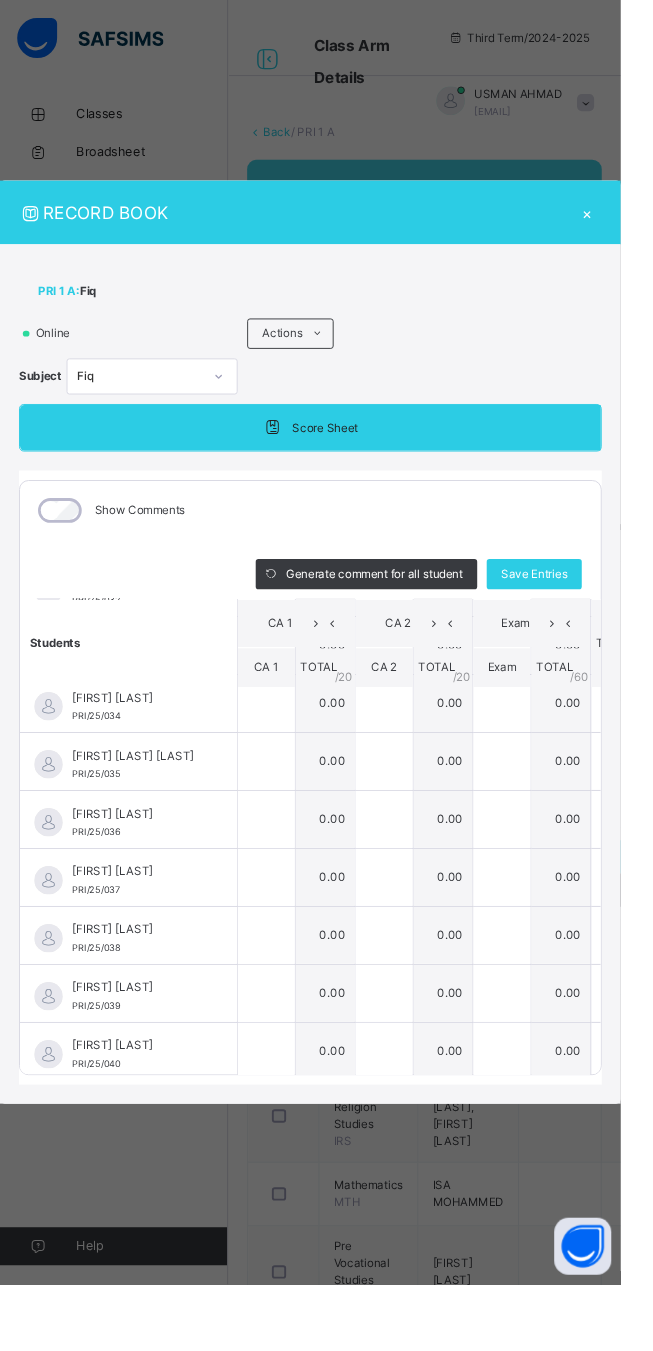scroll, scrollTop: 2028, scrollLeft: 0, axis: vertical 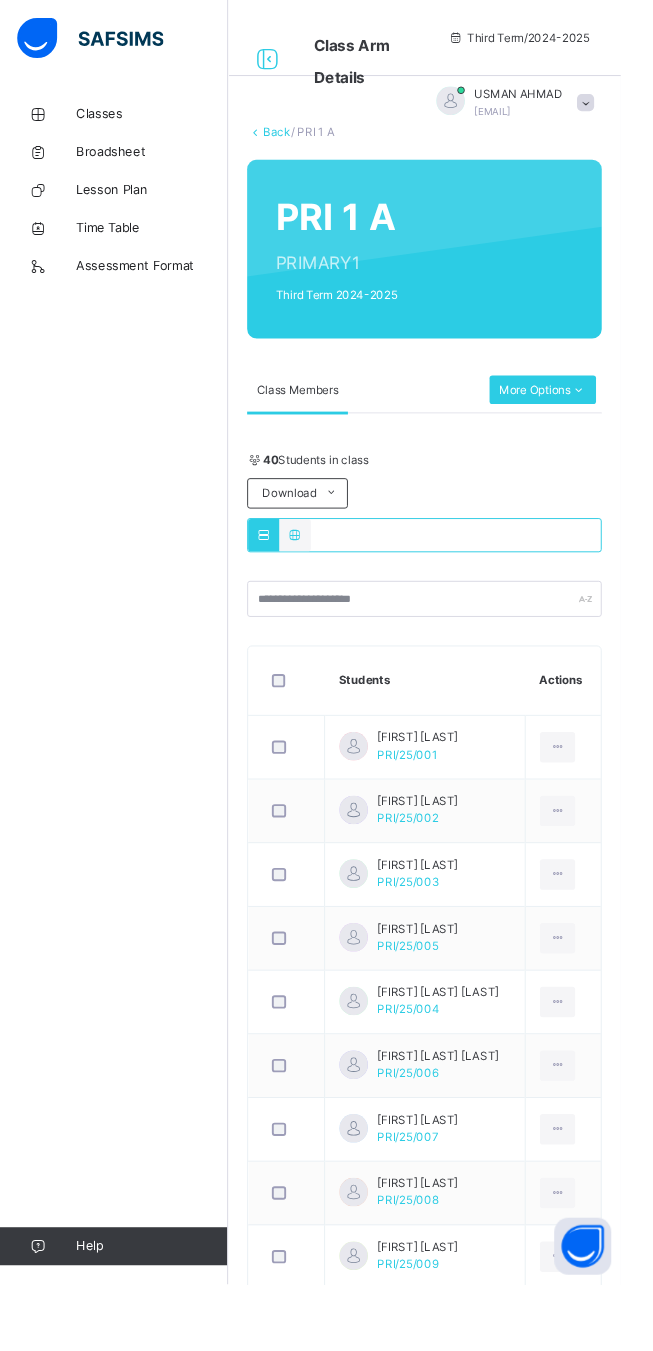 click on "Classes" at bounding box center (160, 120) 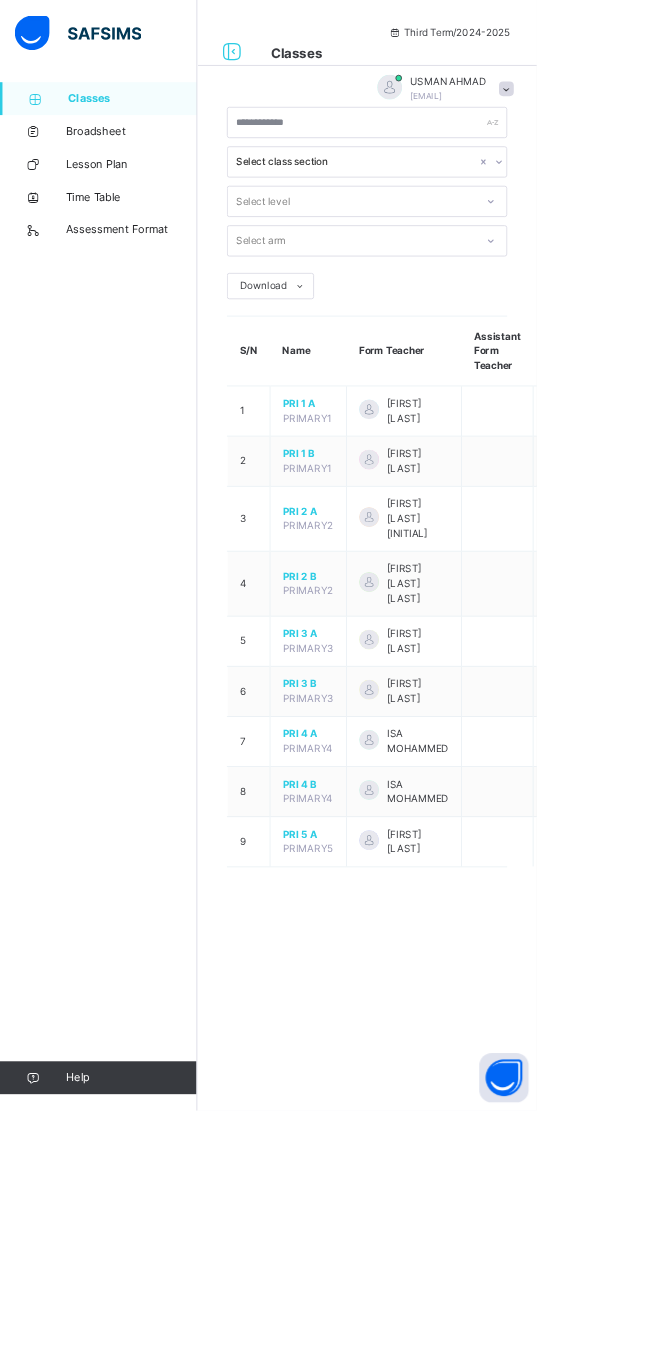 click on "PRI 1   B" at bounding box center (375, 552) 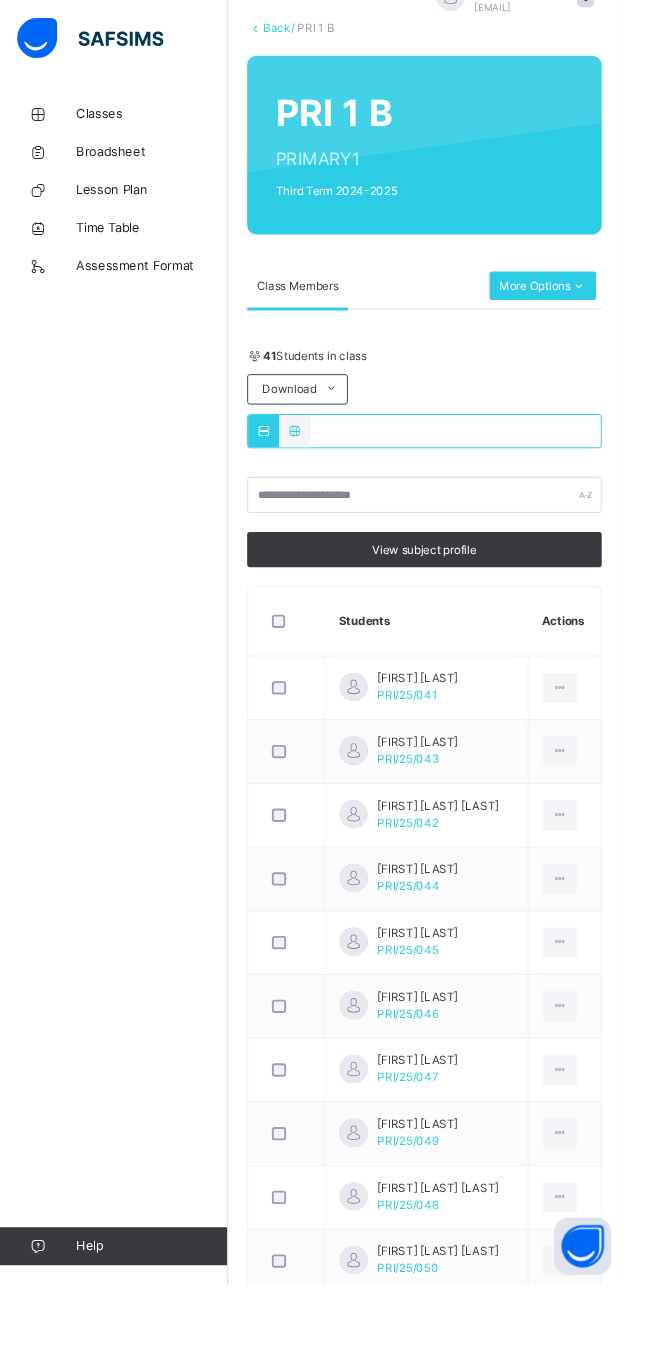 scroll, scrollTop: 111, scrollLeft: 0, axis: vertical 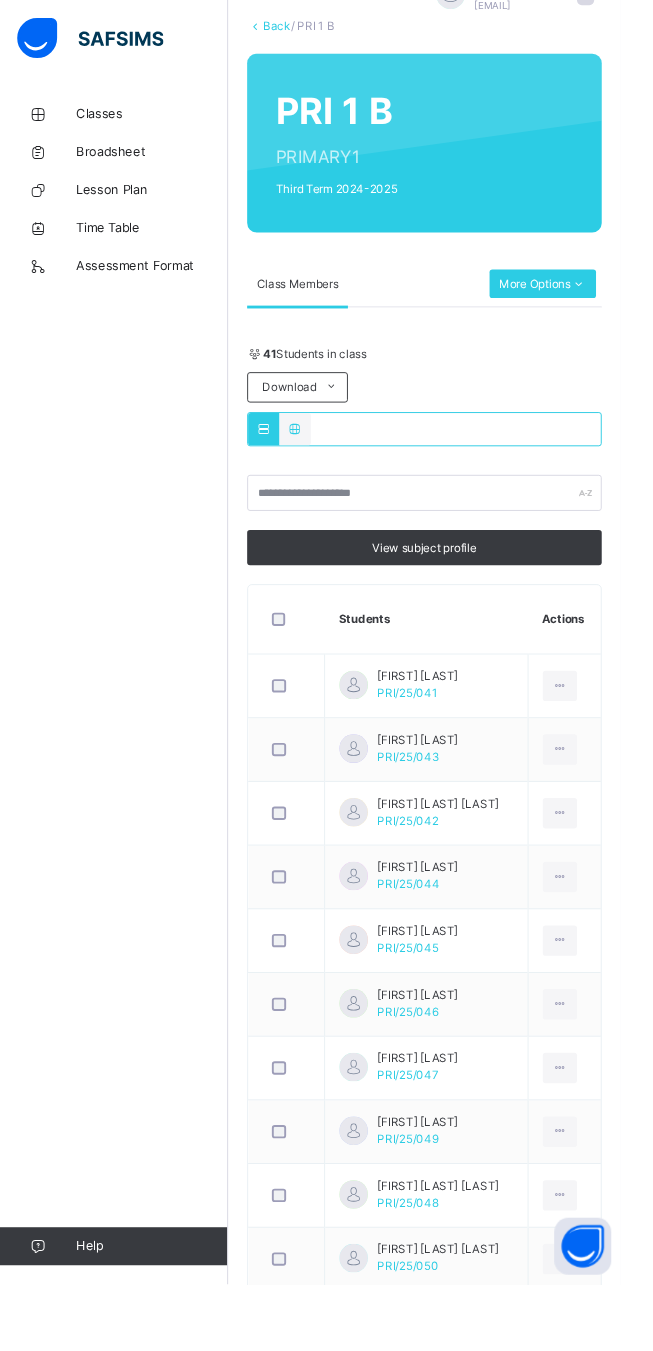 click at bounding box center [589, 1057] 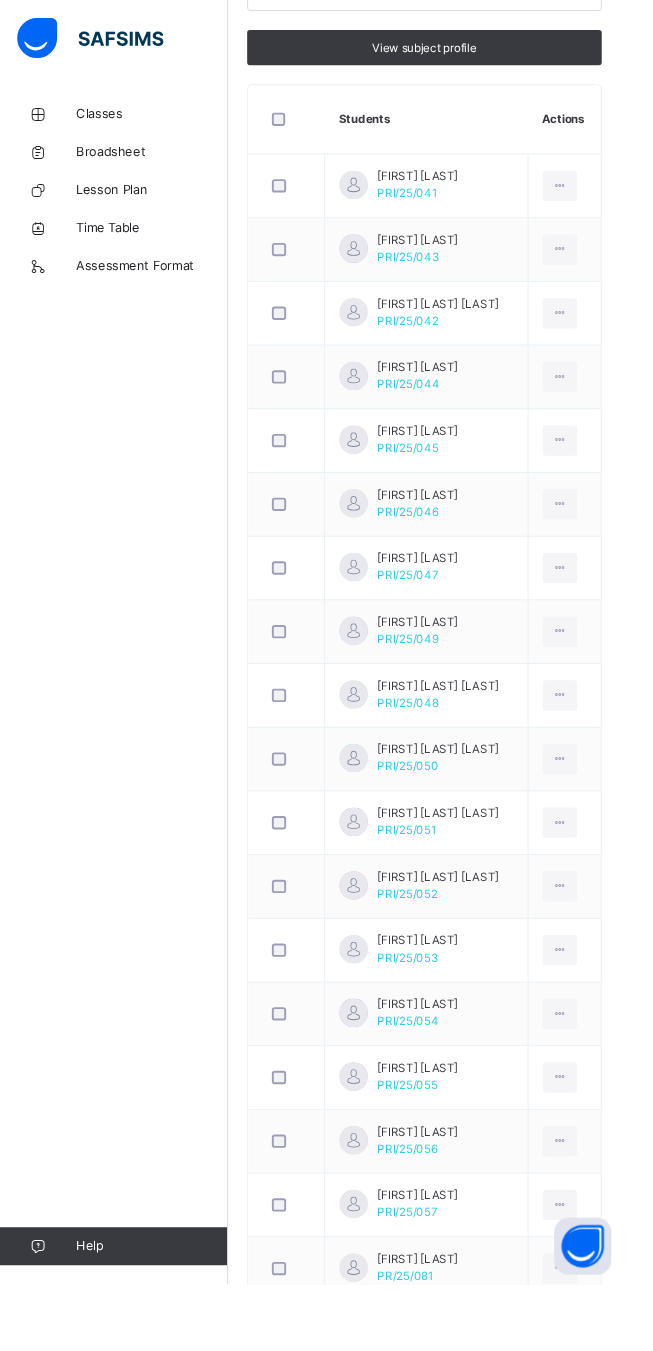 scroll, scrollTop: 637, scrollLeft: 0, axis: vertical 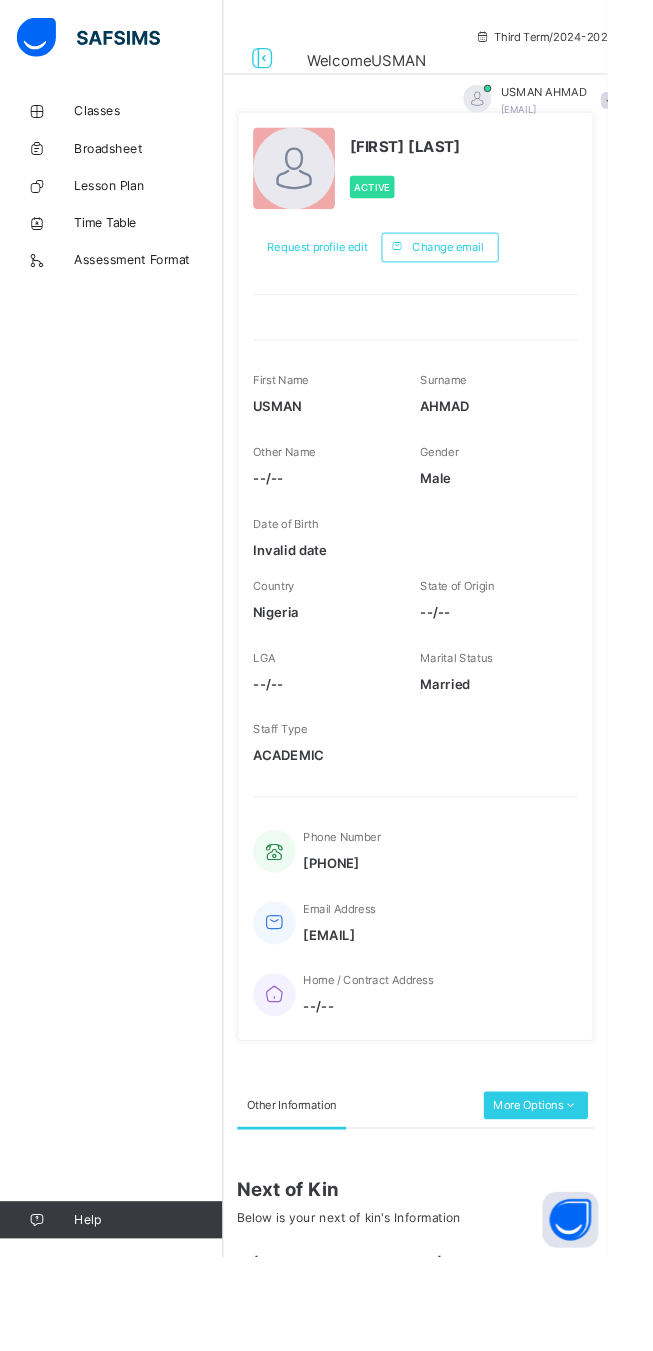 click on "USMAN   AHMAD ahmadusmangurin06@gmail.com" at bounding box center [576, 108] 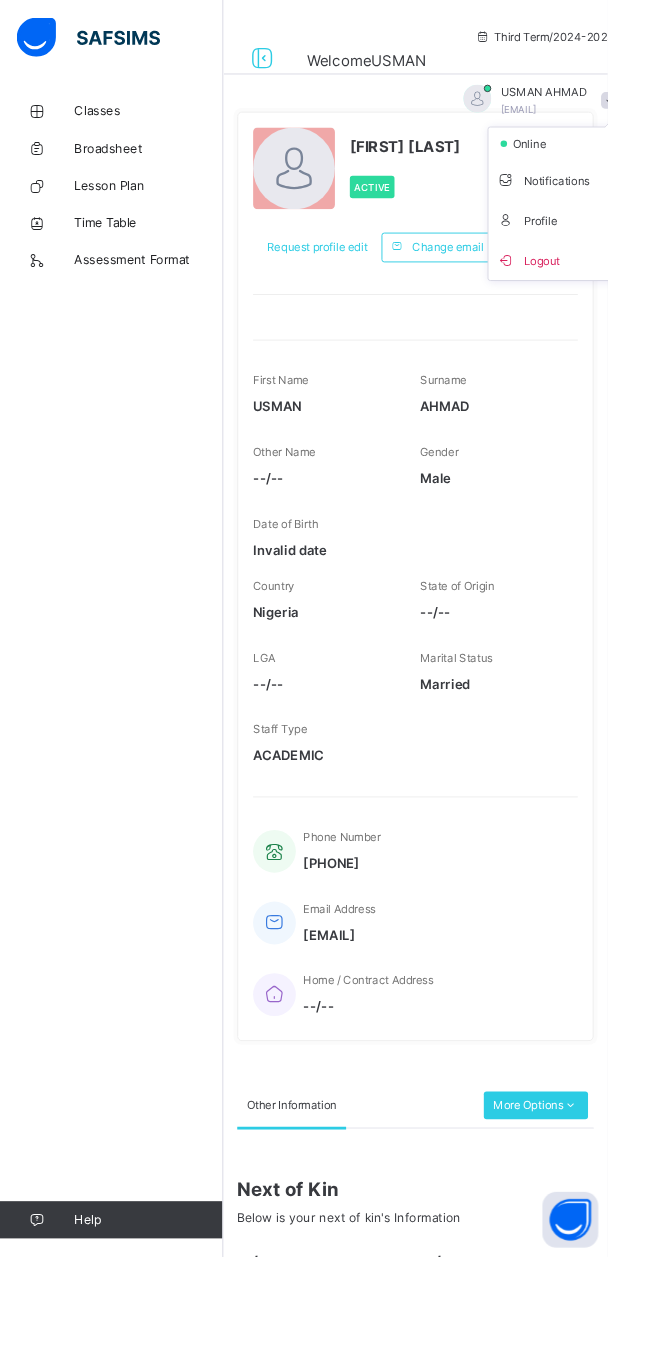 click on "Logout" at bounding box center (599, 279) 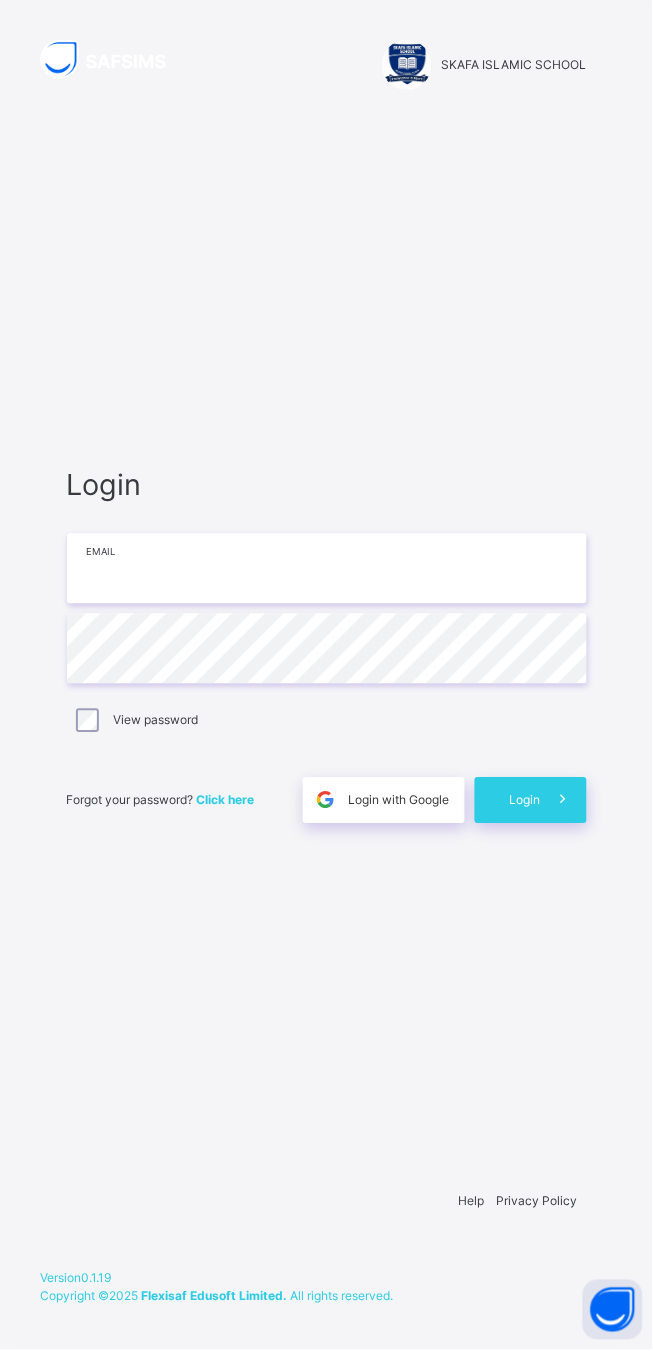 click at bounding box center (327, 569) 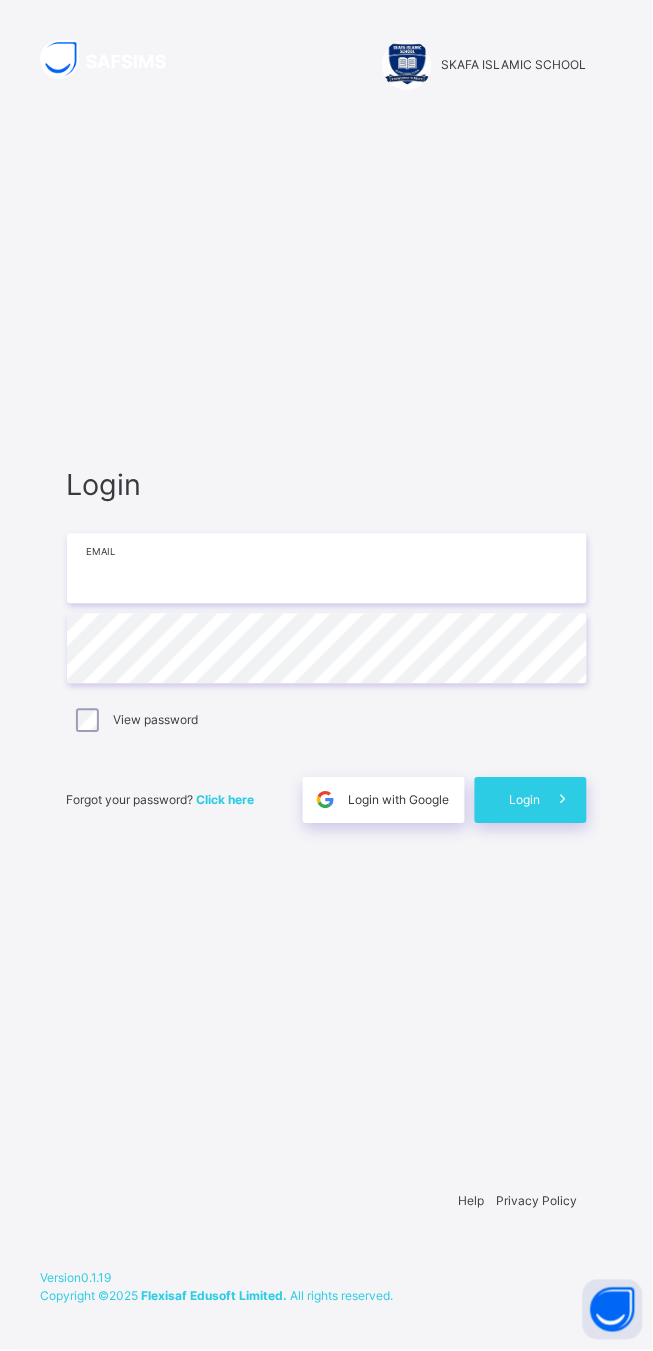 click at bounding box center [327, 569] 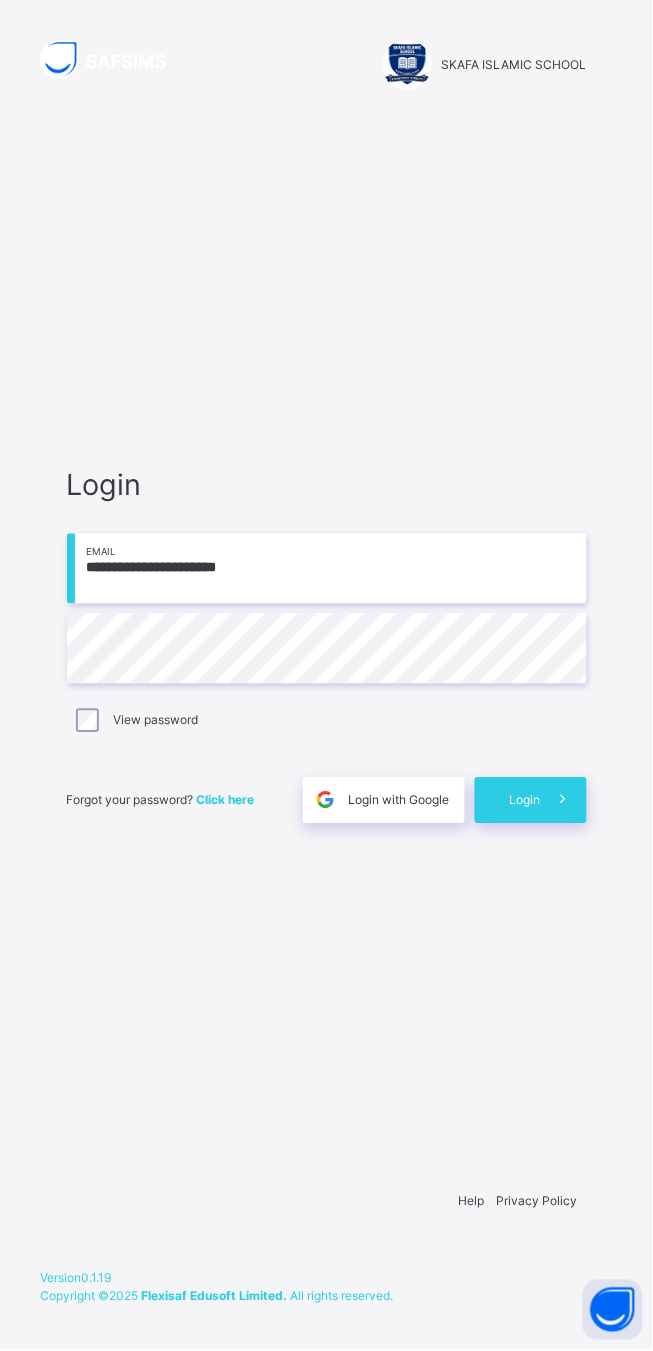 type on "**********" 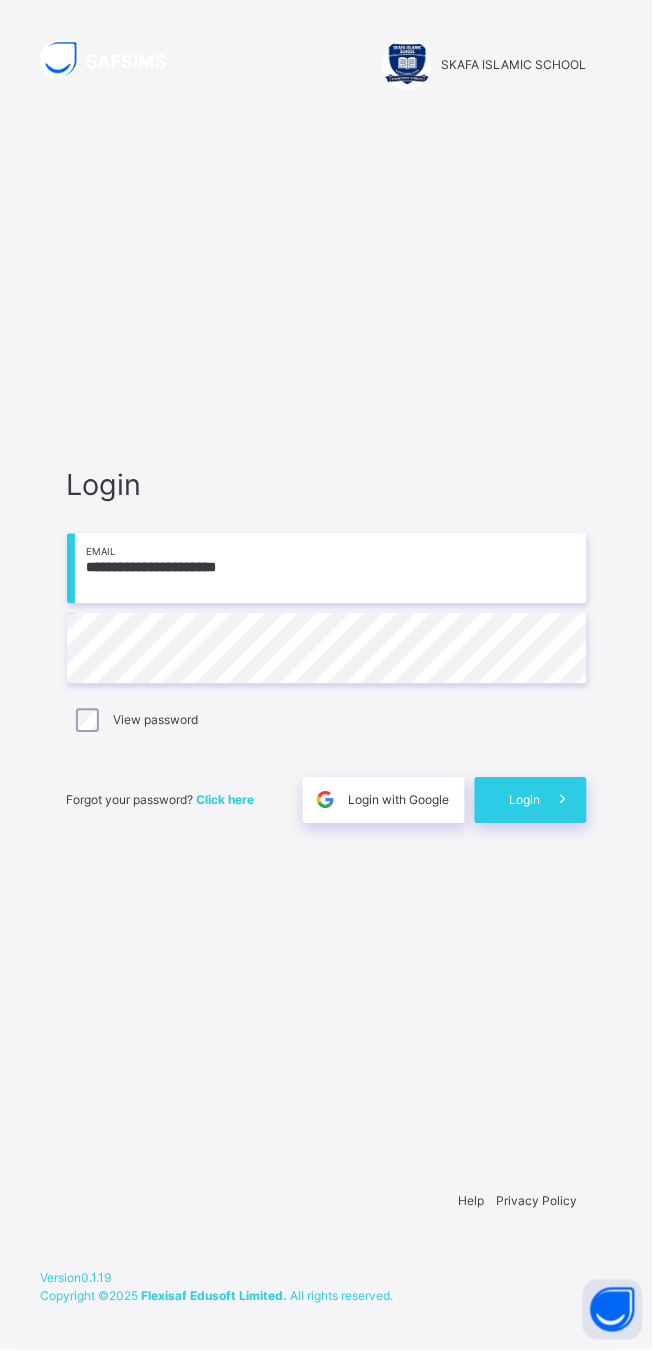 click at bounding box center [564, 801] 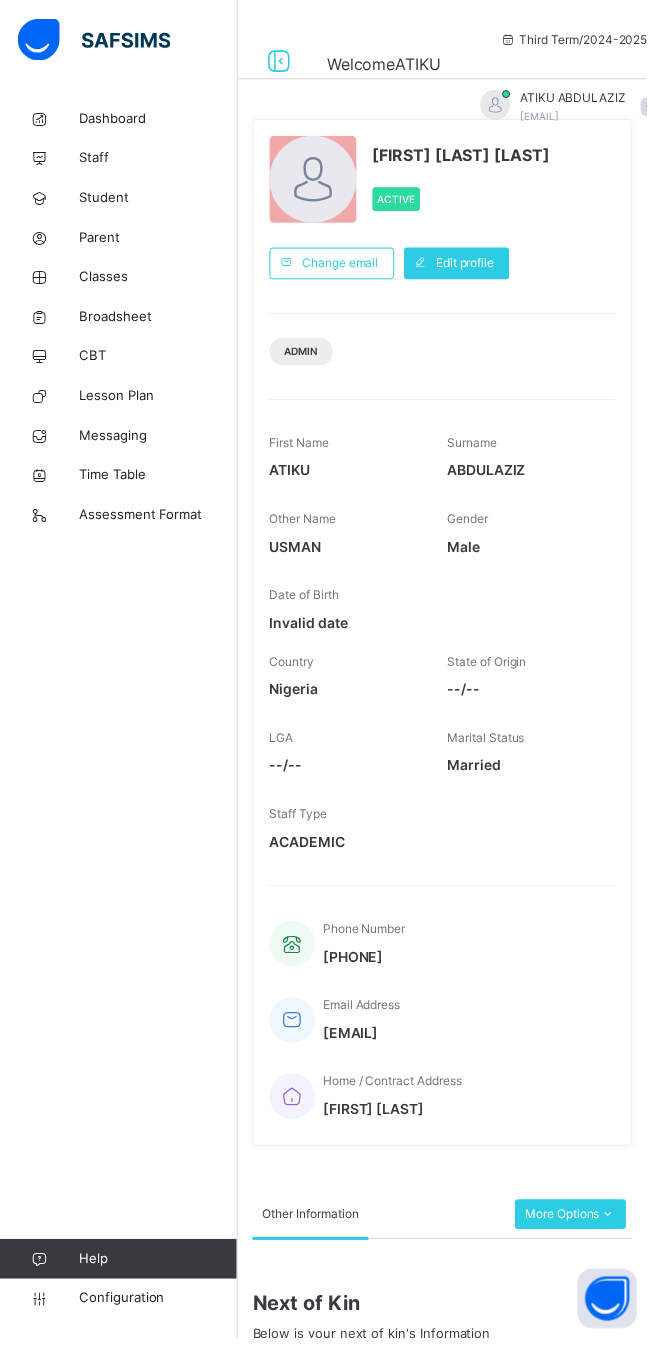 click on "Student" at bounding box center [120, 200] 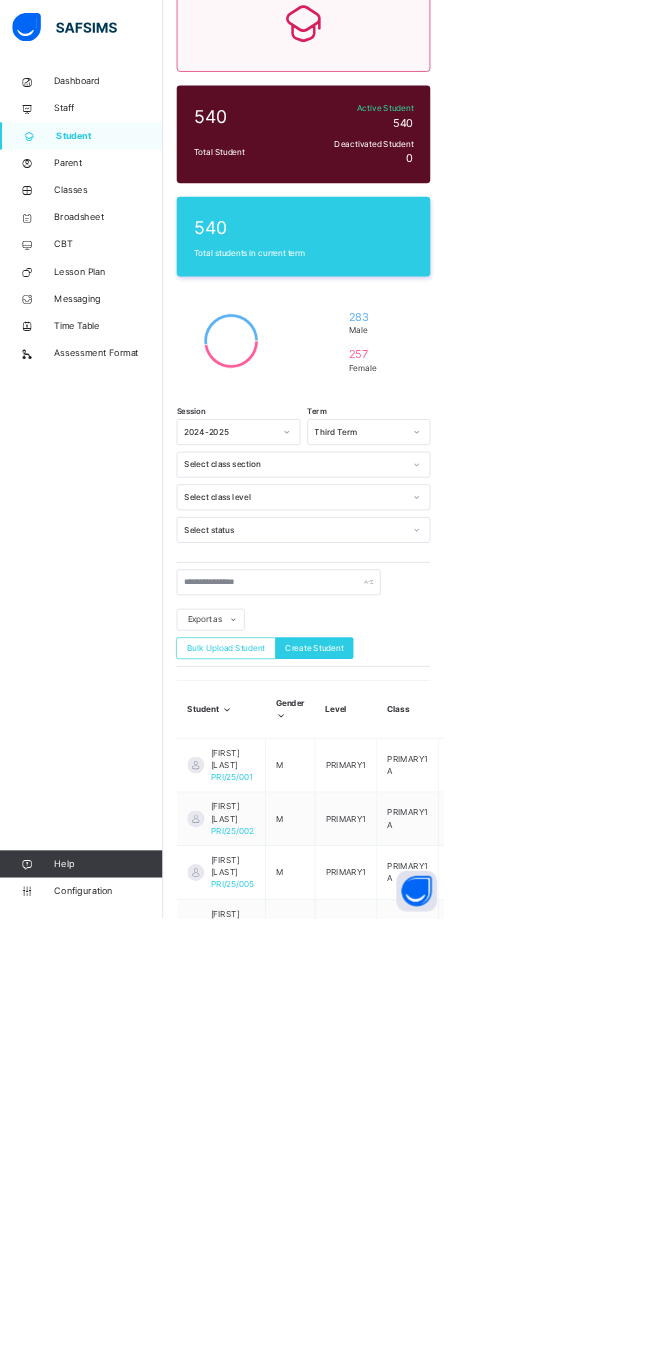 scroll, scrollTop: 220, scrollLeft: 0, axis: vertical 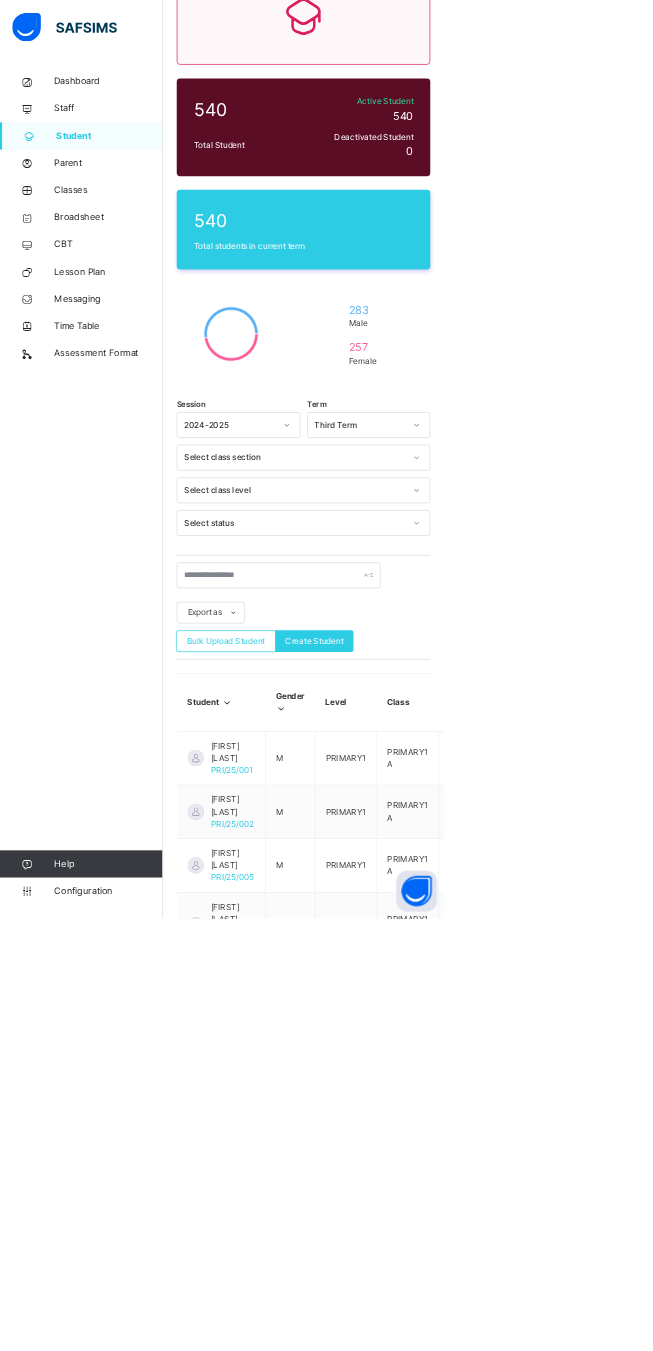 click on "Create Student" at bounding box center [462, 944] 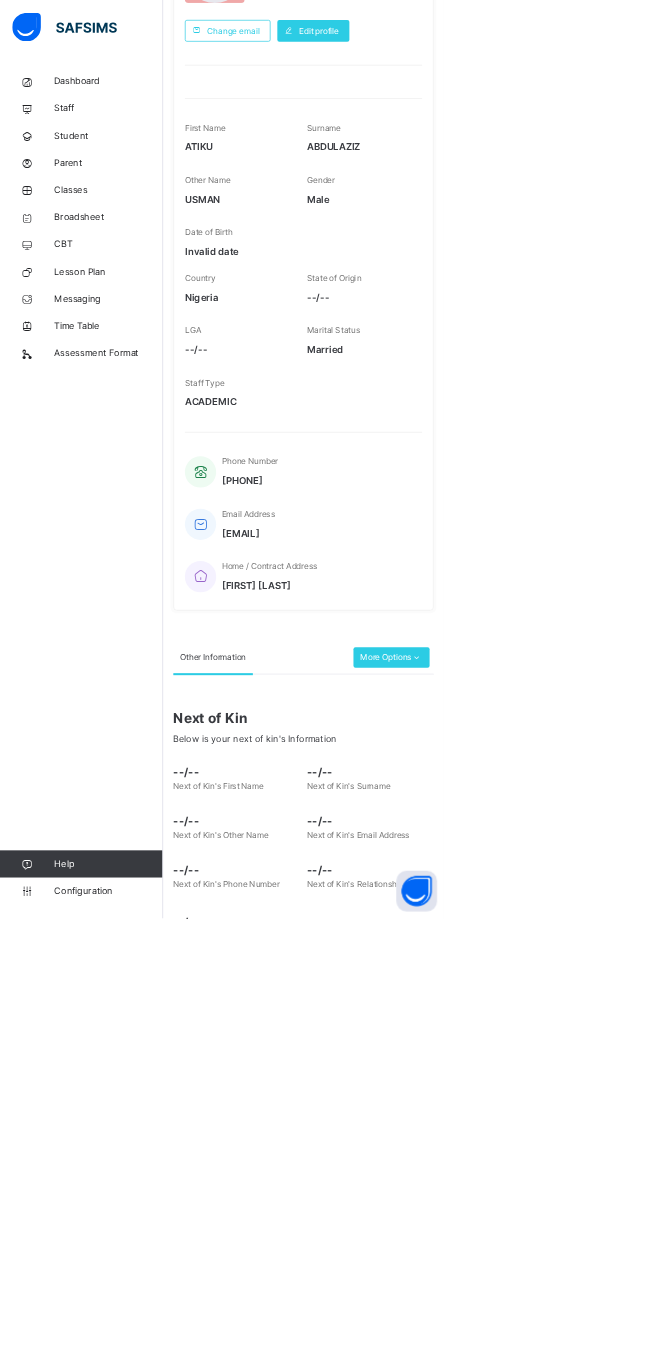 scroll, scrollTop: 0, scrollLeft: 0, axis: both 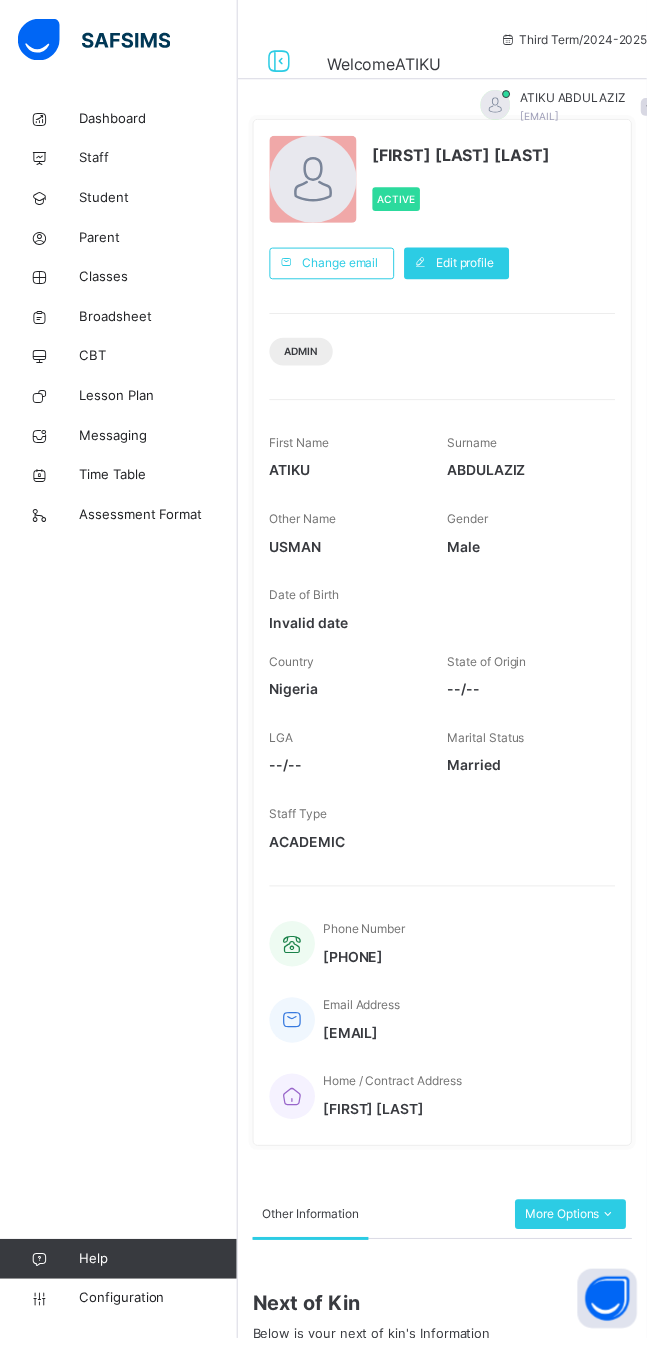 click on "Classes" at bounding box center [160, 280] 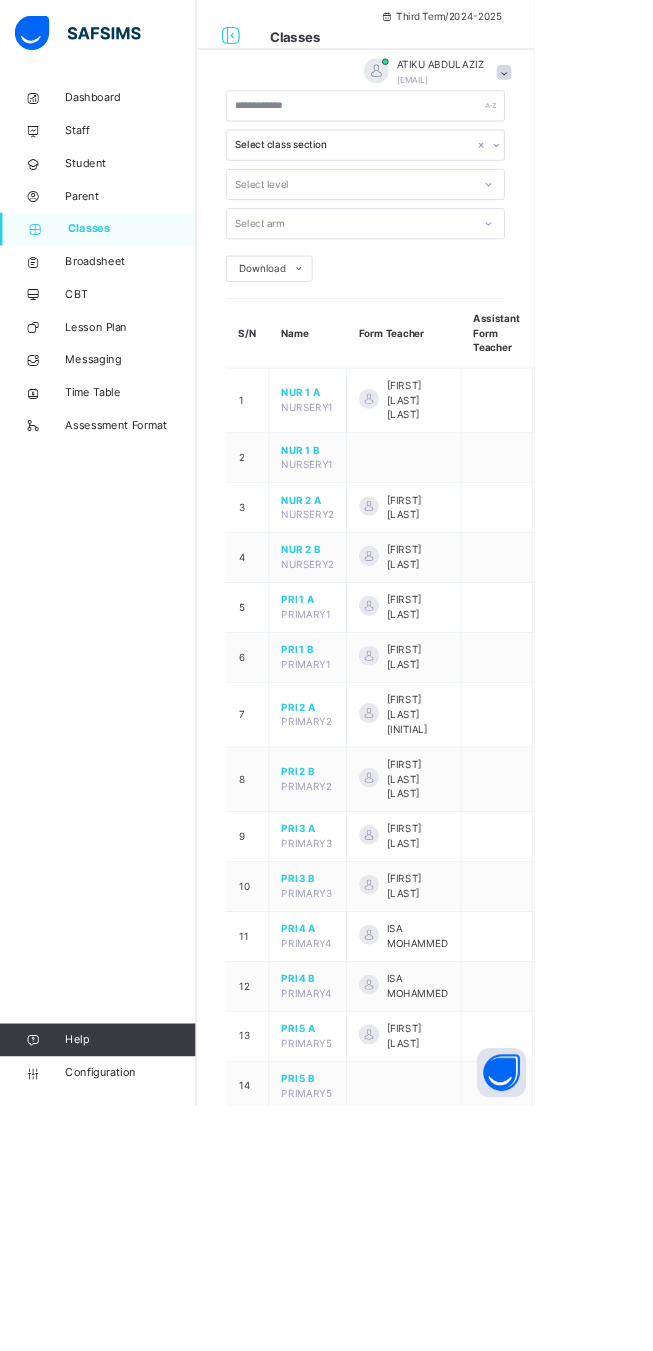 scroll, scrollTop: 274, scrollLeft: 0, axis: vertical 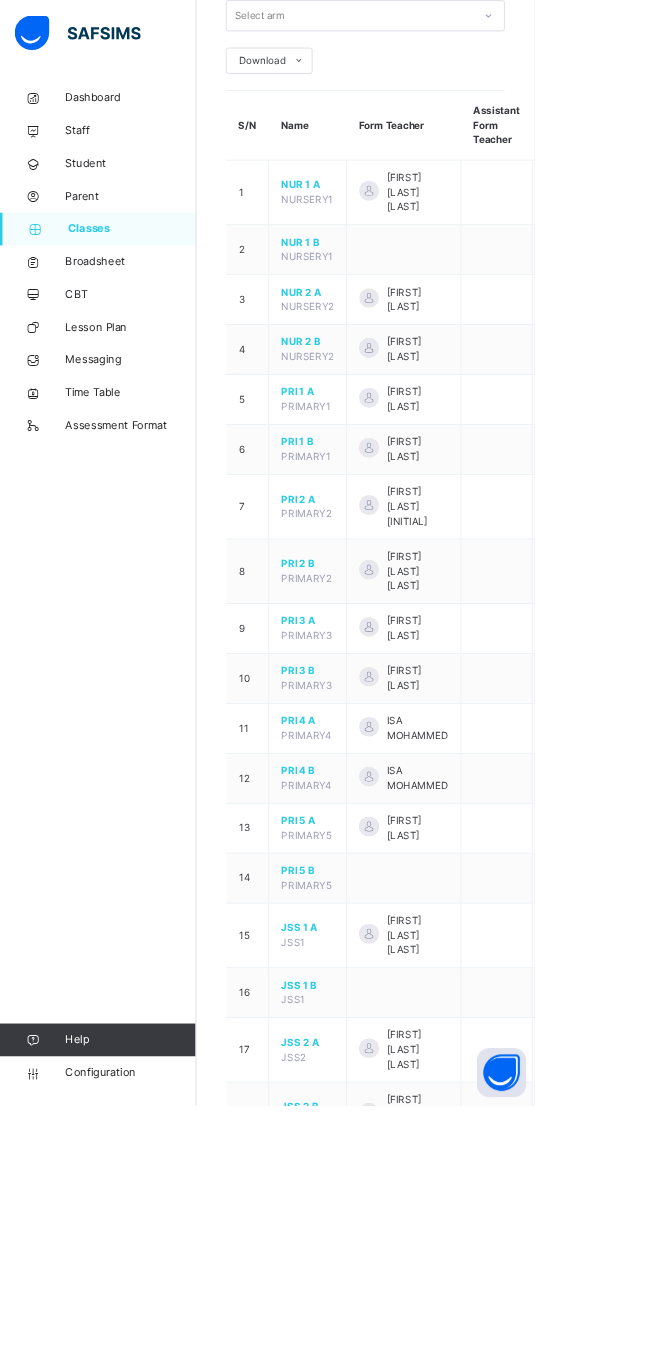 click on "PRI 3   B" at bounding box center (376, 820) 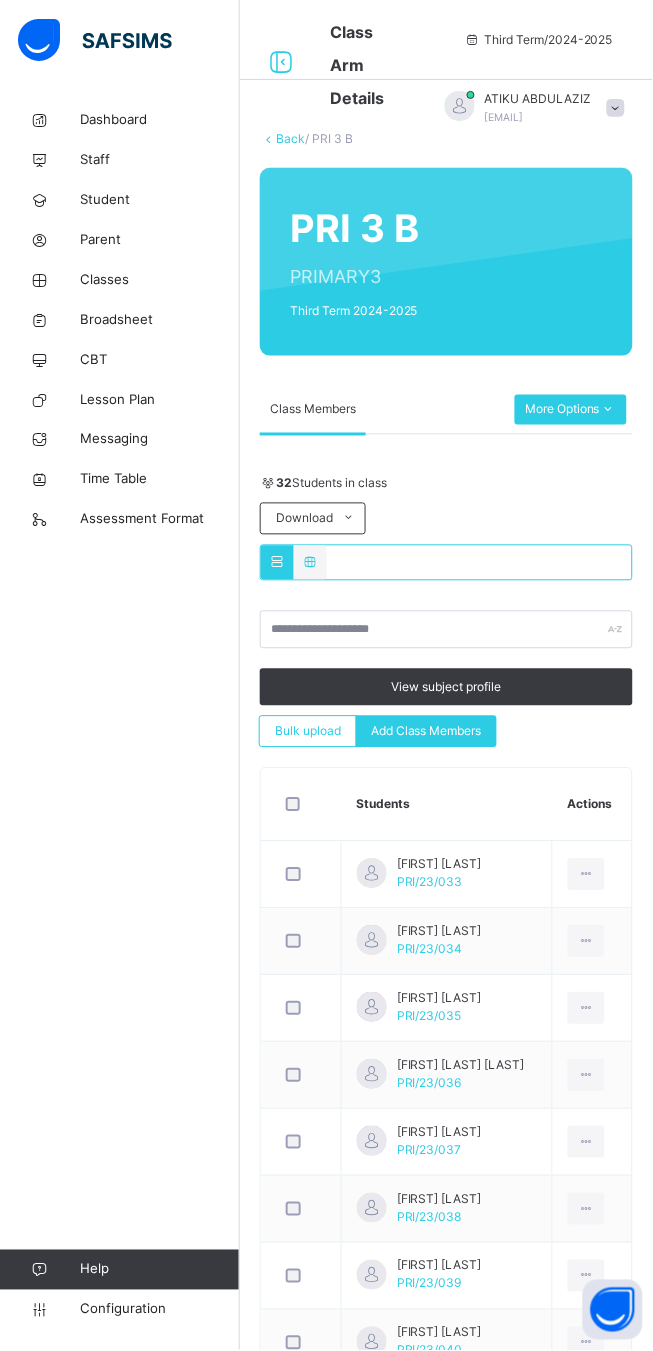 scroll, scrollTop: 1740, scrollLeft: 0, axis: vertical 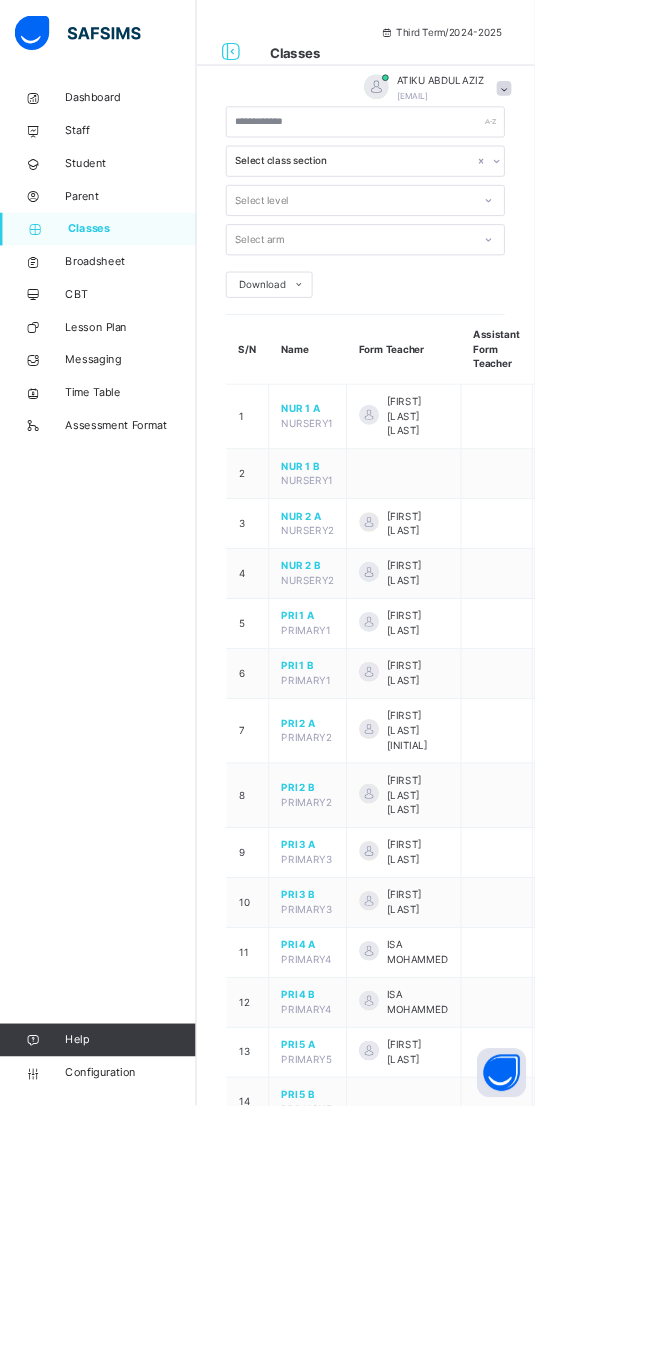 click on "Student" at bounding box center (160, 200) 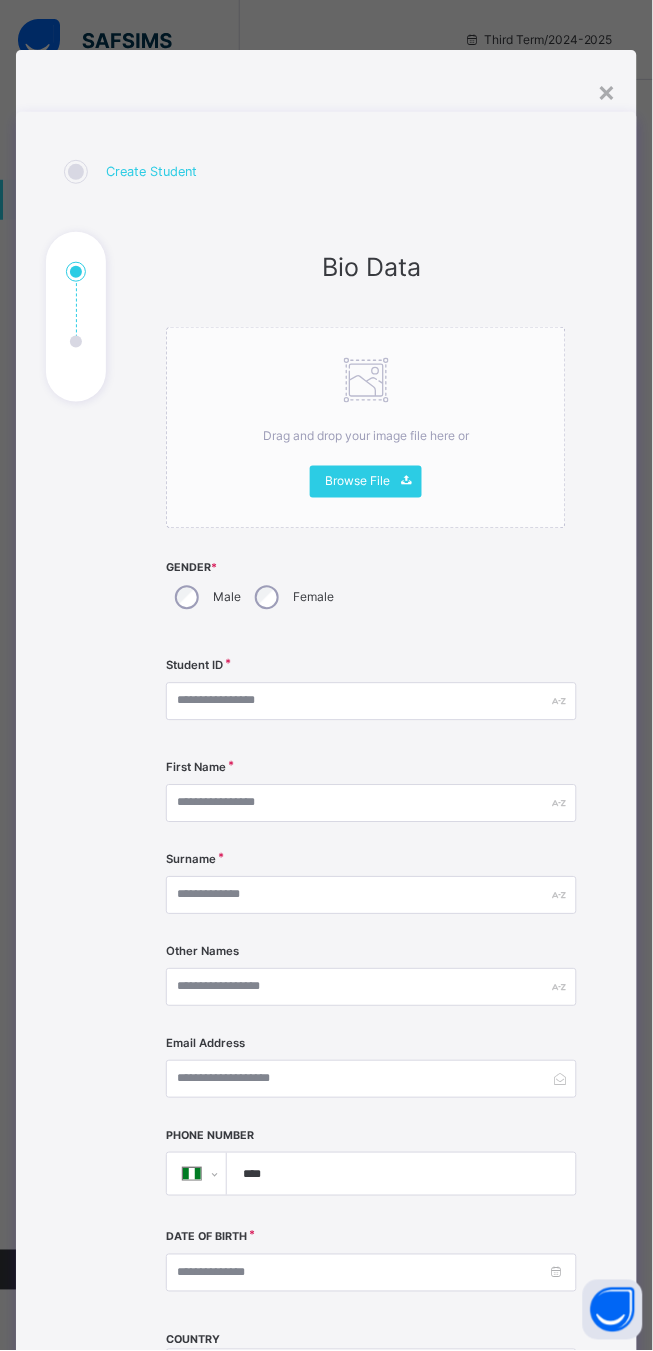 click on "**********" at bounding box center (326, 675) 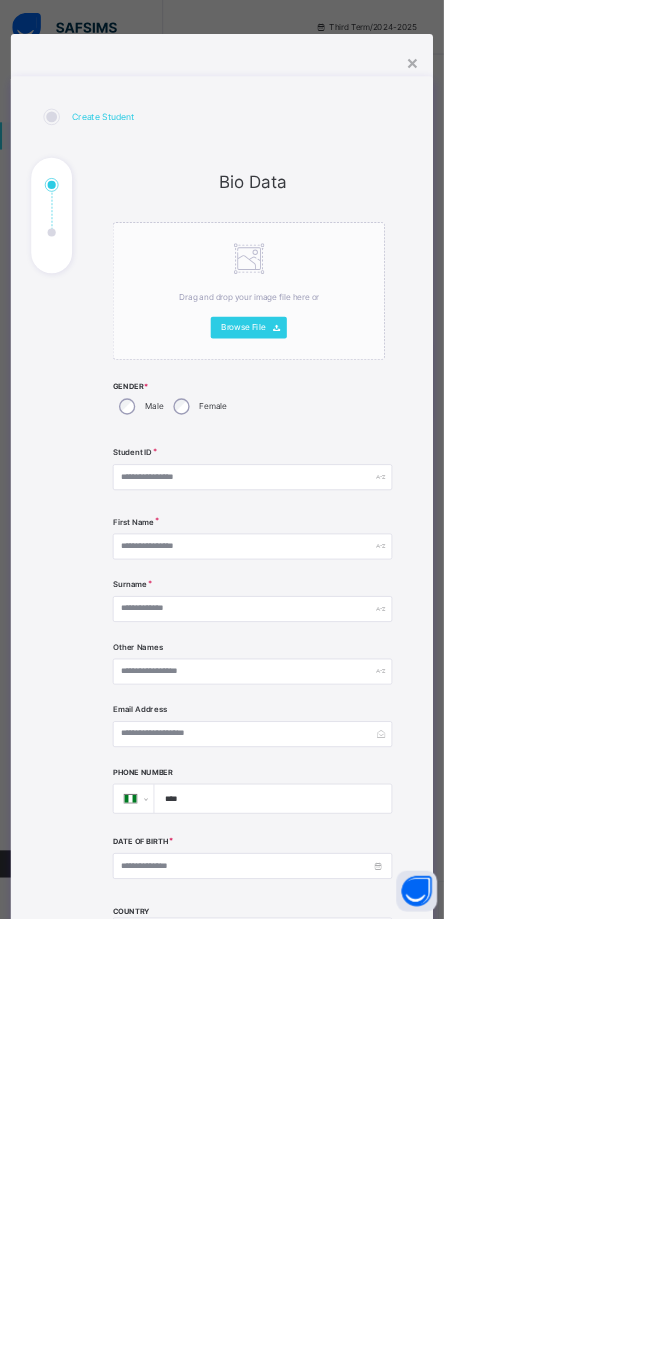 click on "×" at bounding box center [607, 91] 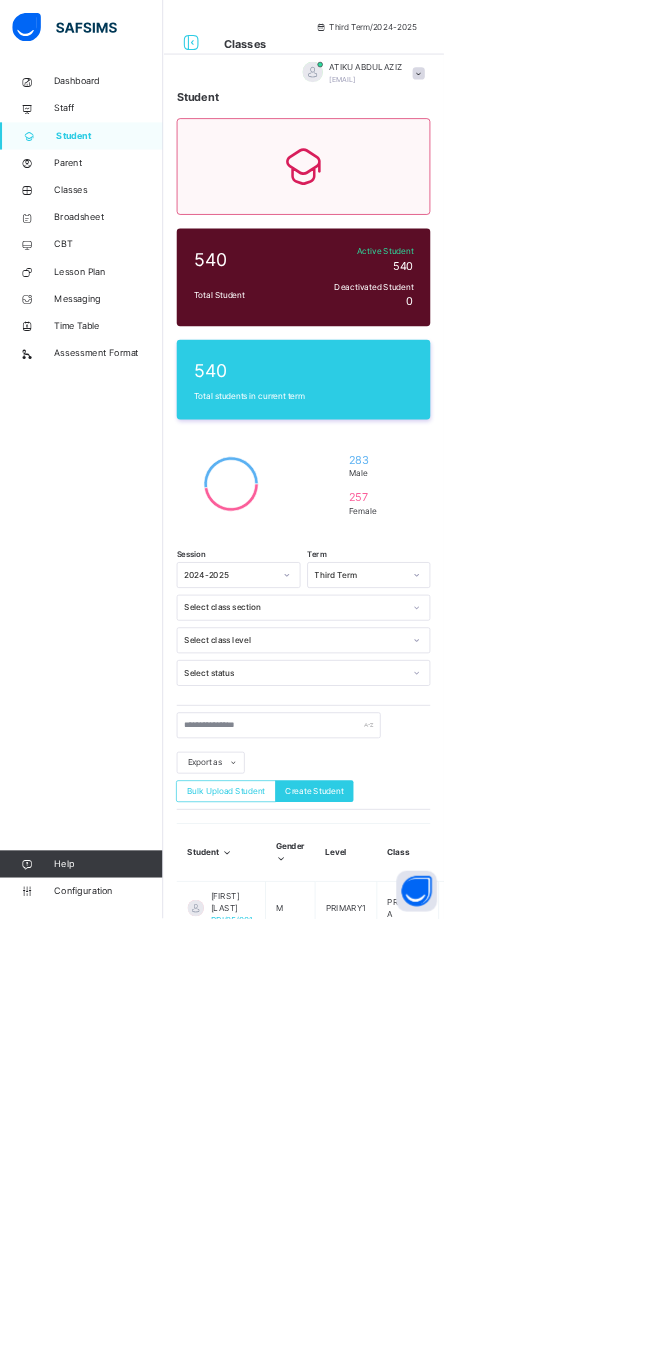 click on "Student" at bounding box center [161, 200] 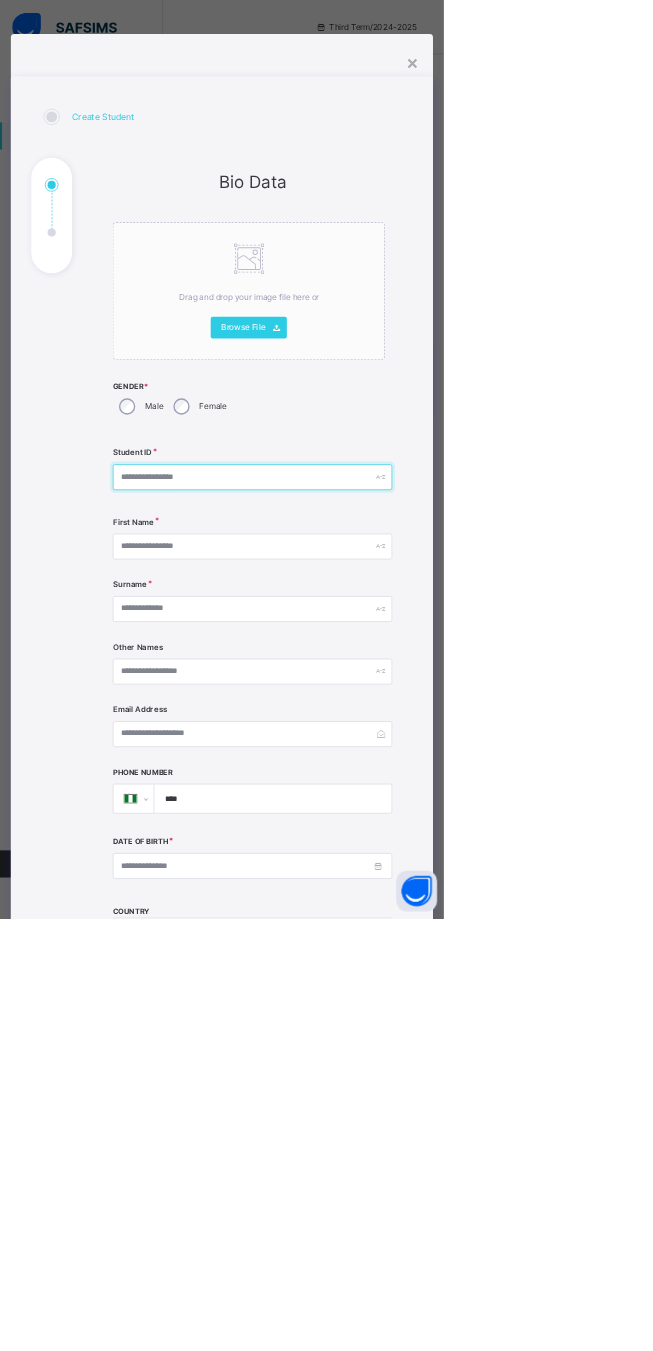 click at bounding box center [371, 702] 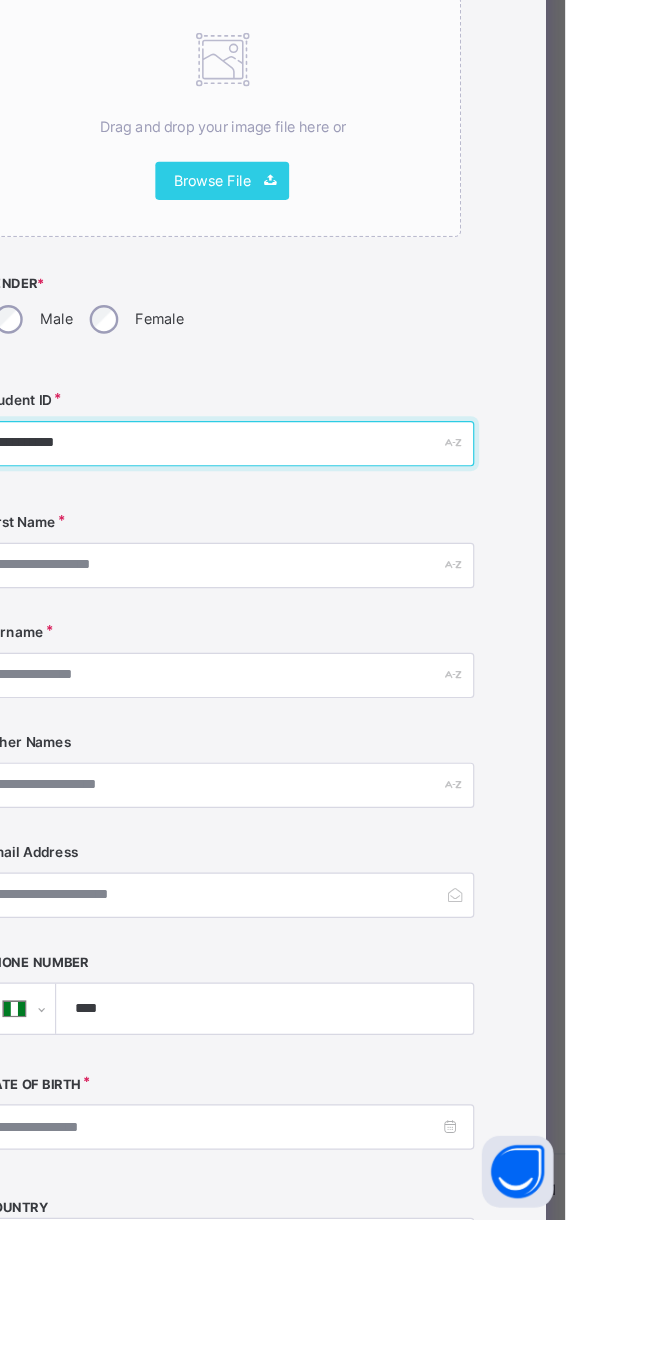 type on "**********" 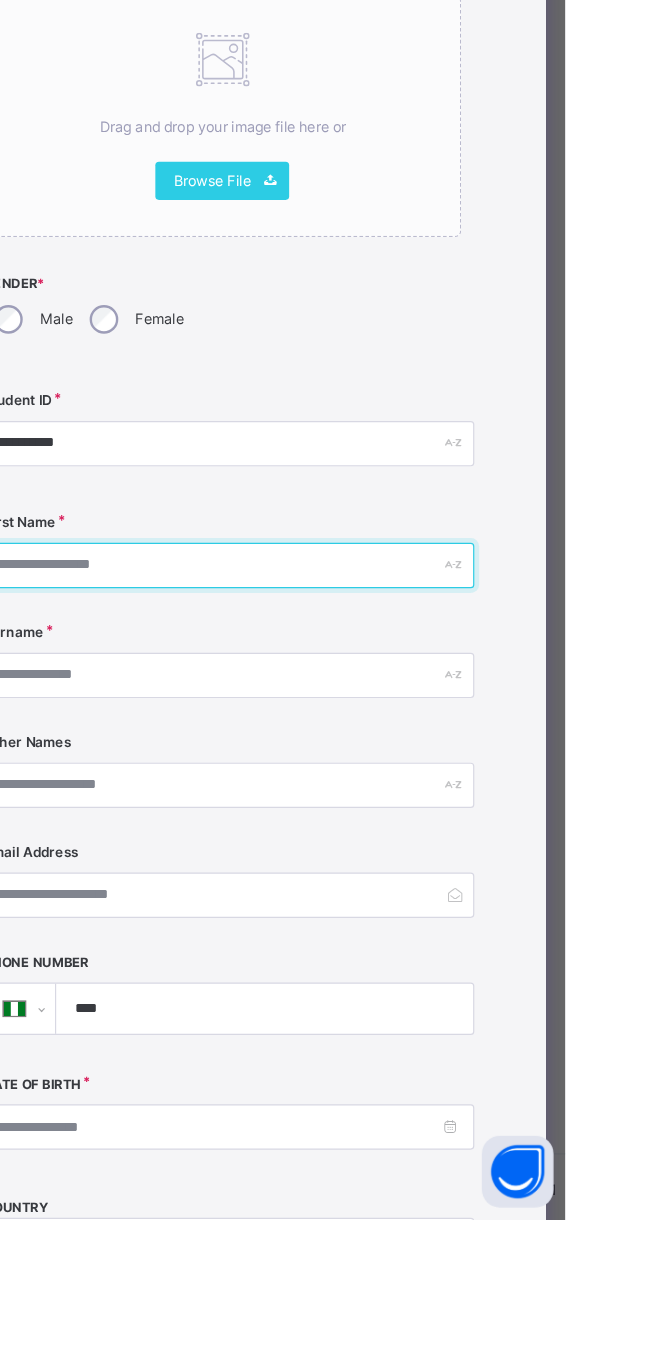 click at bounding box center (371, 804) 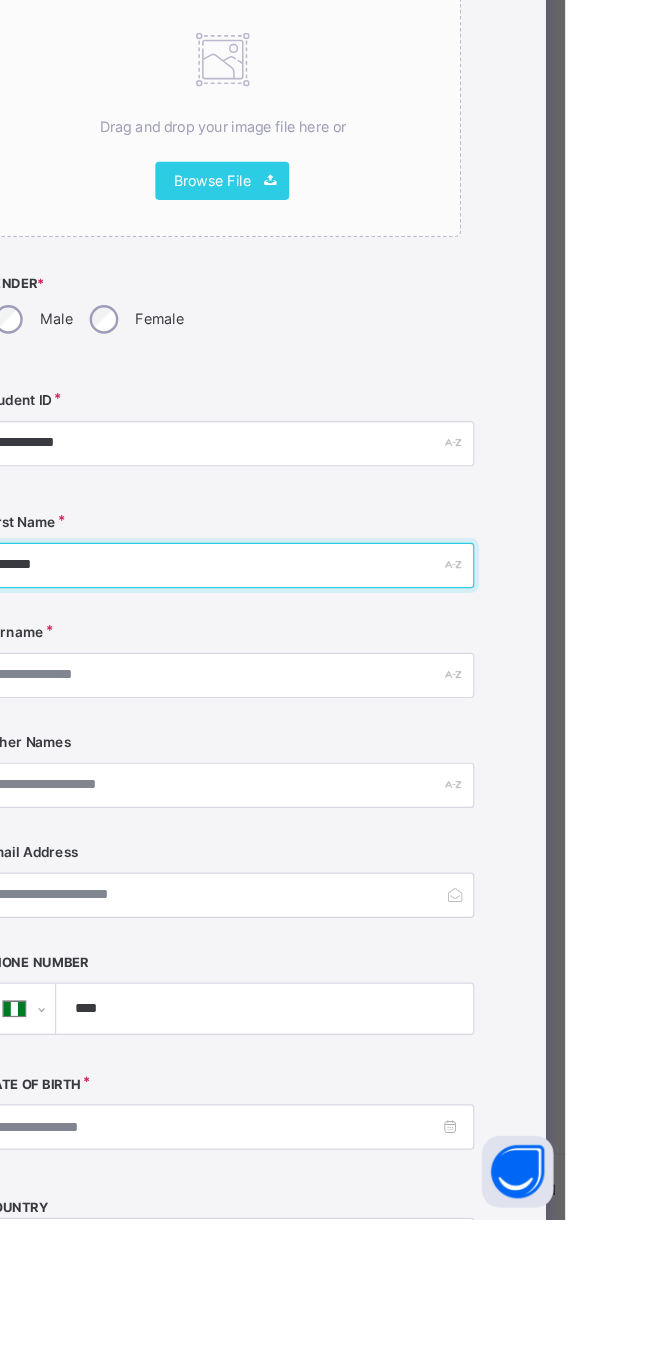 type on "*****" 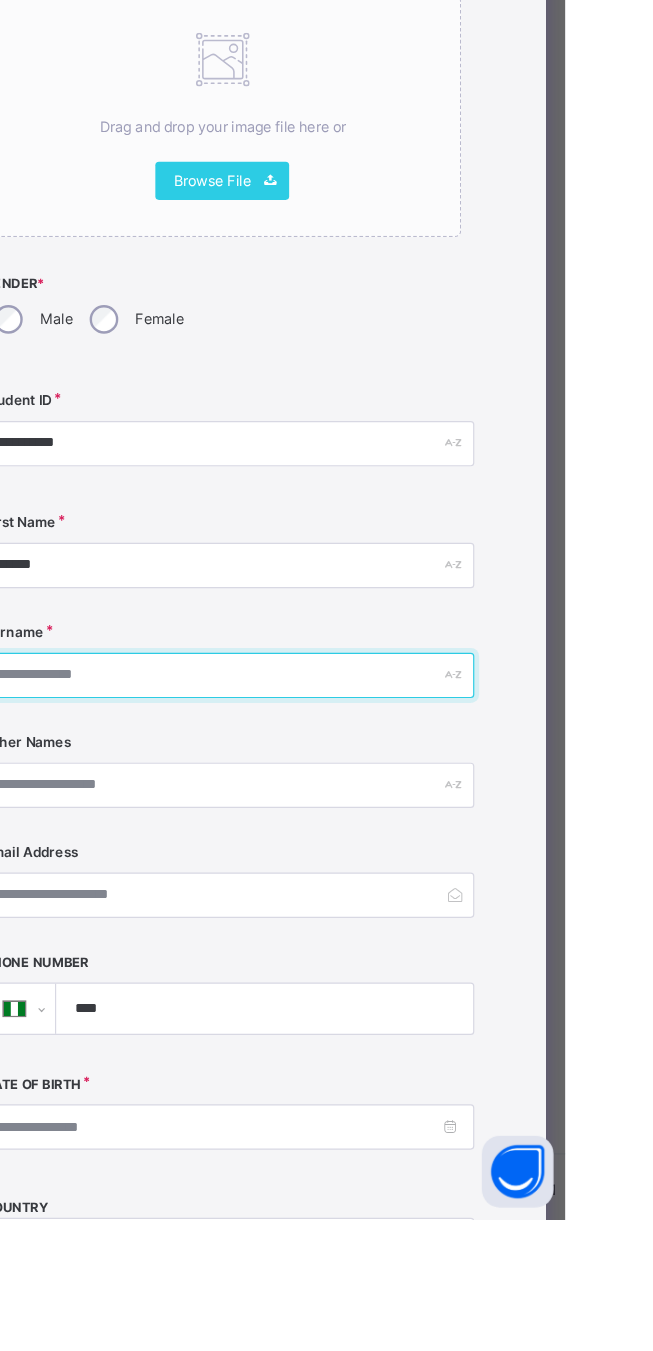 click at bounding box center (371, 896) 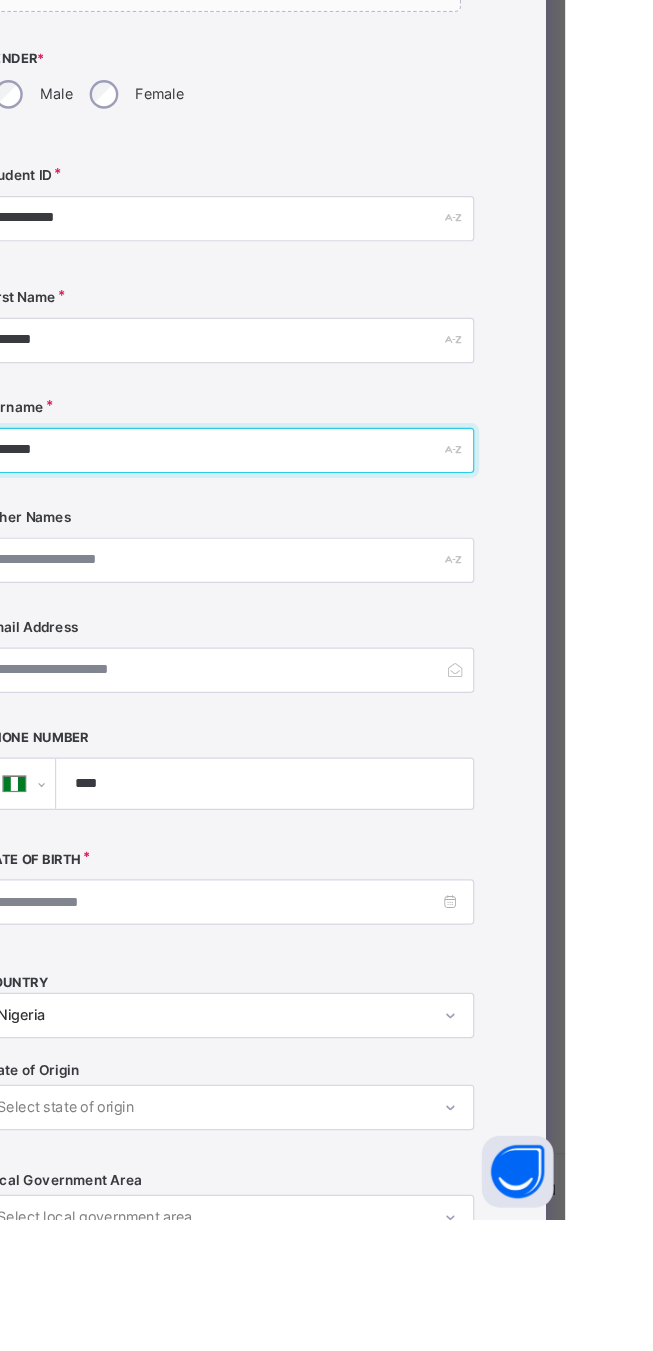 scroll, scrollTop: 320, scrollLeft: 0, axis: vertical 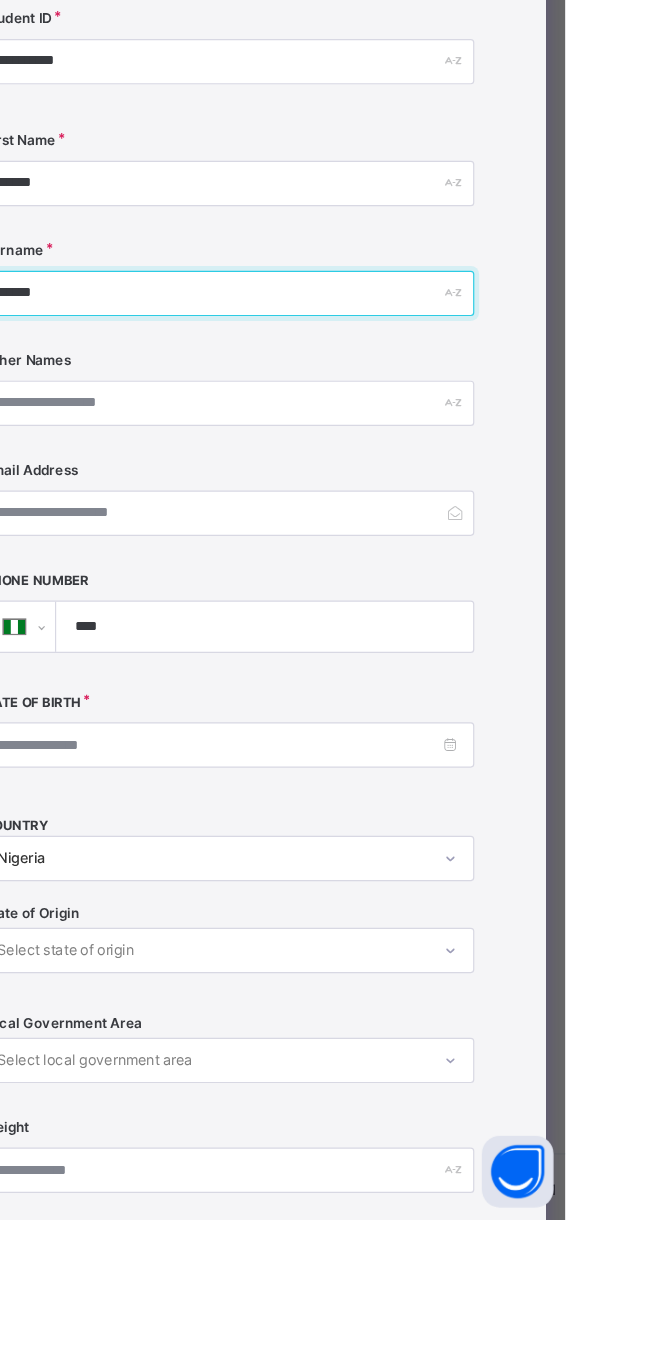 type on "******" 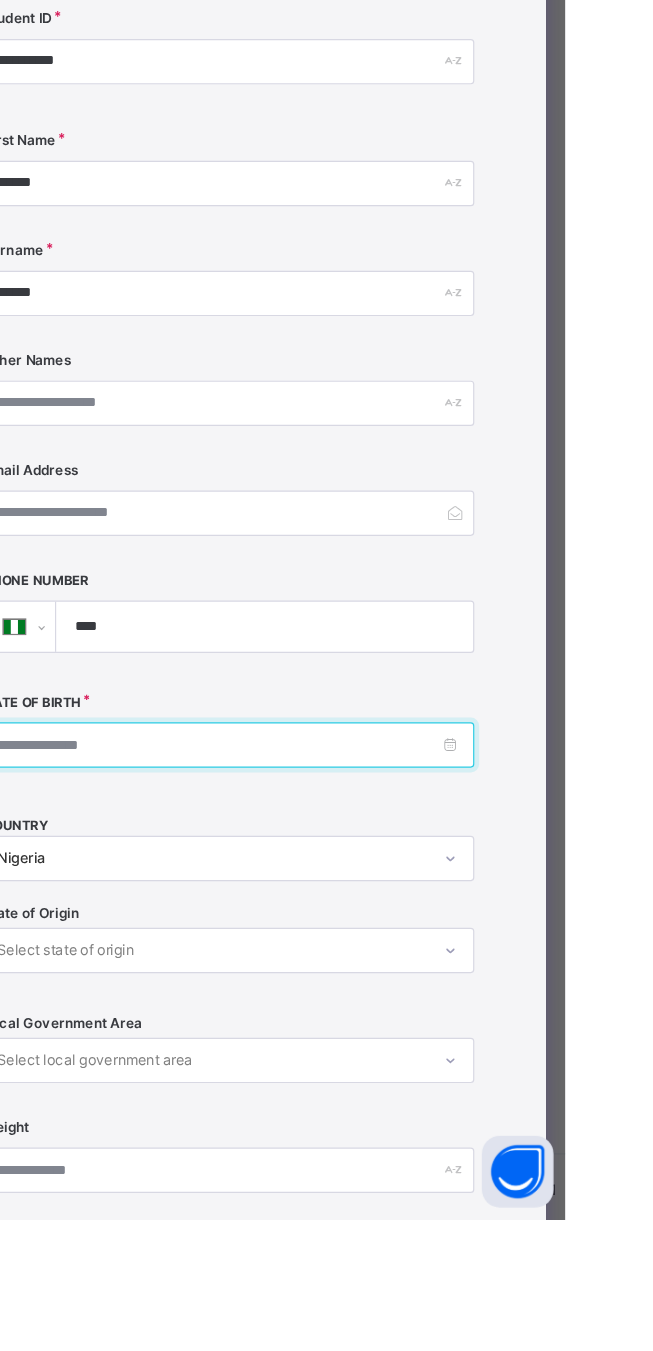 click at bounding box center (371, 954) 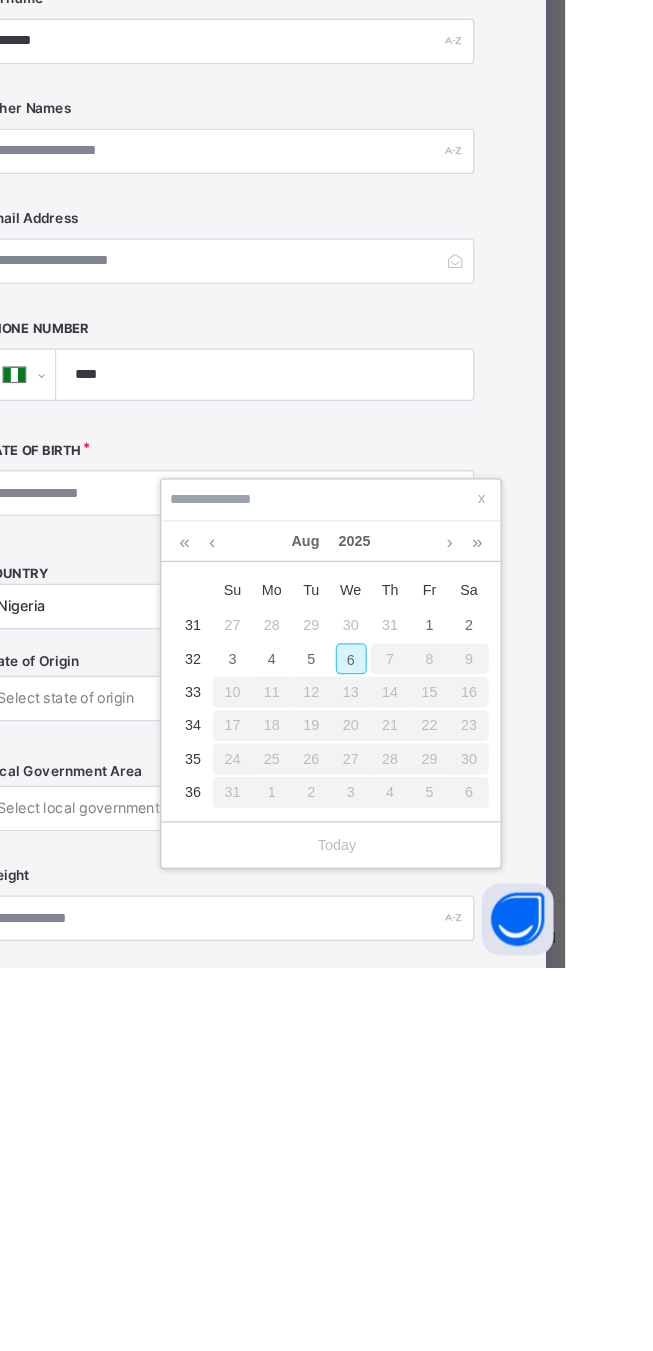 click on "6" at bounding box center [474, 1093] 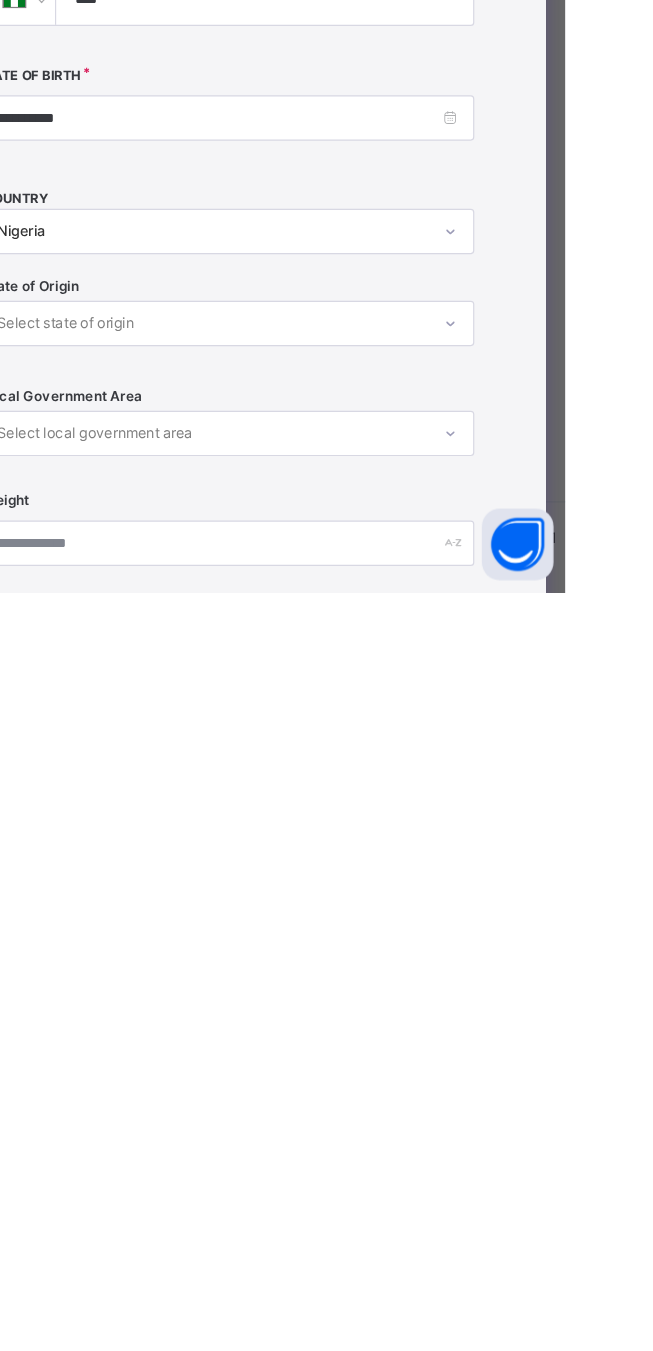 scroll, scrollTop: 30, scrollLeft: 0, axis: vertical 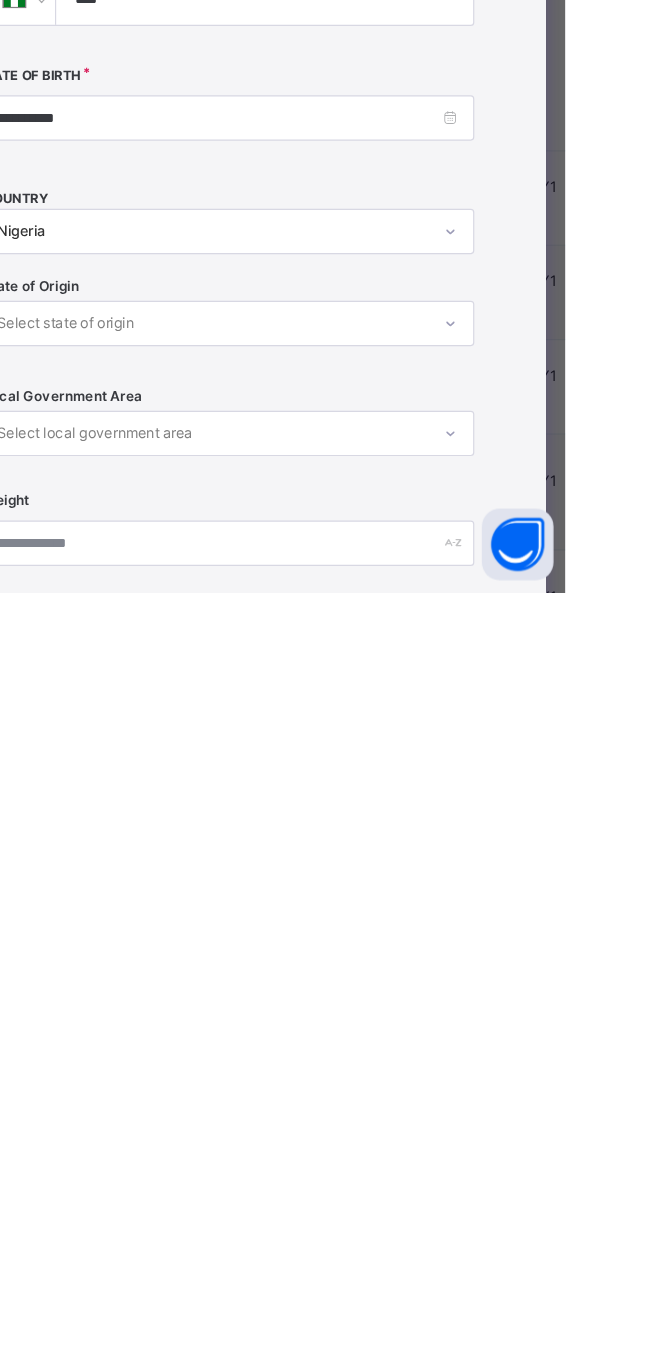 click on "Next" at bounding box center (517, 1746) 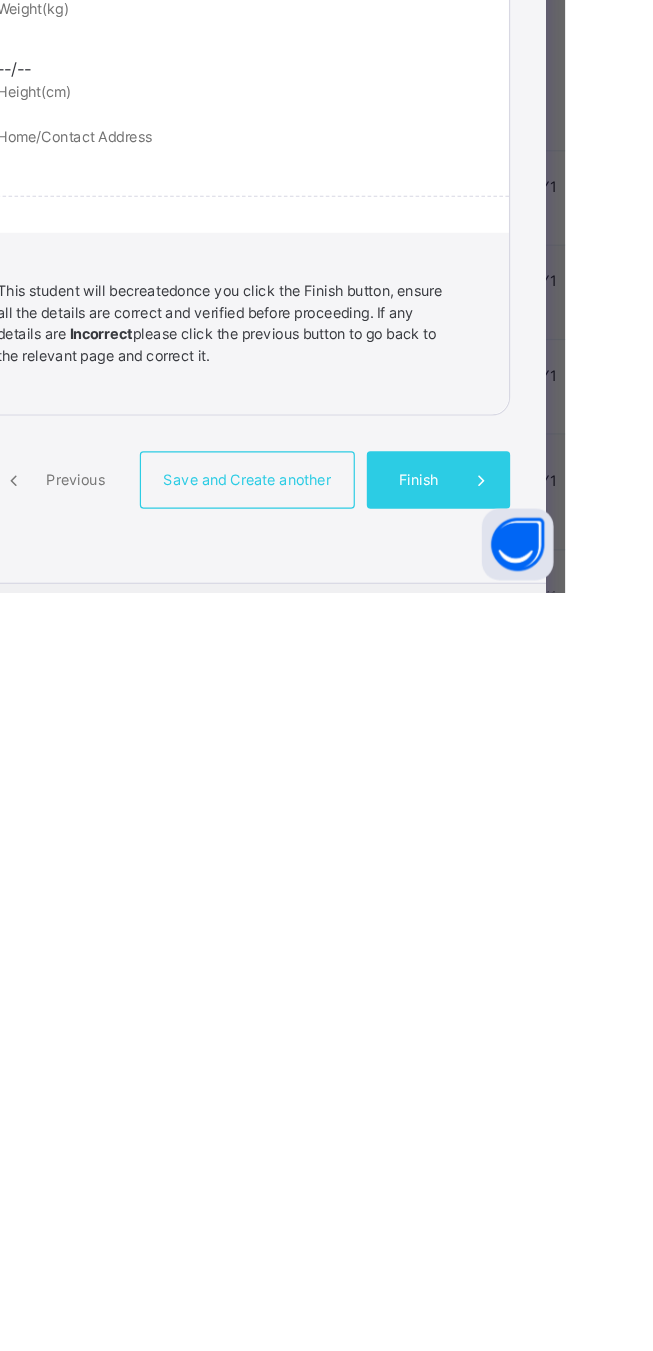 scroll, scrollTop: 0, scrollLeft: 0, axis: both 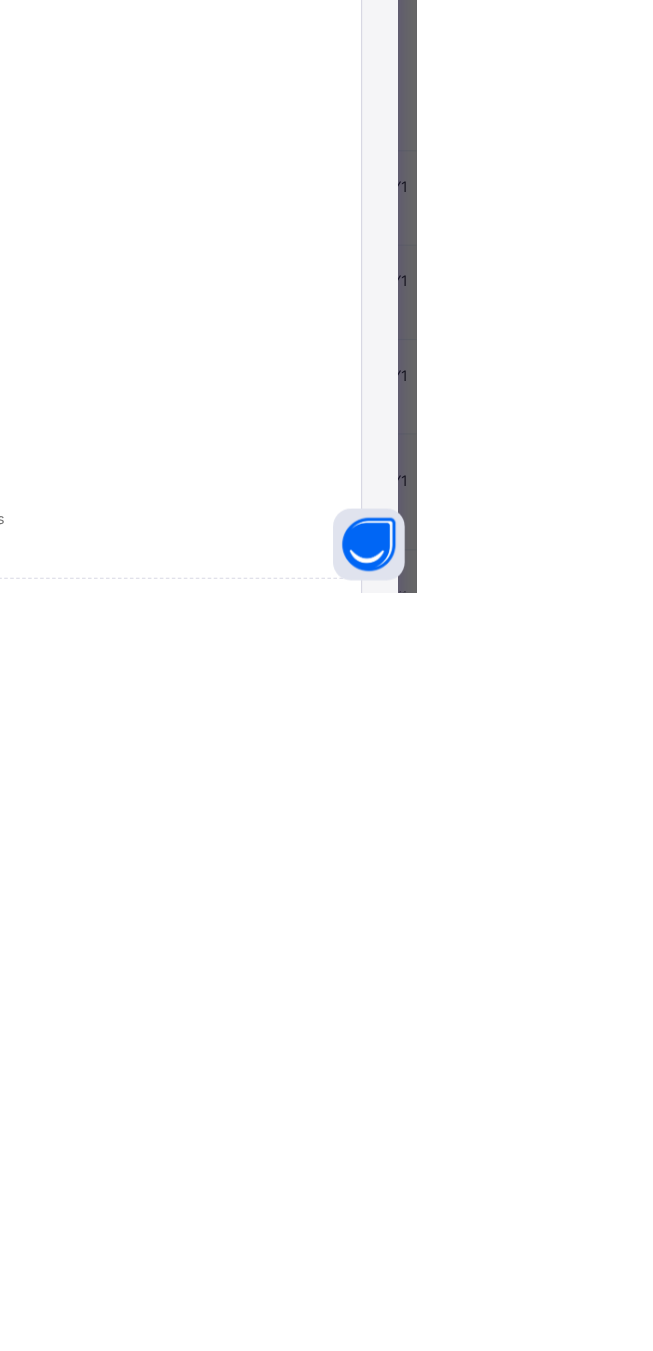 click at bounding box center [583, 1577] 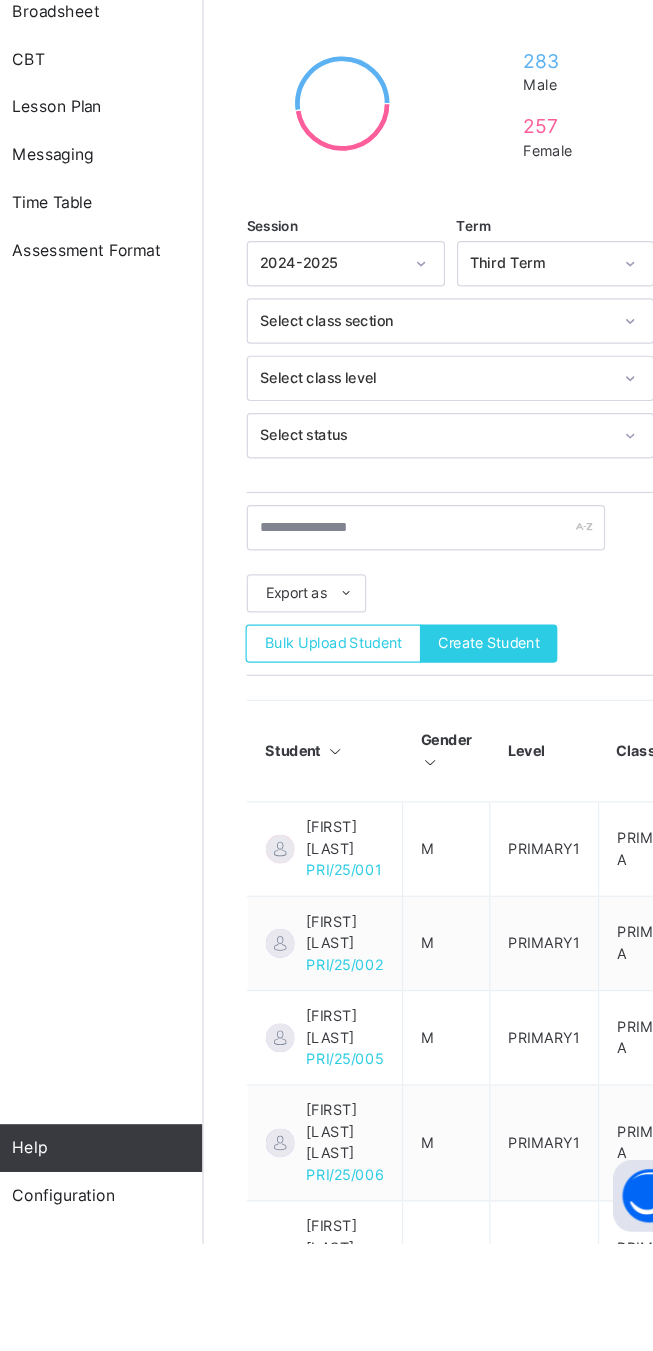 scroll, scrollTop: 315, scrollLeft: 0, axis: vertical 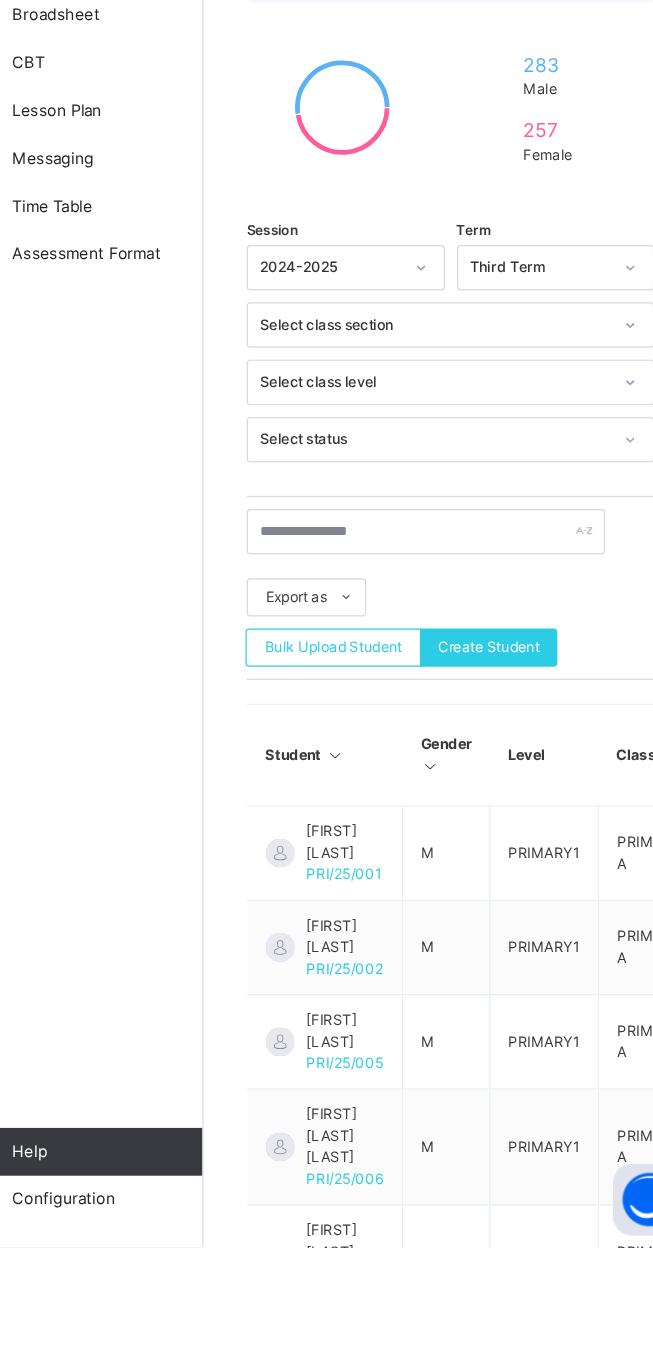 click on "Create Student" at bounding box center (478, 849) 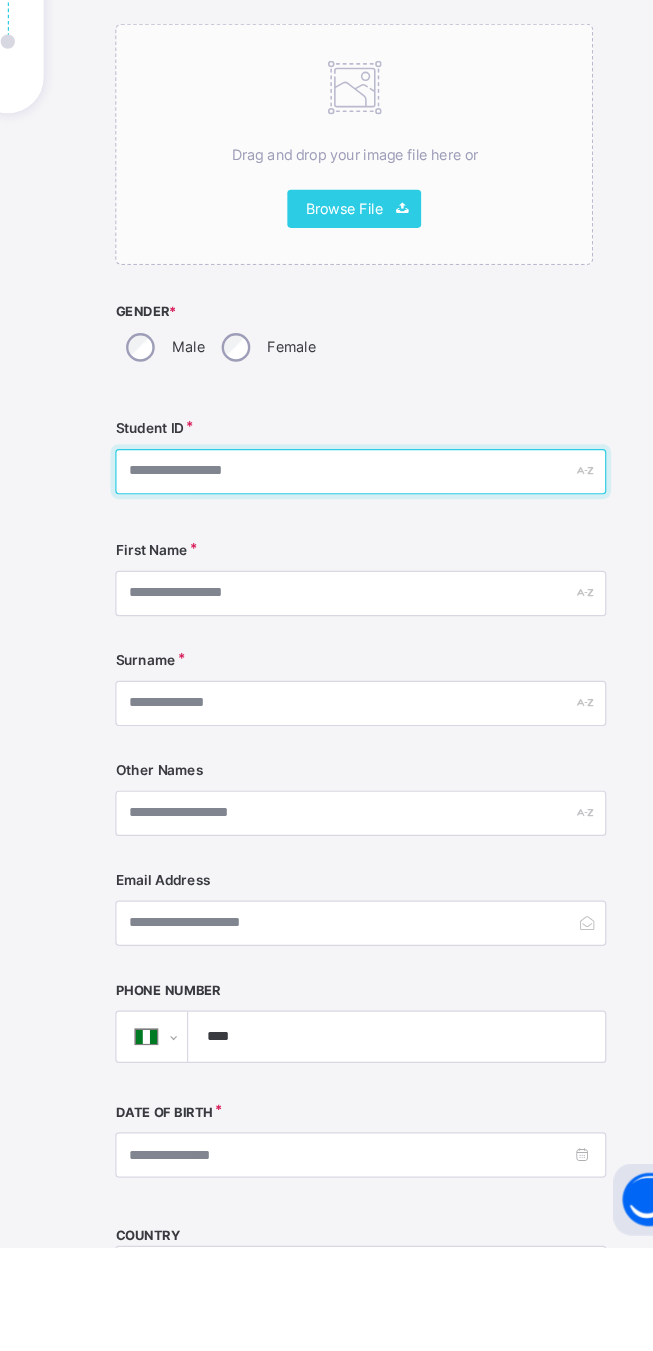 click at bounding box center [371, 702] 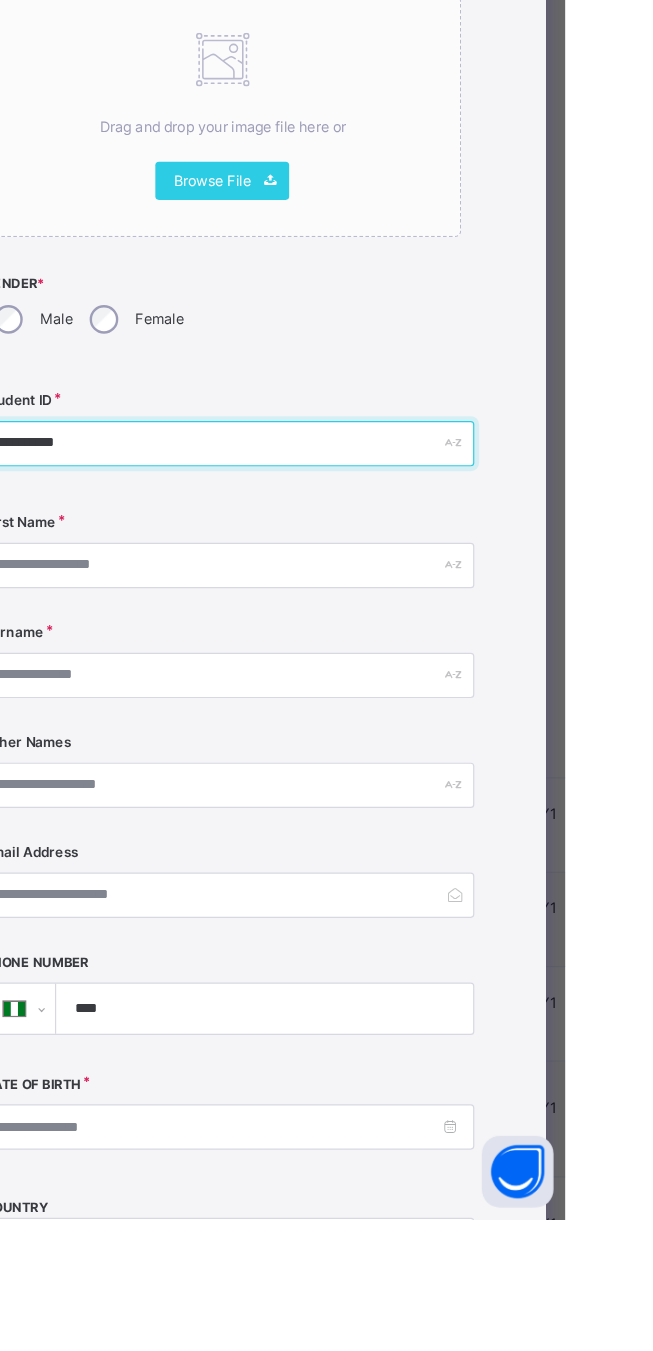 type on "**********" 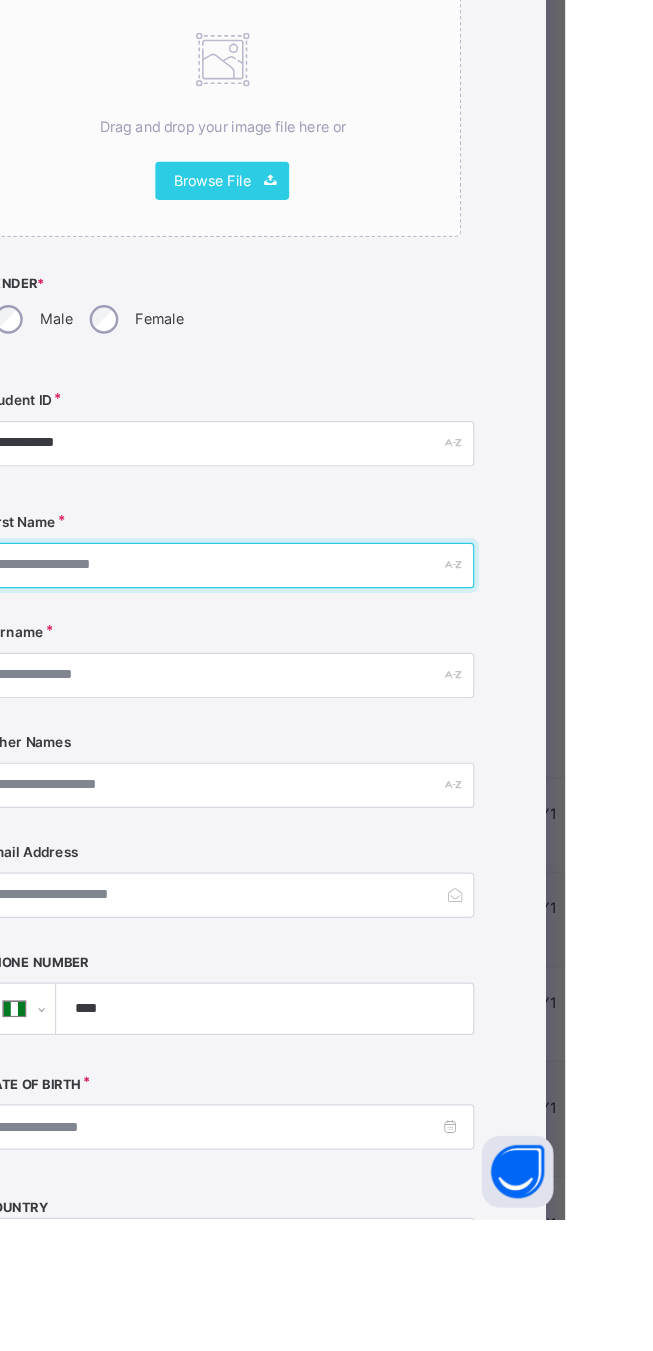 click at bounding box center (371, 804) 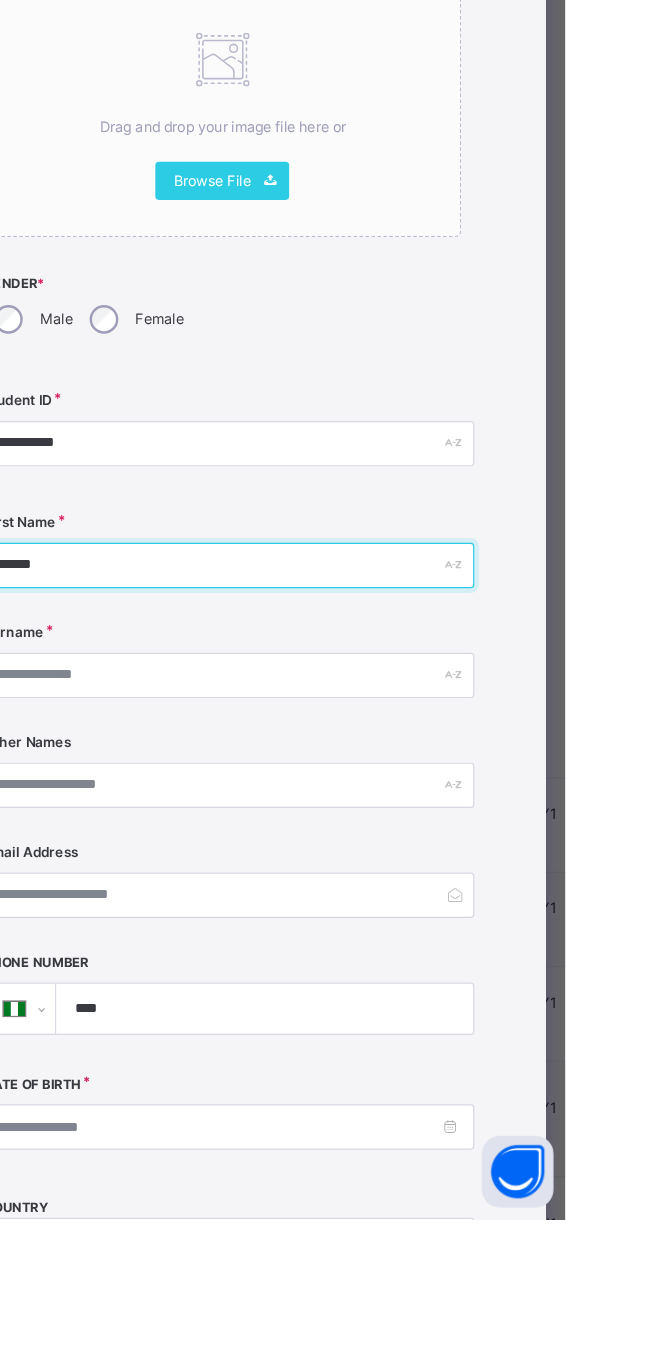 type on "******" 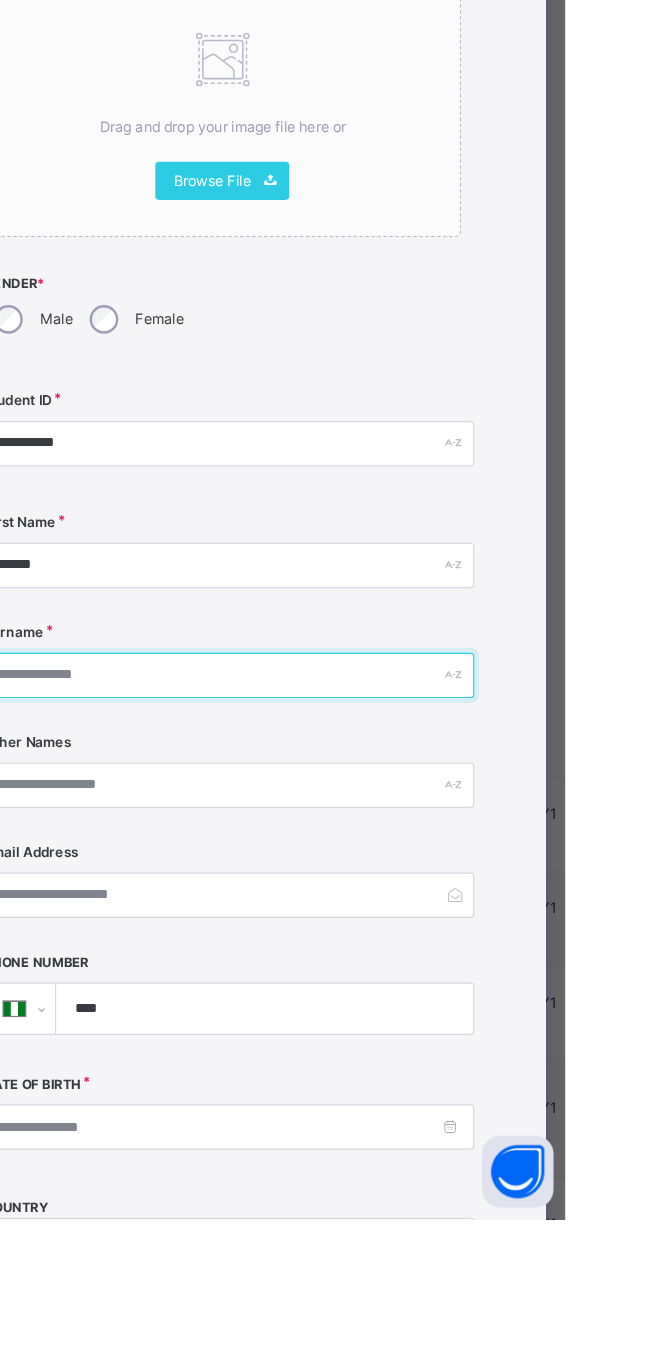 click at bounding box center (371, 896) 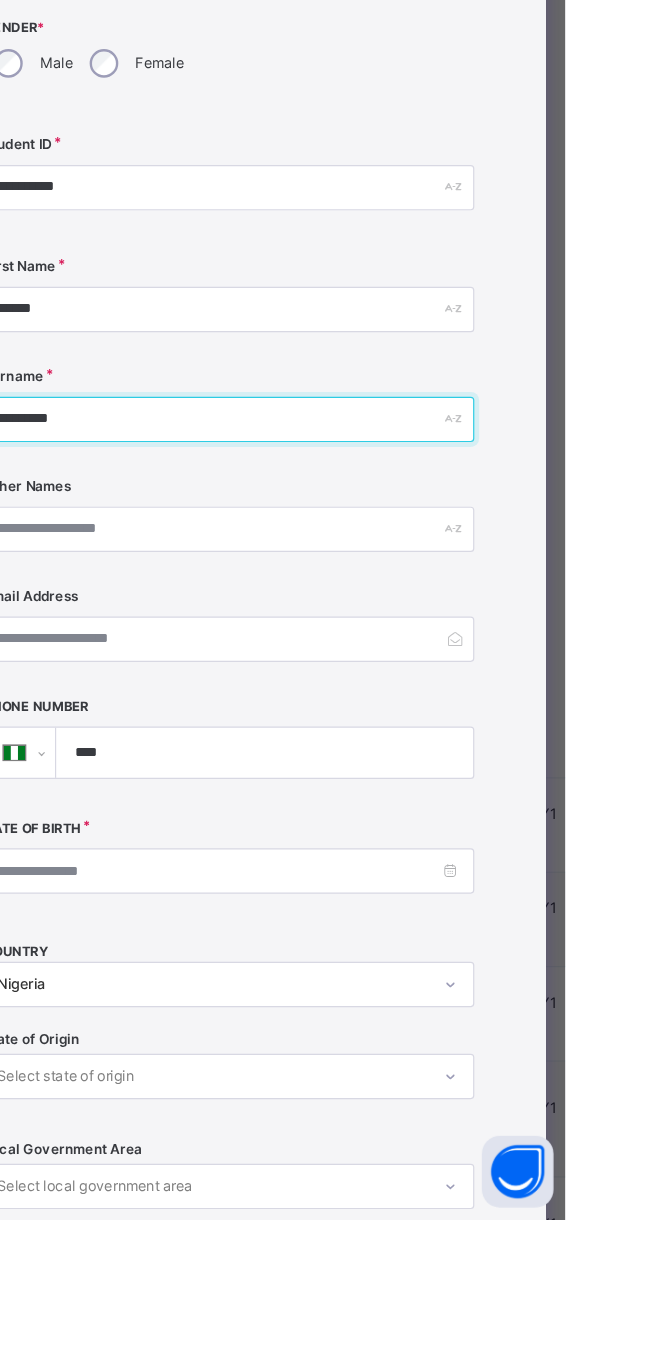 scroll, scrollTop: 320, scrollLeft: 0, axis: vertical 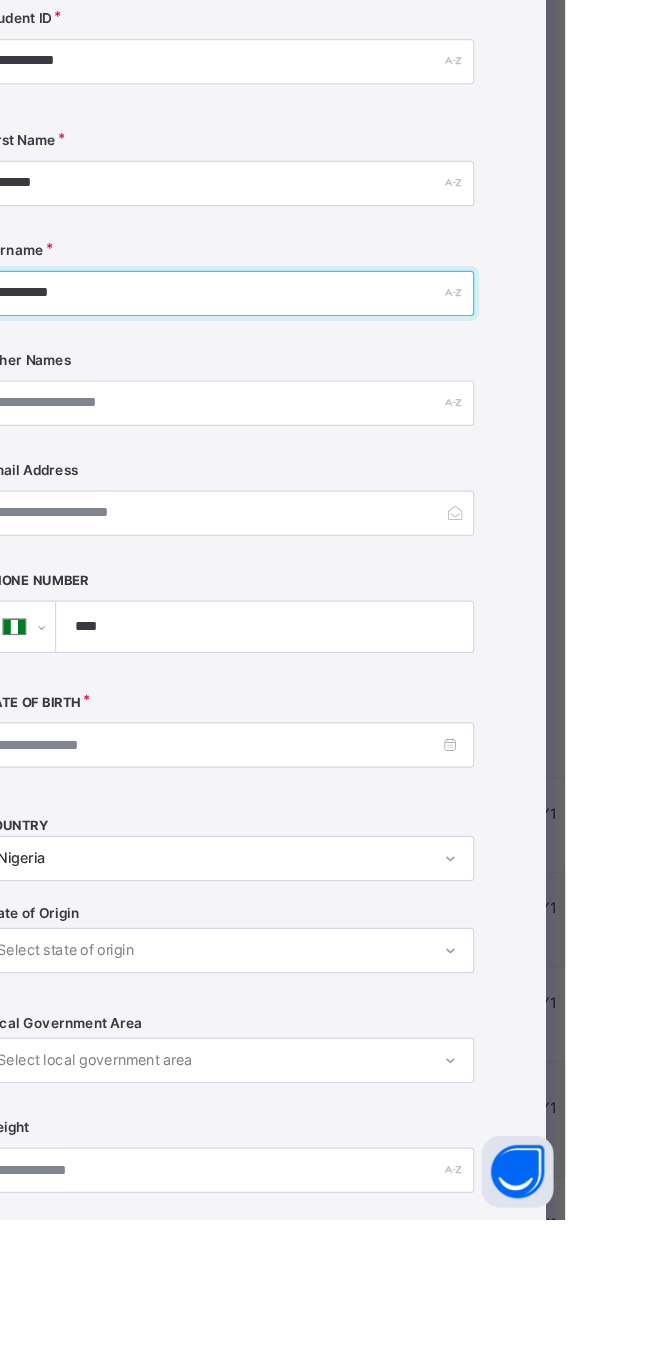 type on "********" 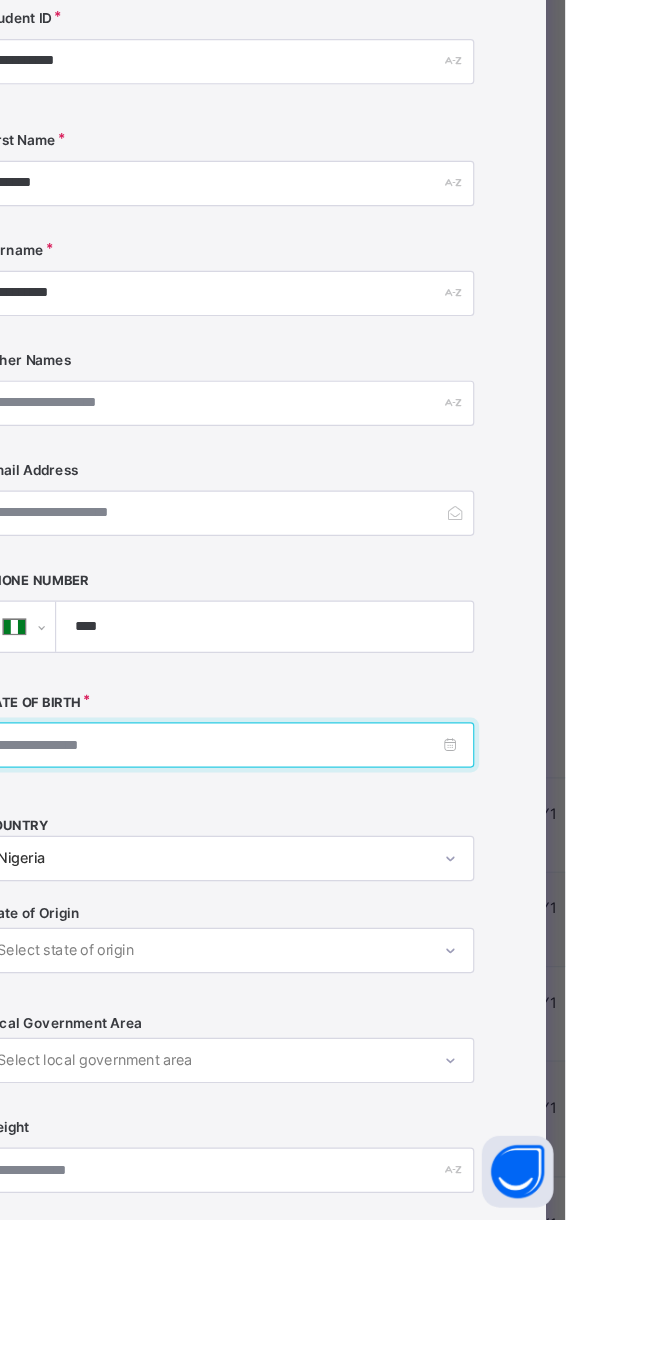 click at bounding box center [371, 954] 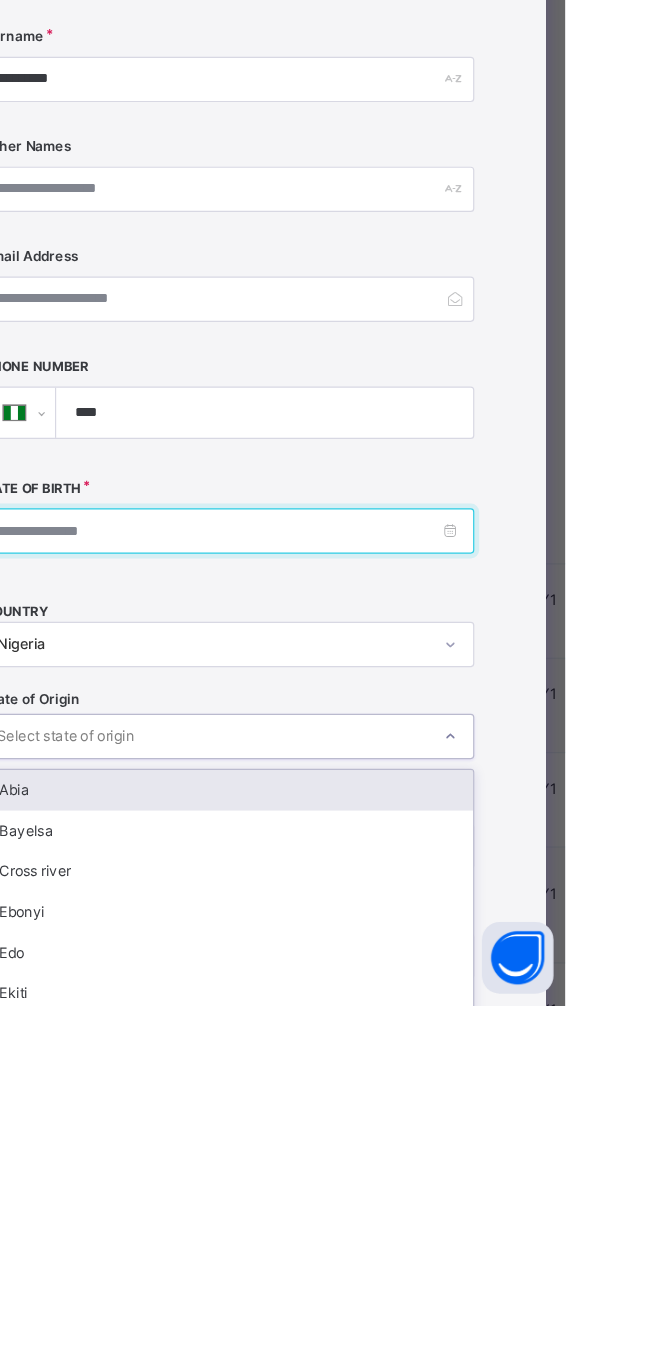 click at bounding box center [371, 954] 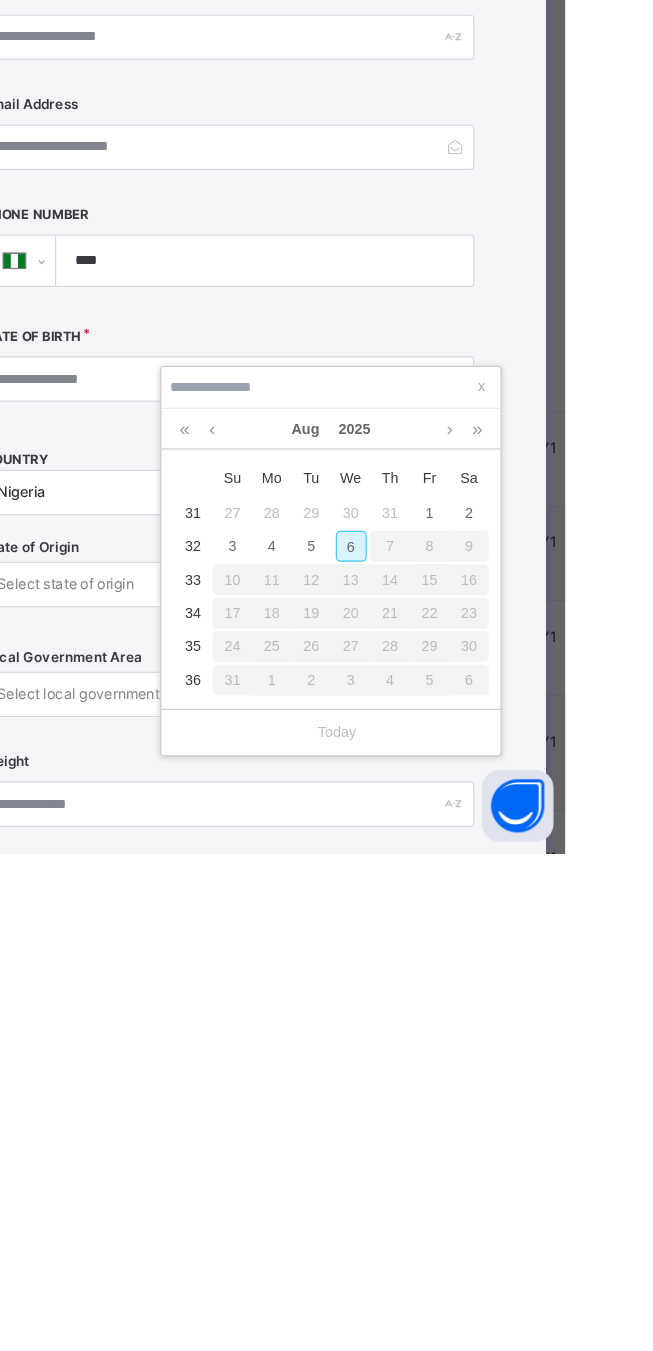 click at bounding box center [457, 961] 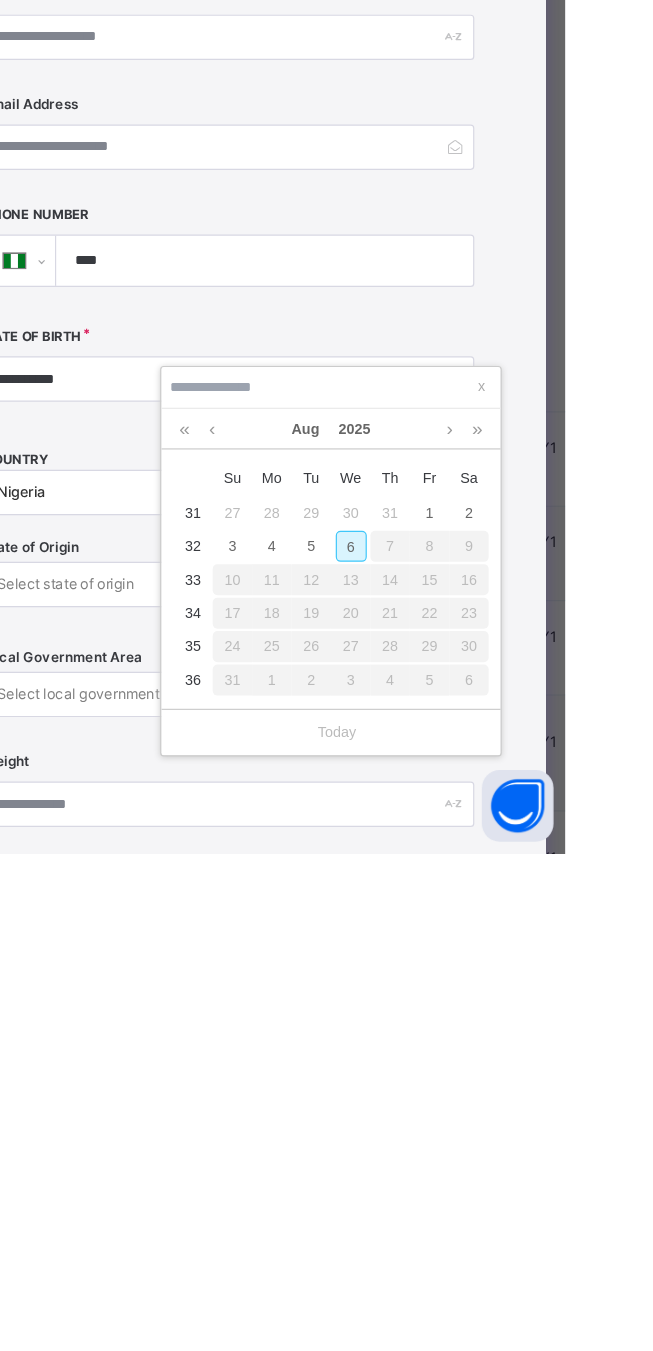 type on "**********" 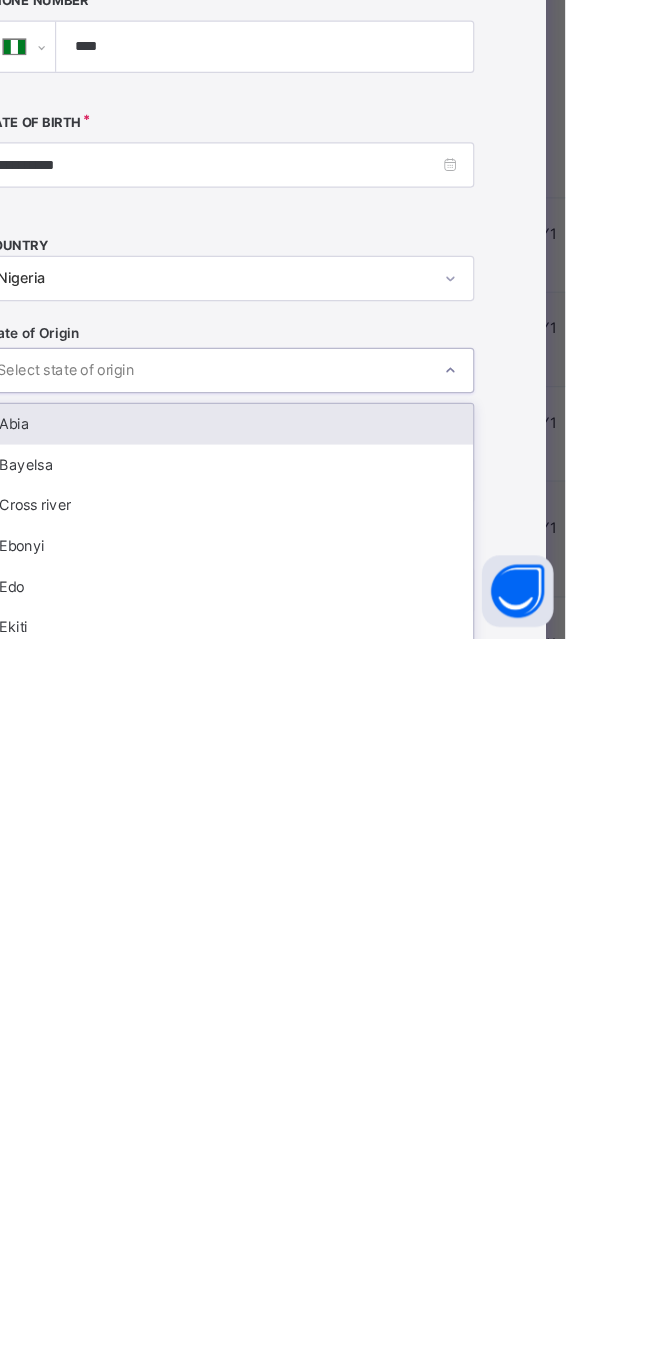 scroll, scrollTop: 315, scrollLeft: 0, axis: vertical 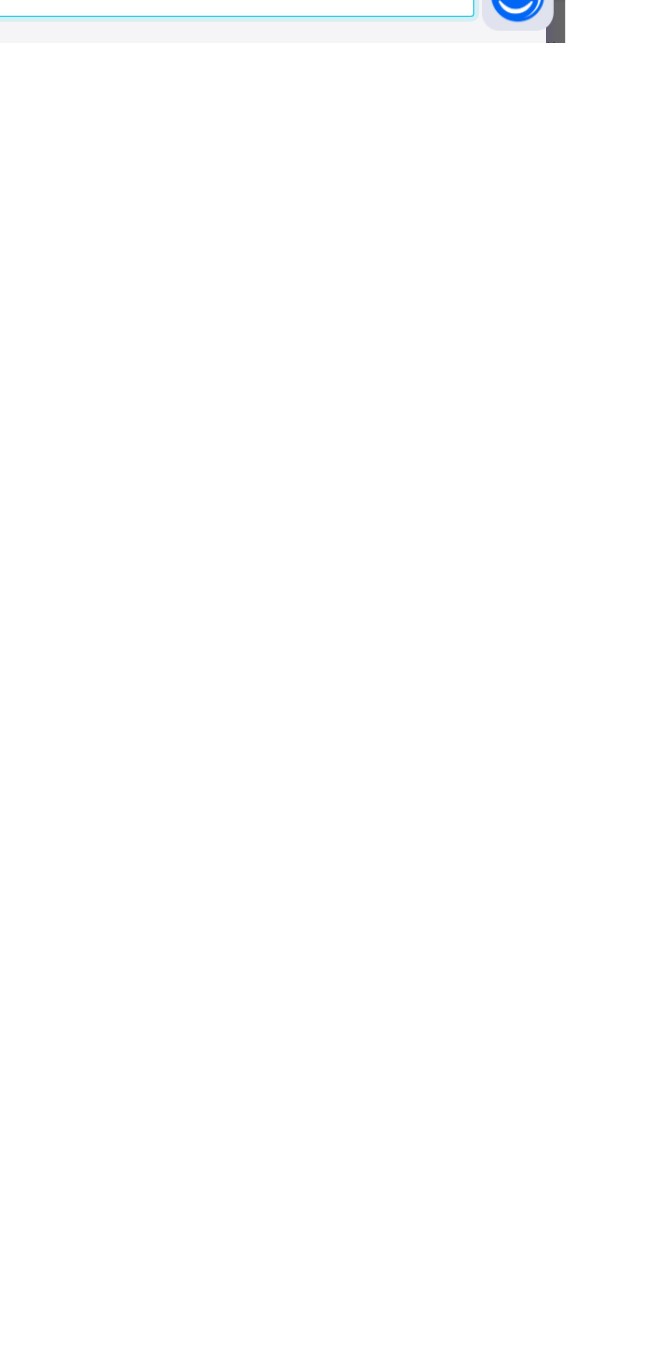 click at bounding box center [371, 1310] 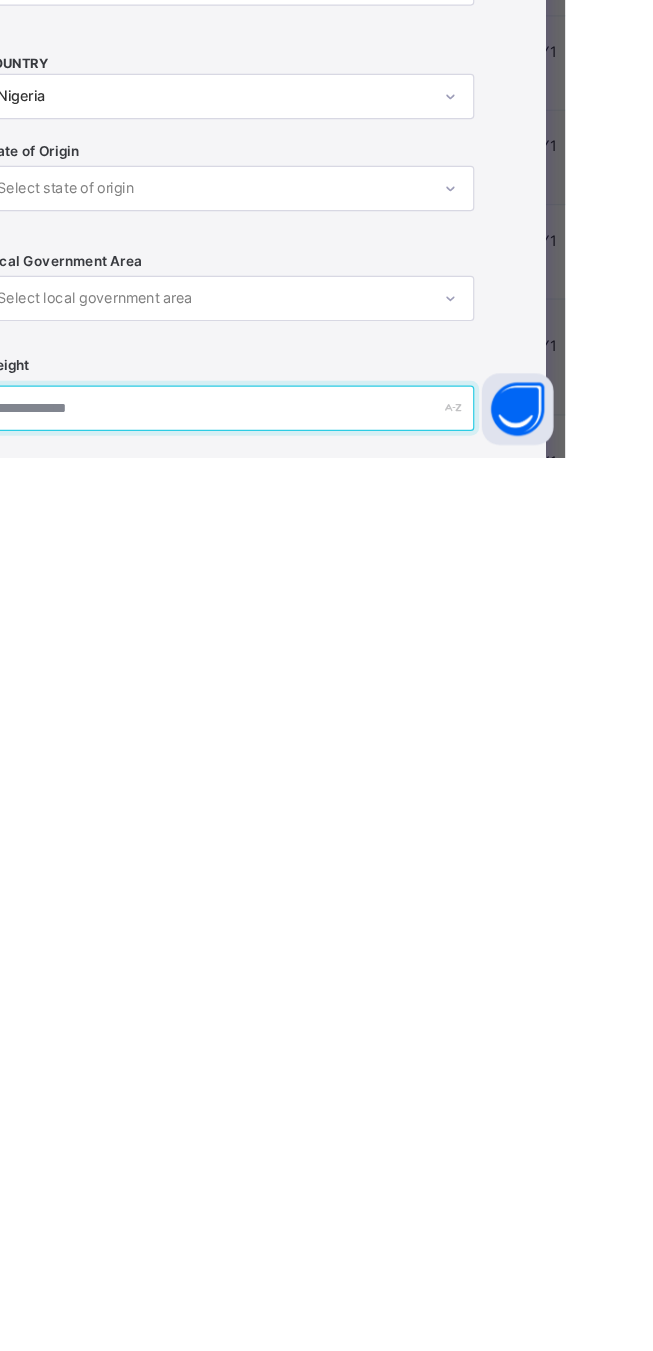 scroll, scrollTop: 315, scrollLeft: 0, axis: vertical 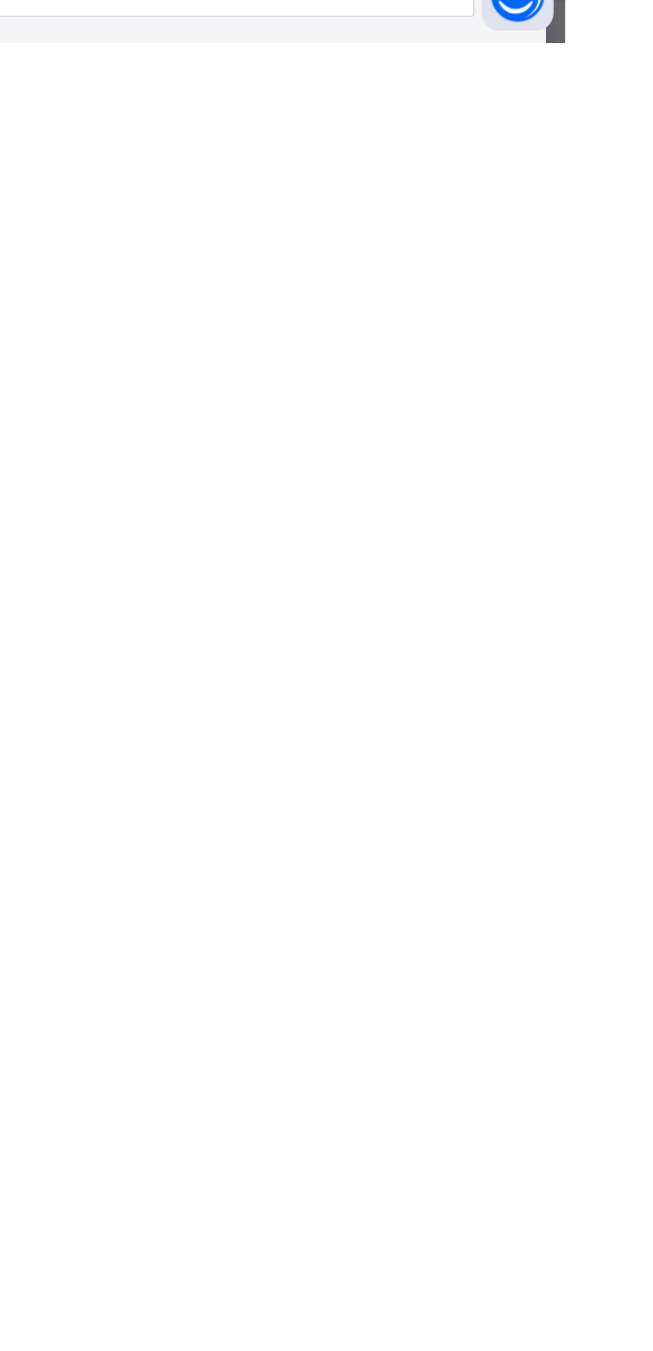 click on "Next" at bounding box center [500, 1746] 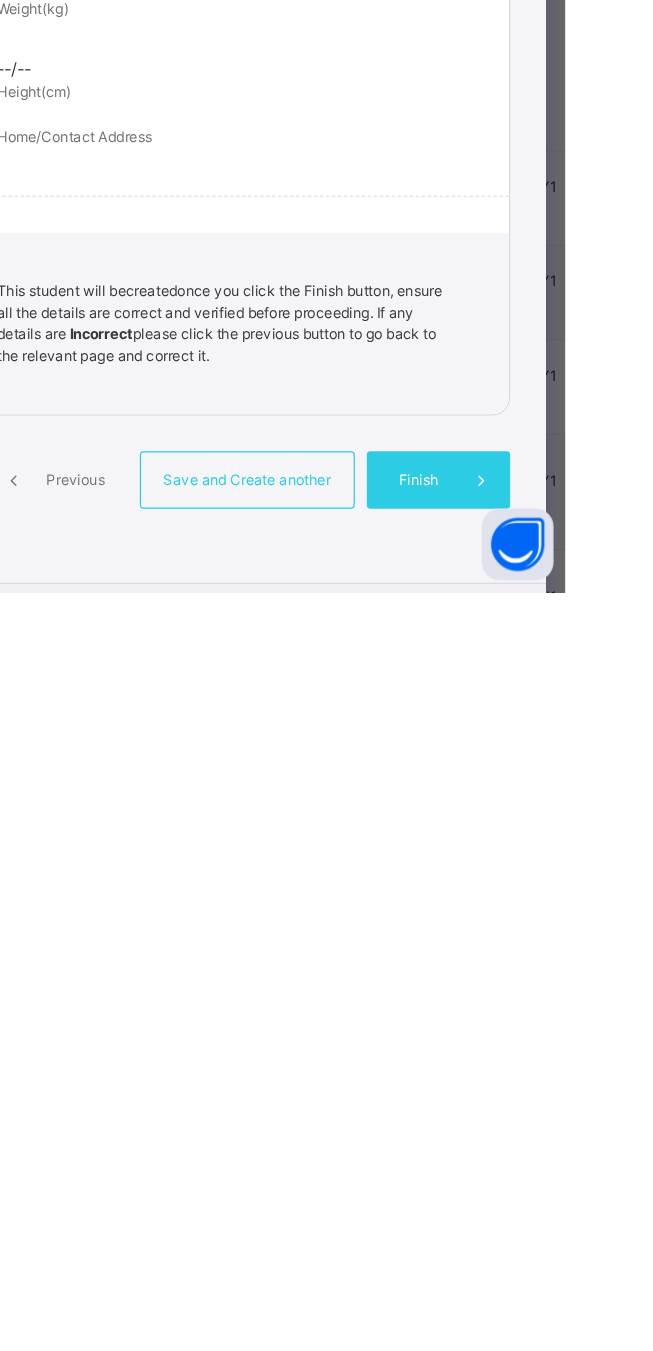 scroll, scrollTop: 0, scrollLeft: 0, axis: both 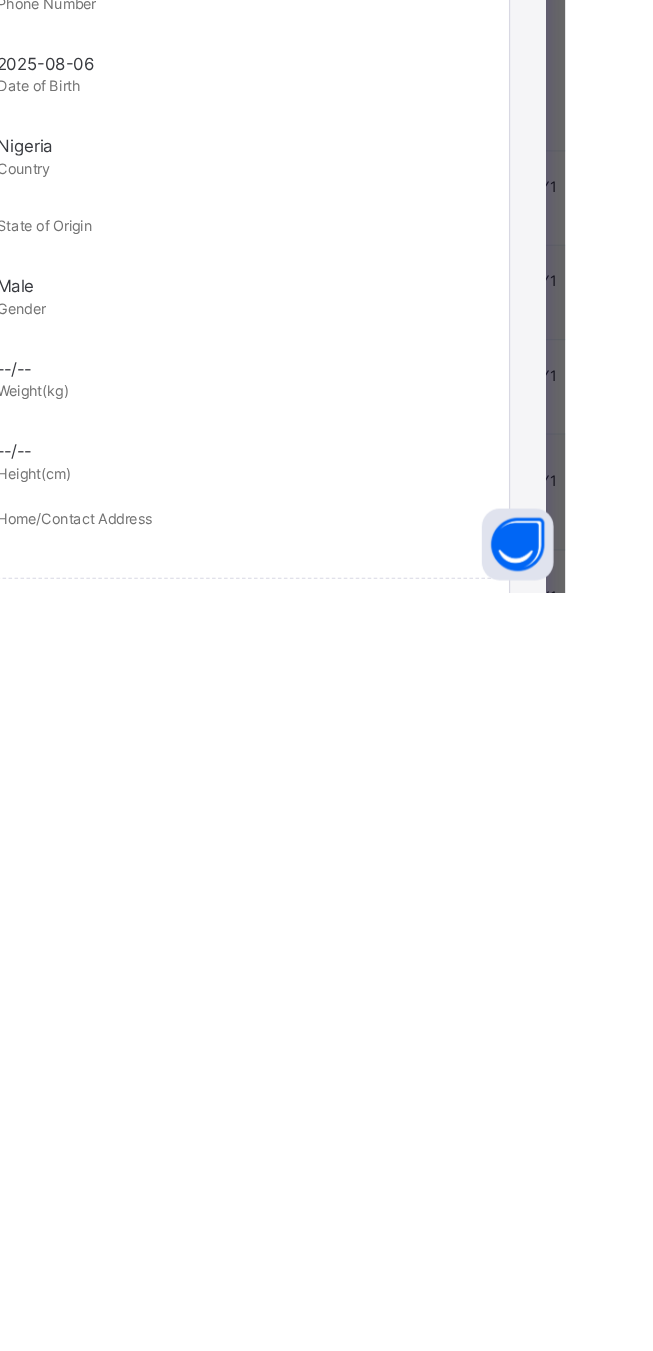 click on "Finish" at bounding box center (530, 1577) 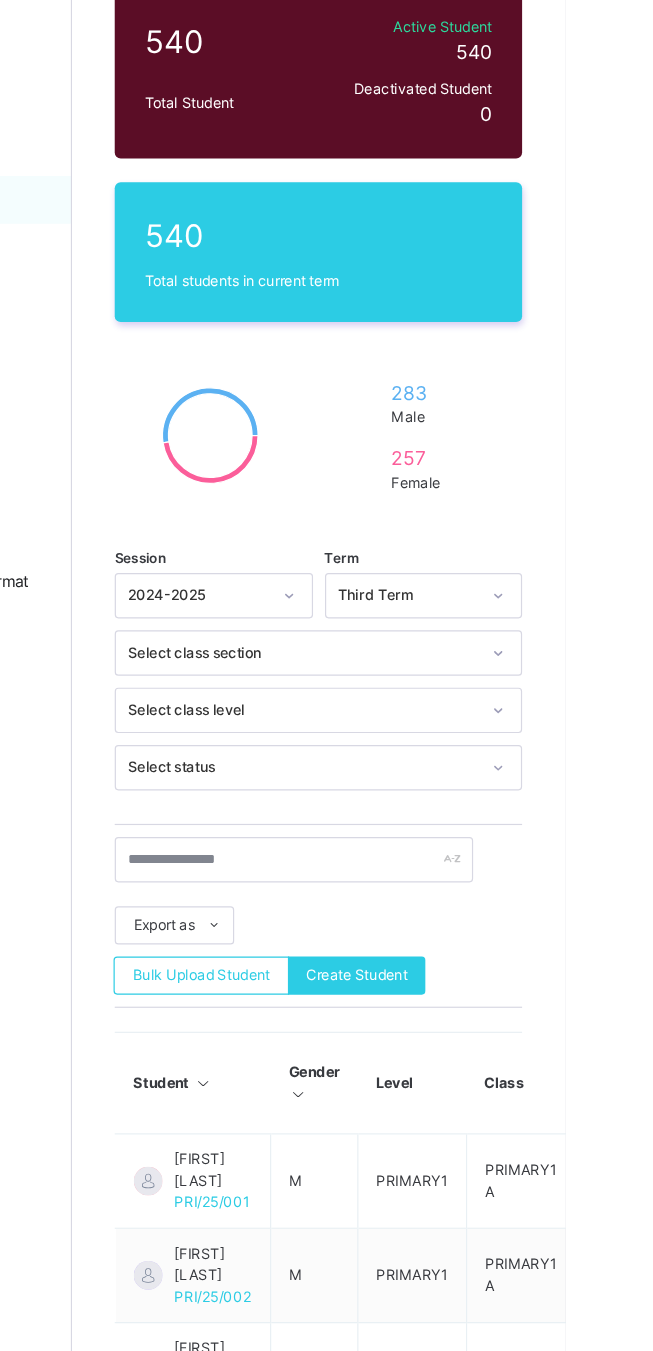 scroll, scrollTop: 0, scrollLeft: 0, axis: both 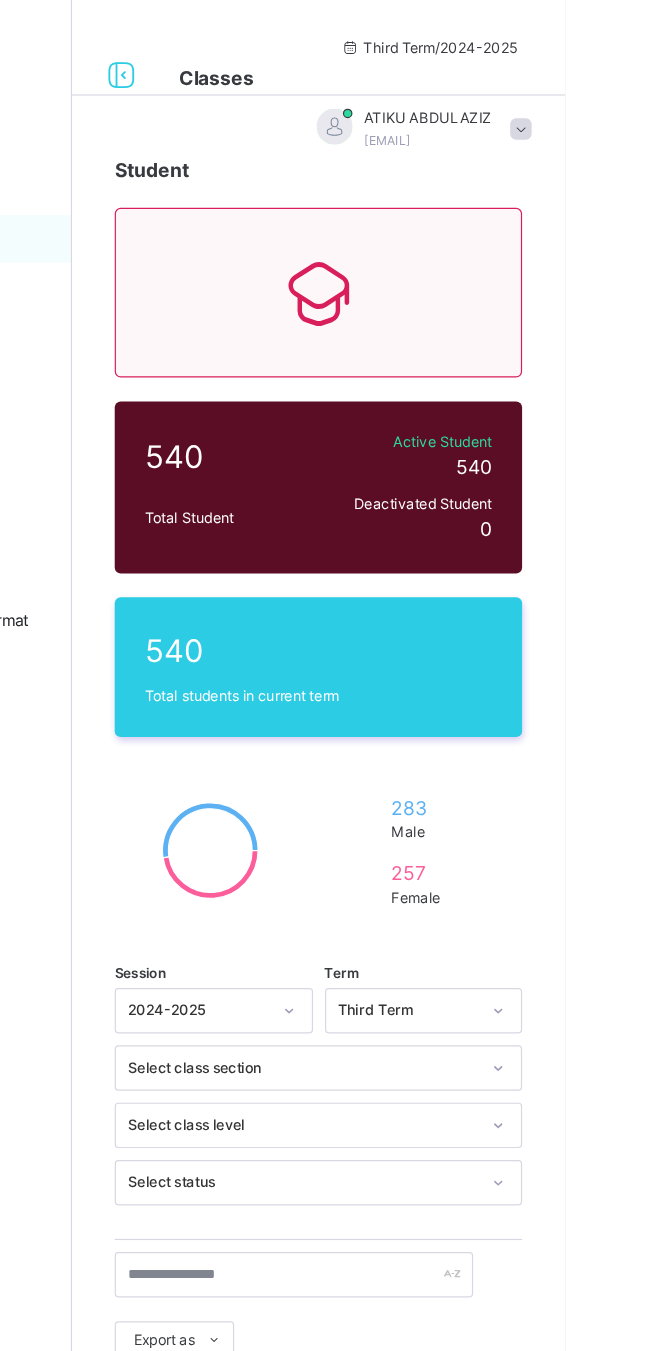 click at bounding box center (282, 63) 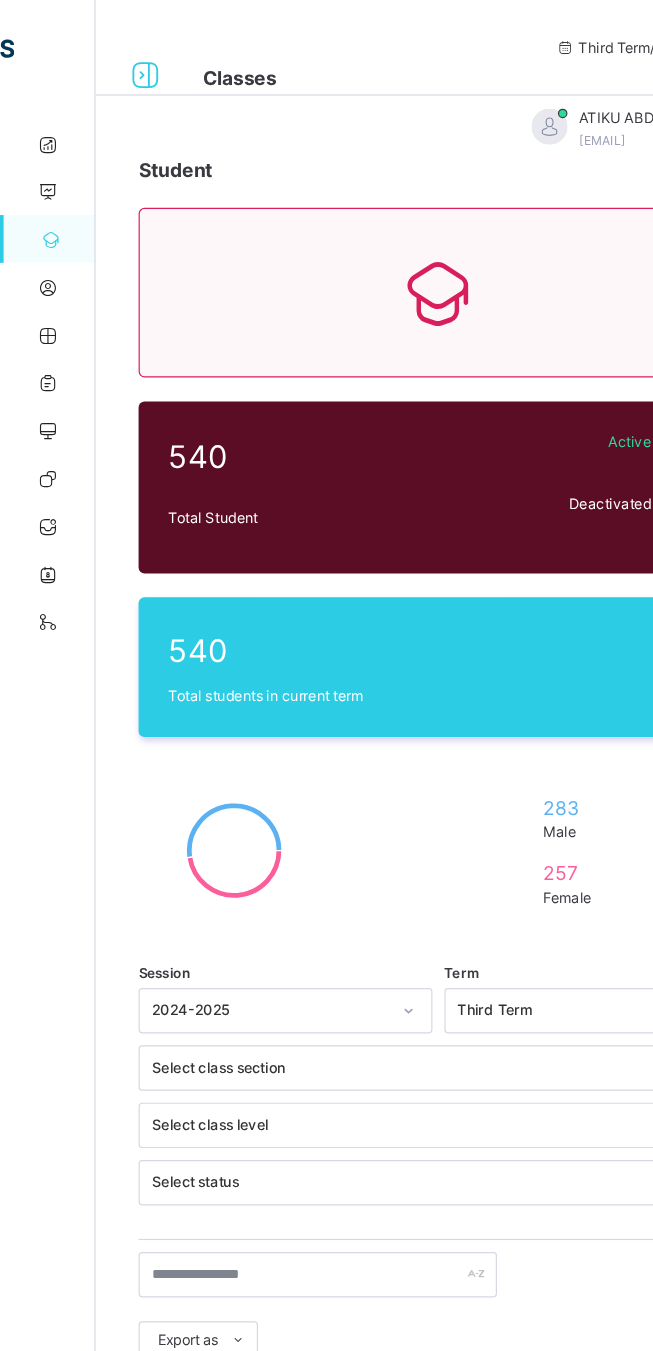 click at bounding box center [122, 63] 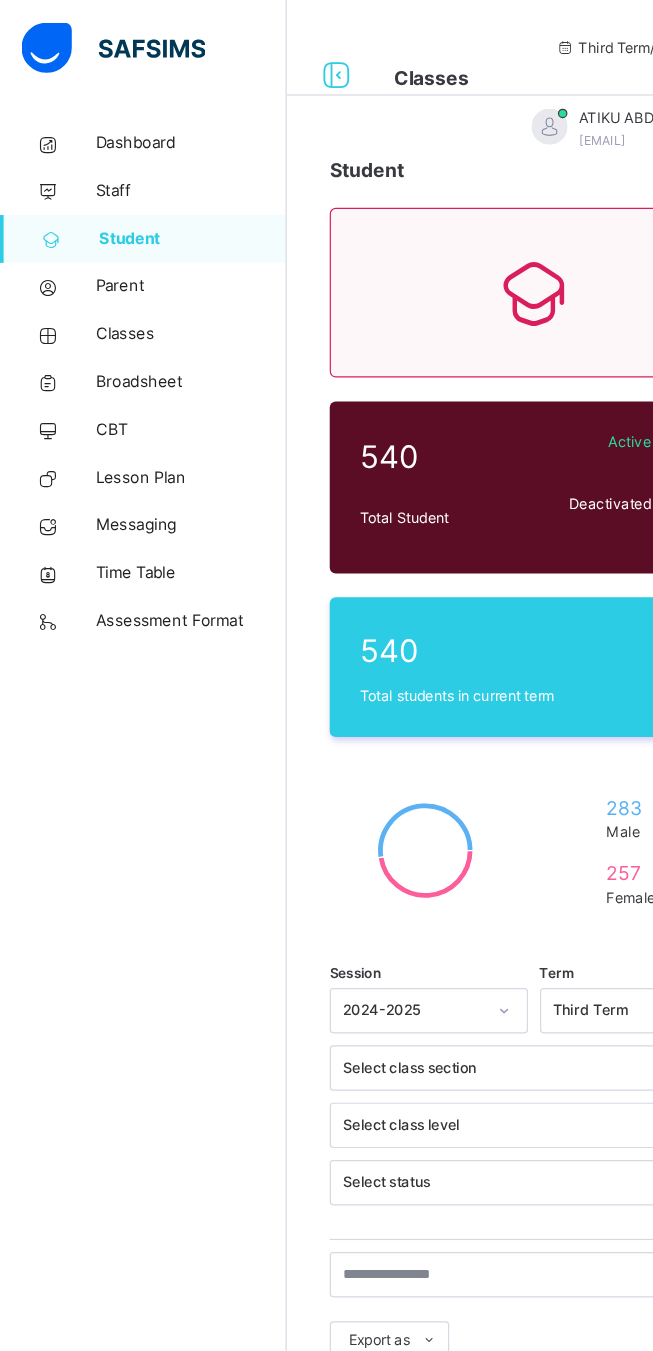 click on "Classes" at bounding box center (120, 280) 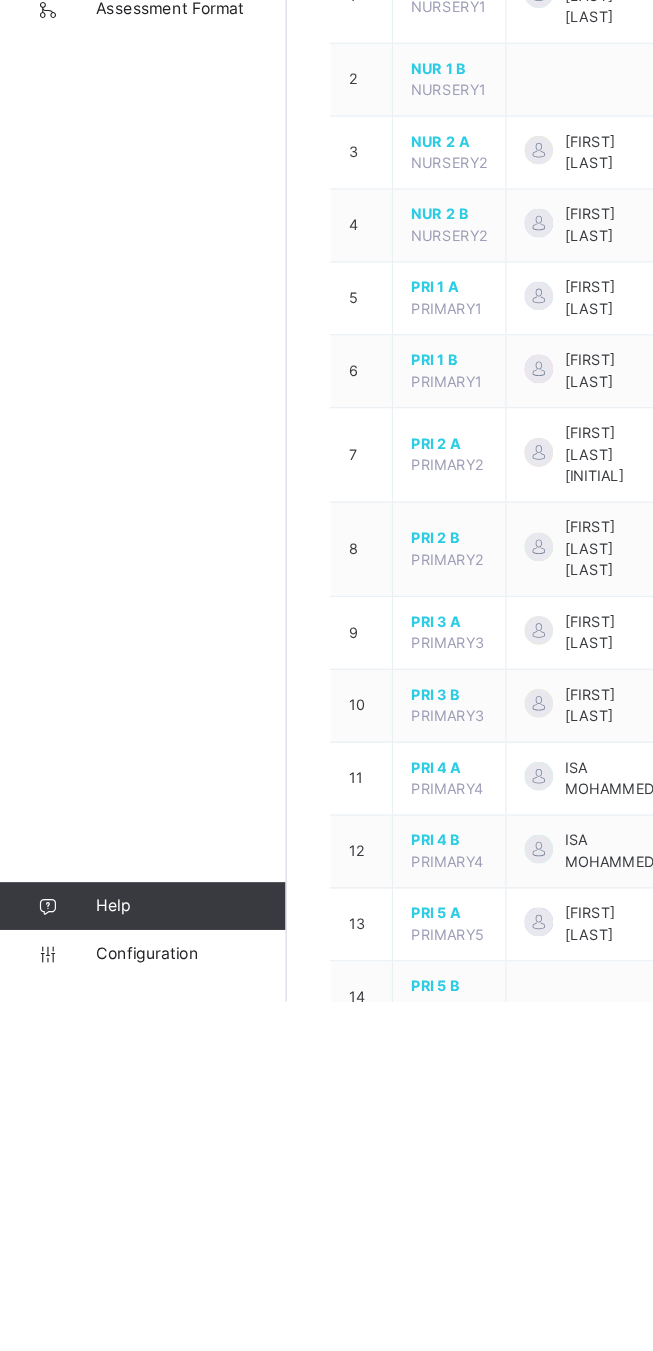 click on "PRI 3   B" at bounding box center [376, 1094] 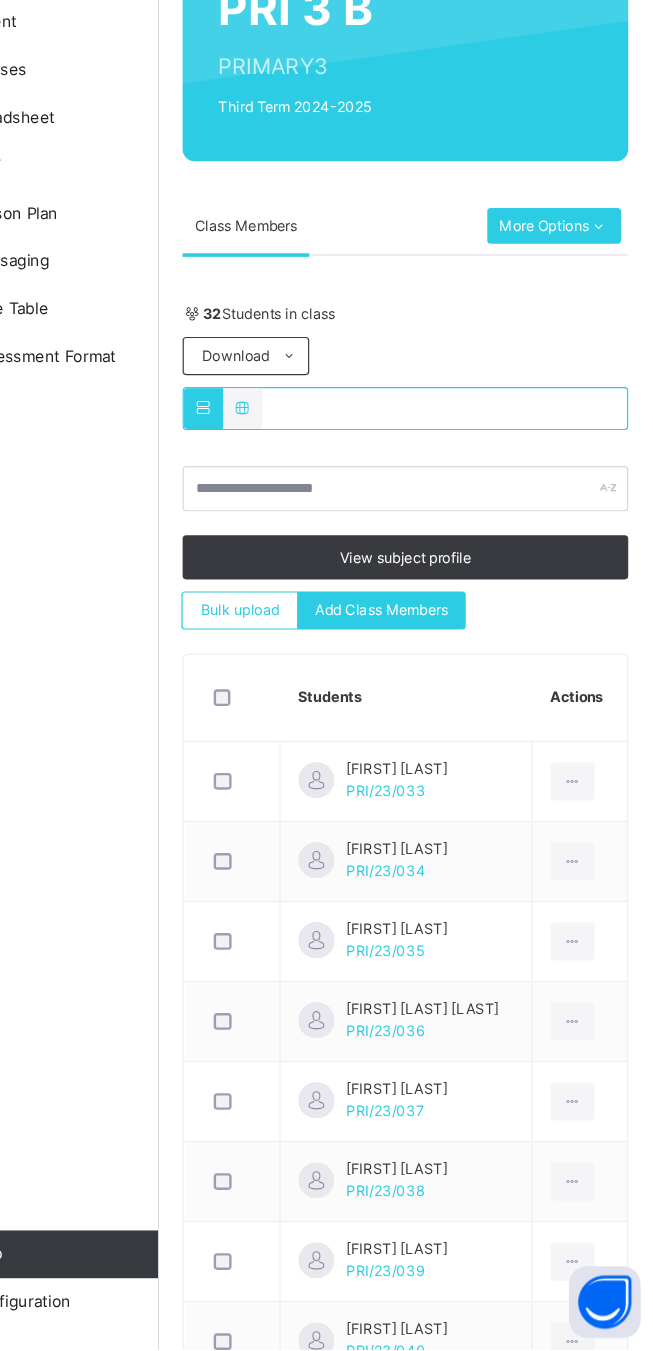 click on "Add Class Members" at bounding box center (426, 732) 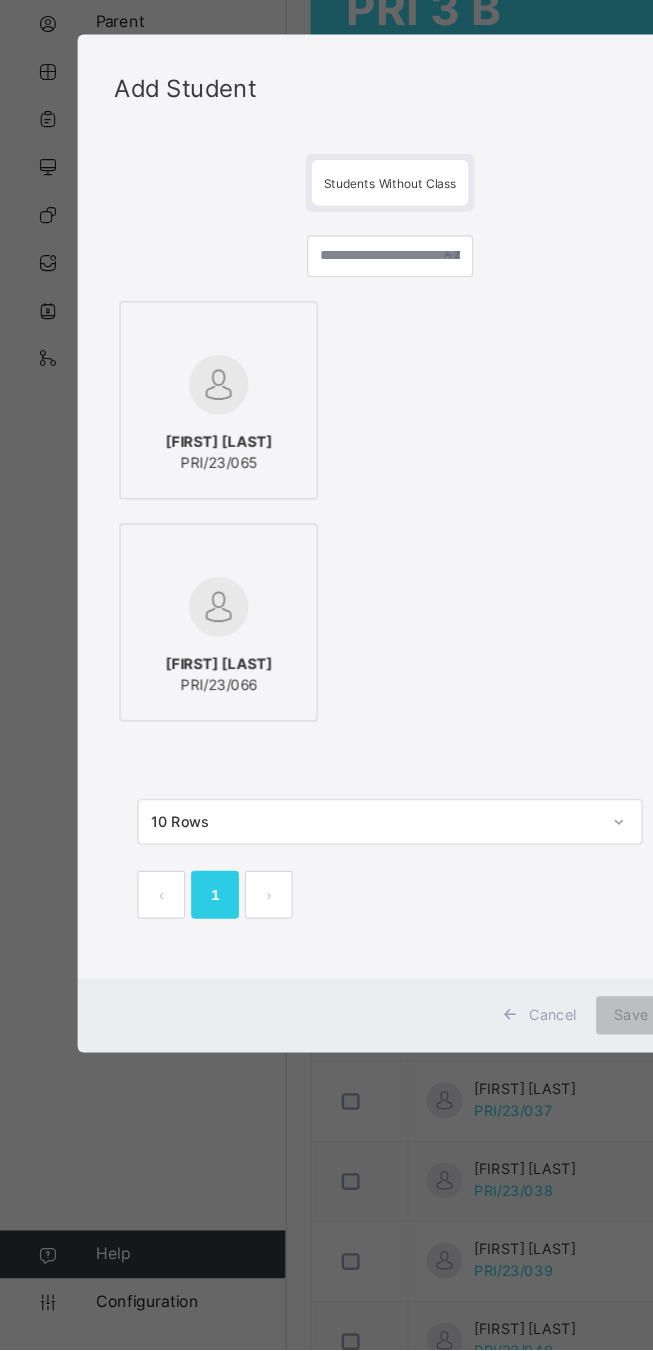 click at bounding box center [183, 543] 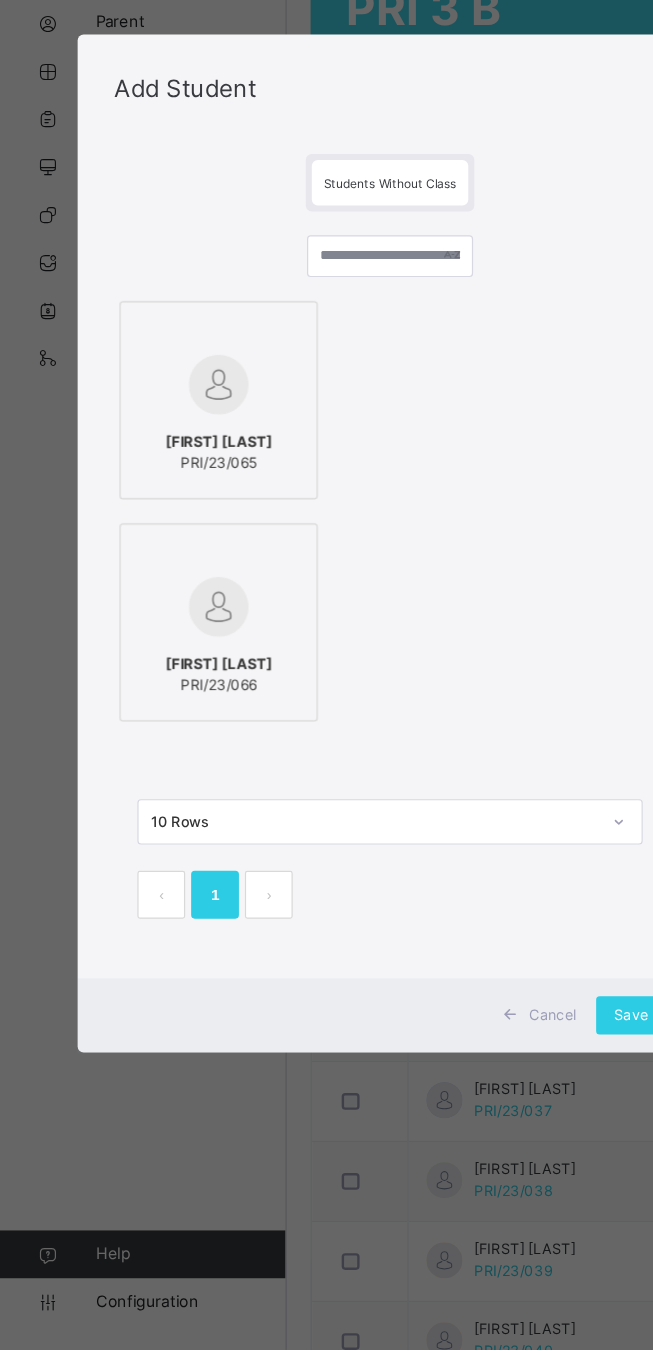 click at bounding box center (183, 729) 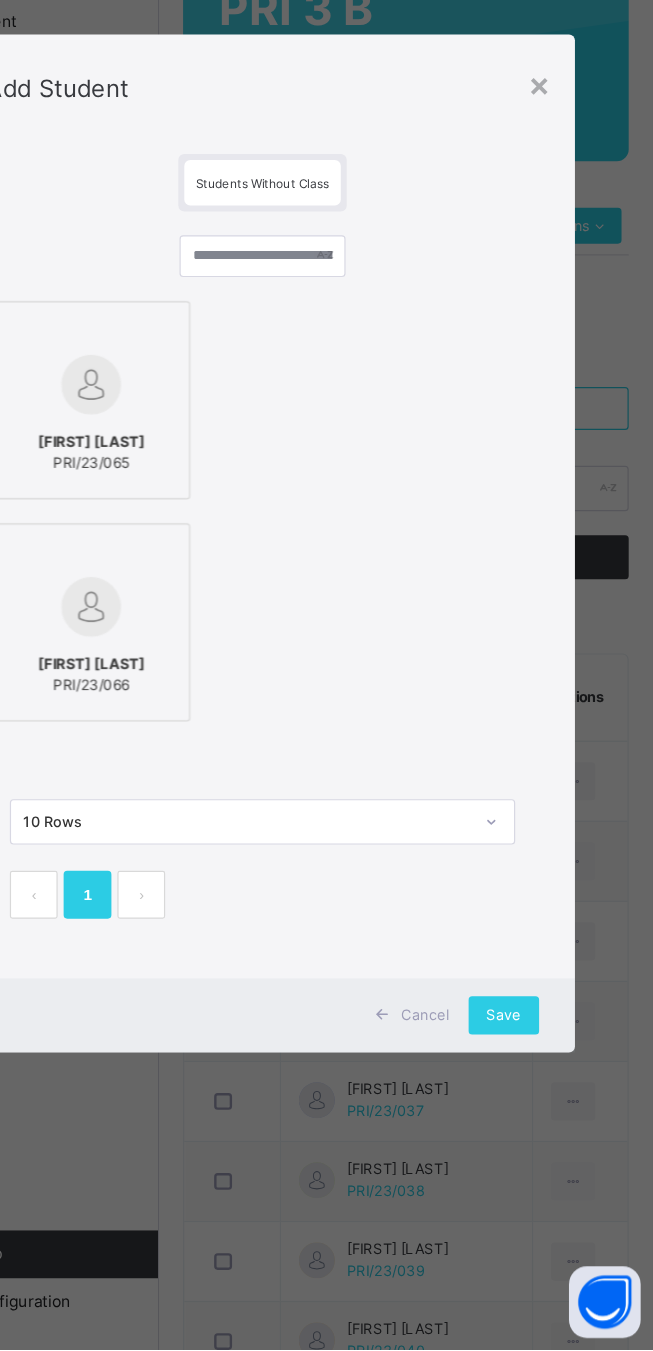 click on "Save" at bounding box center (528, 1071) 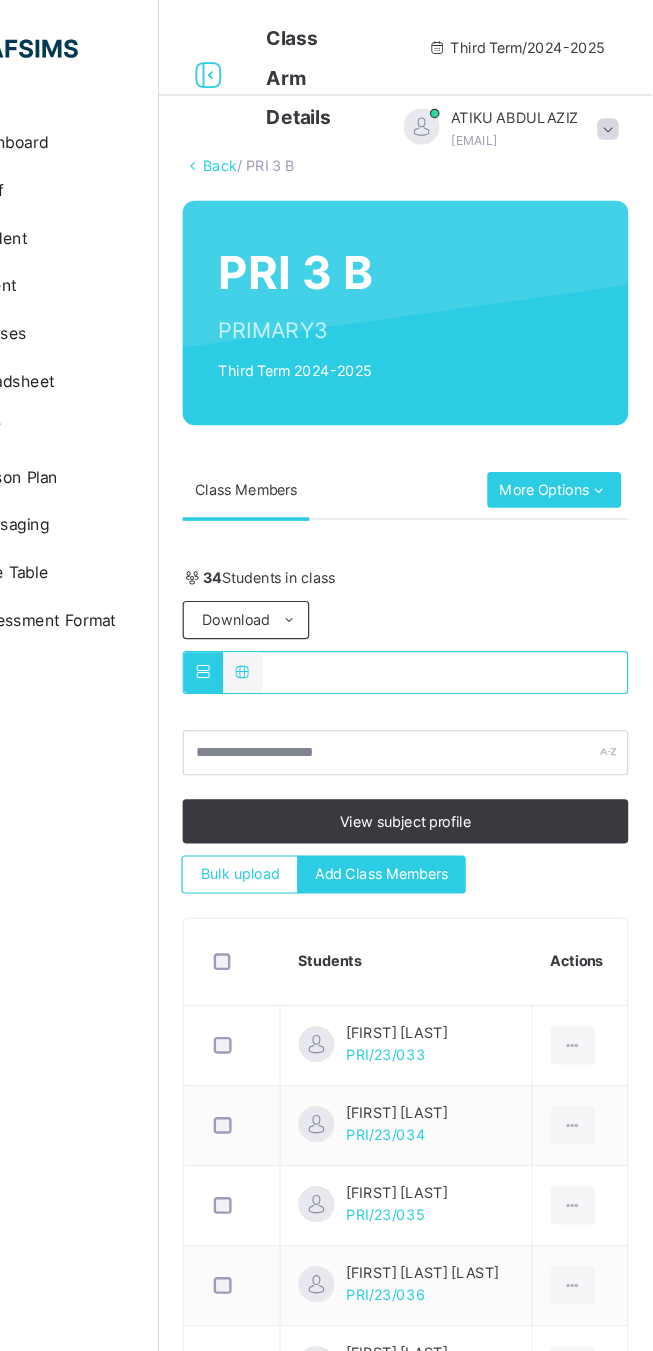 click at bounding box center [282, 63] 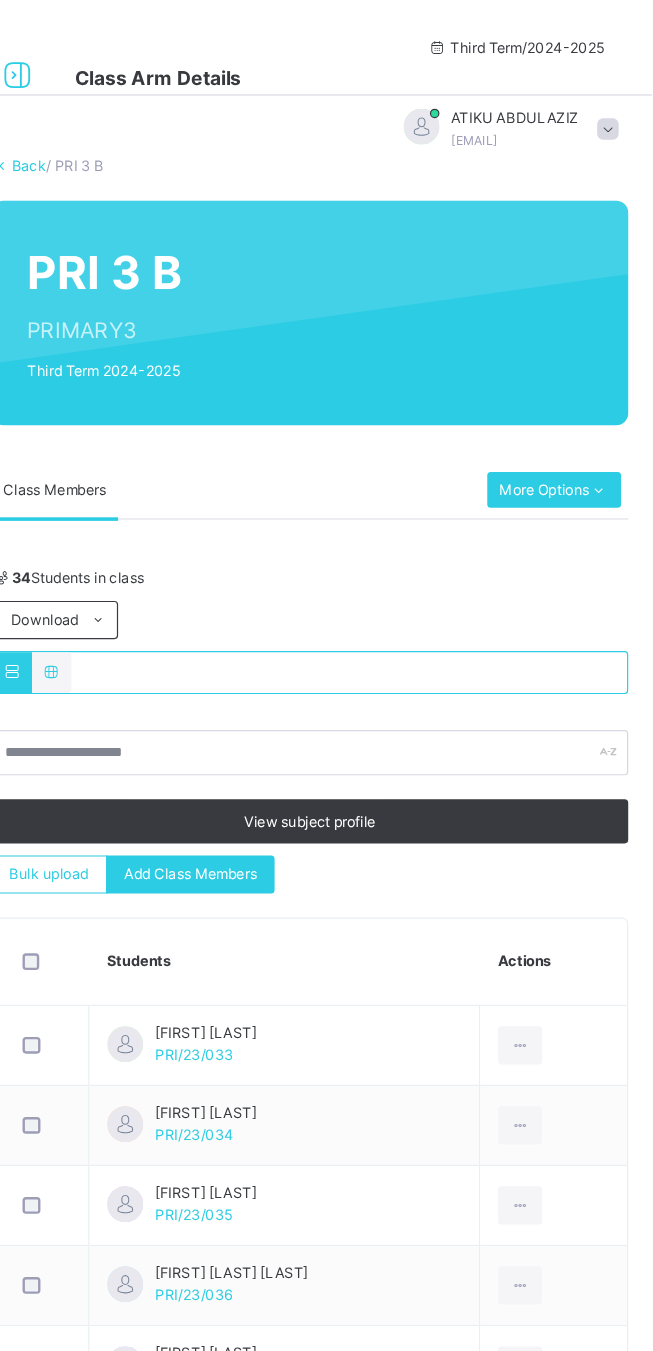 click at bounding box center (122, 63) 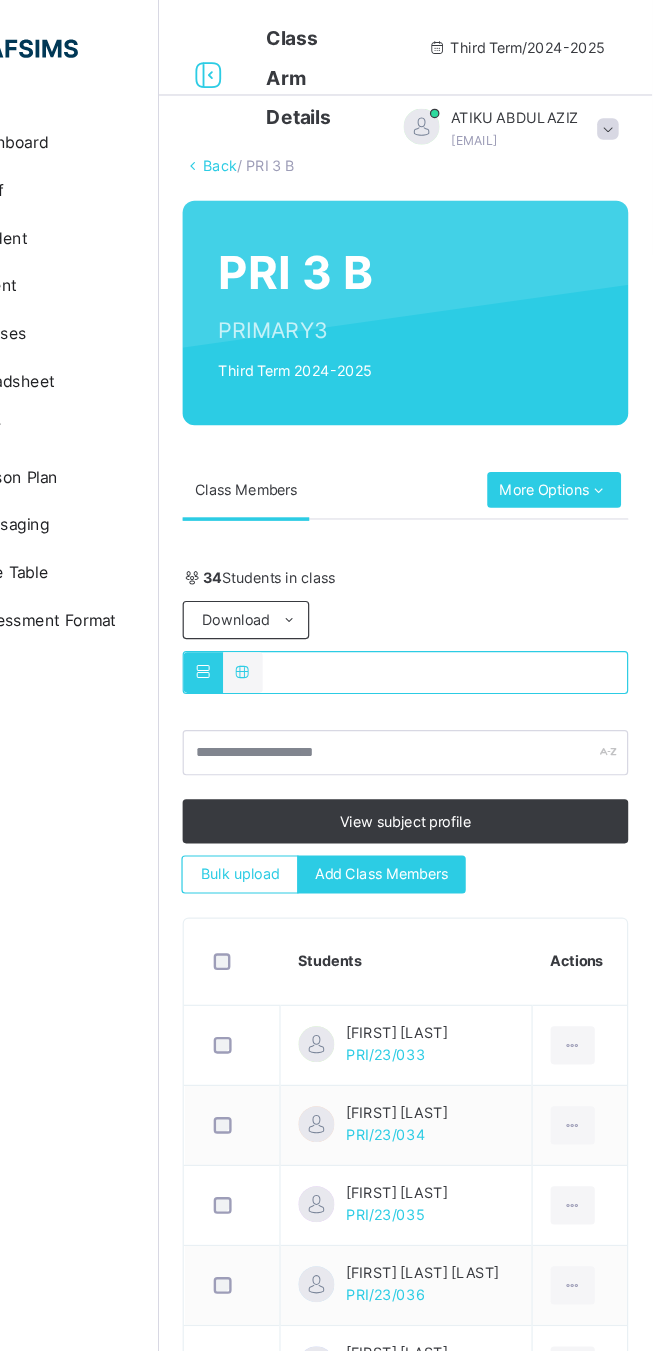 click at bounding box center [40, 120] 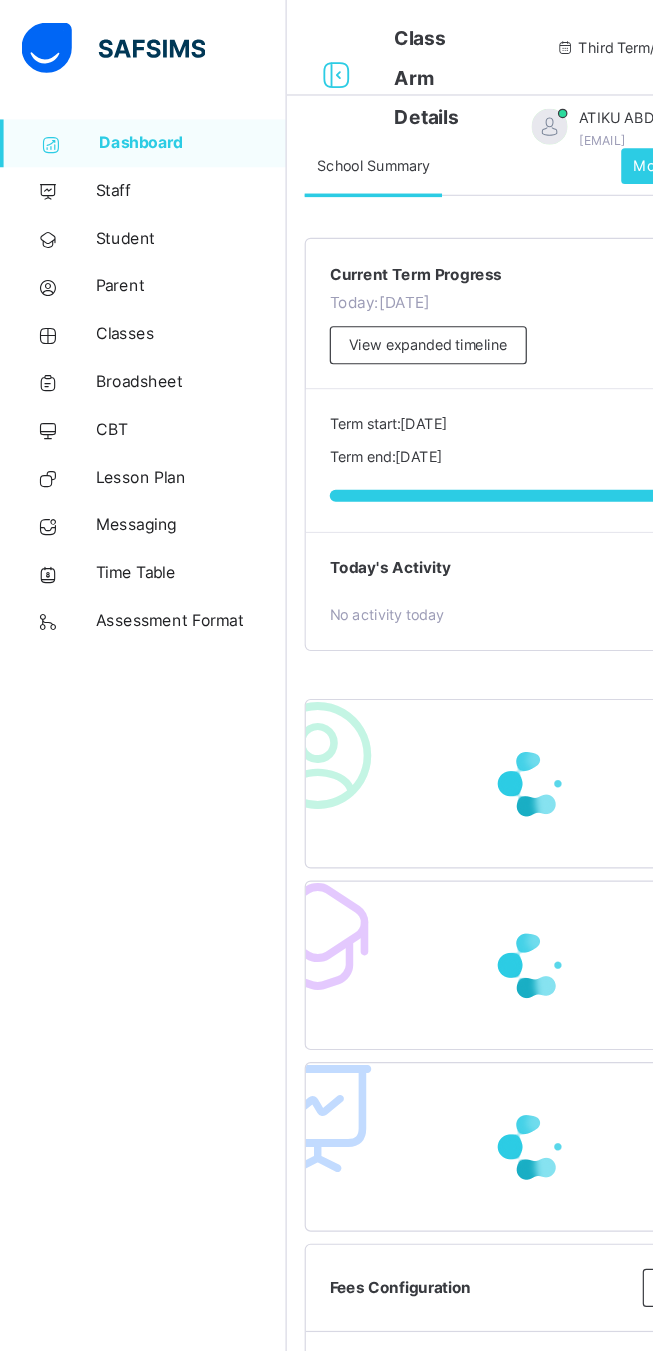 click at bounding box center (40, 160) 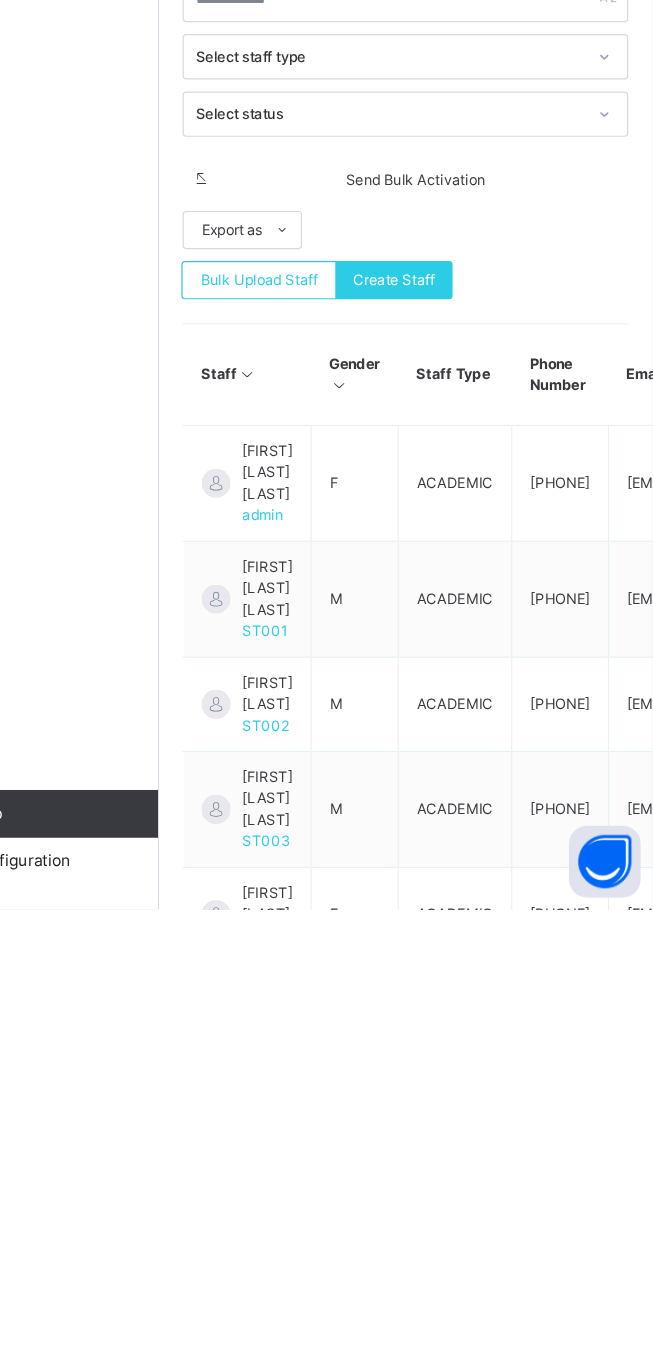 scroll, scrollTop: 0, scrollLeft: 0, axis: both 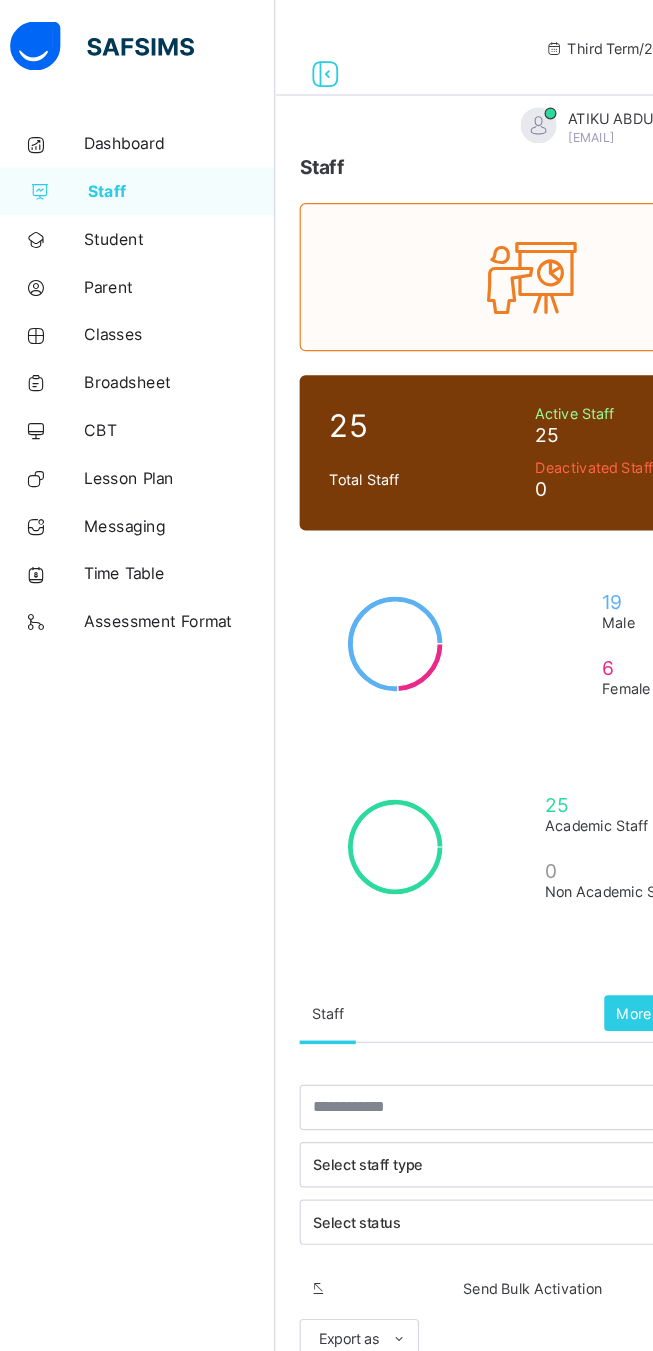 click at bounding box center (40, 280) 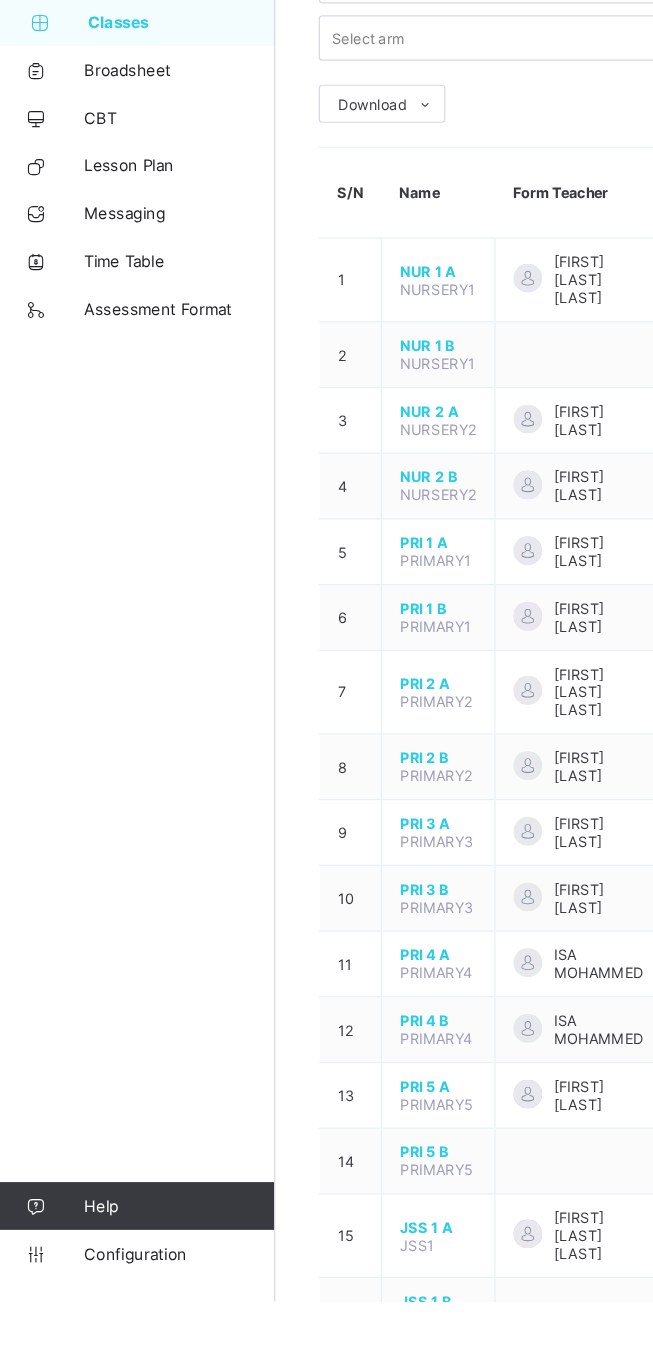 click on "NUR 1   B" at bounding box center (376, 550) 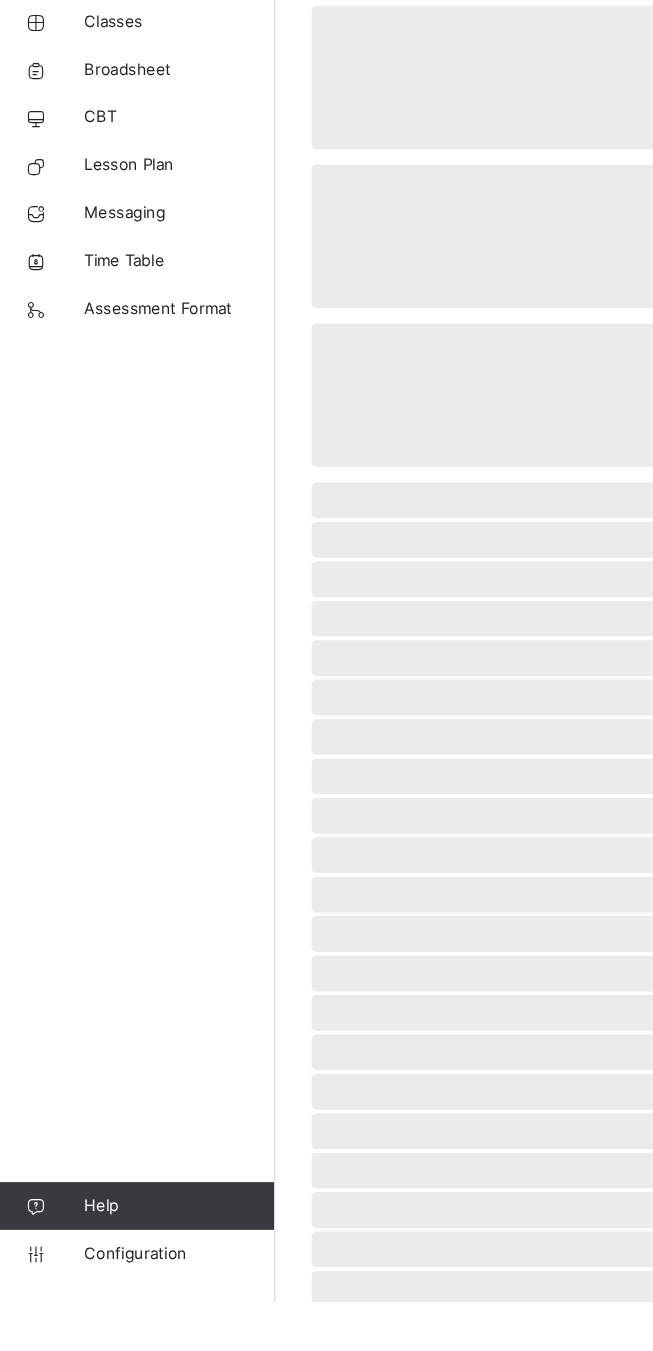scroll, scrollTop: 1, scrollLeft: 0, axis: vertical 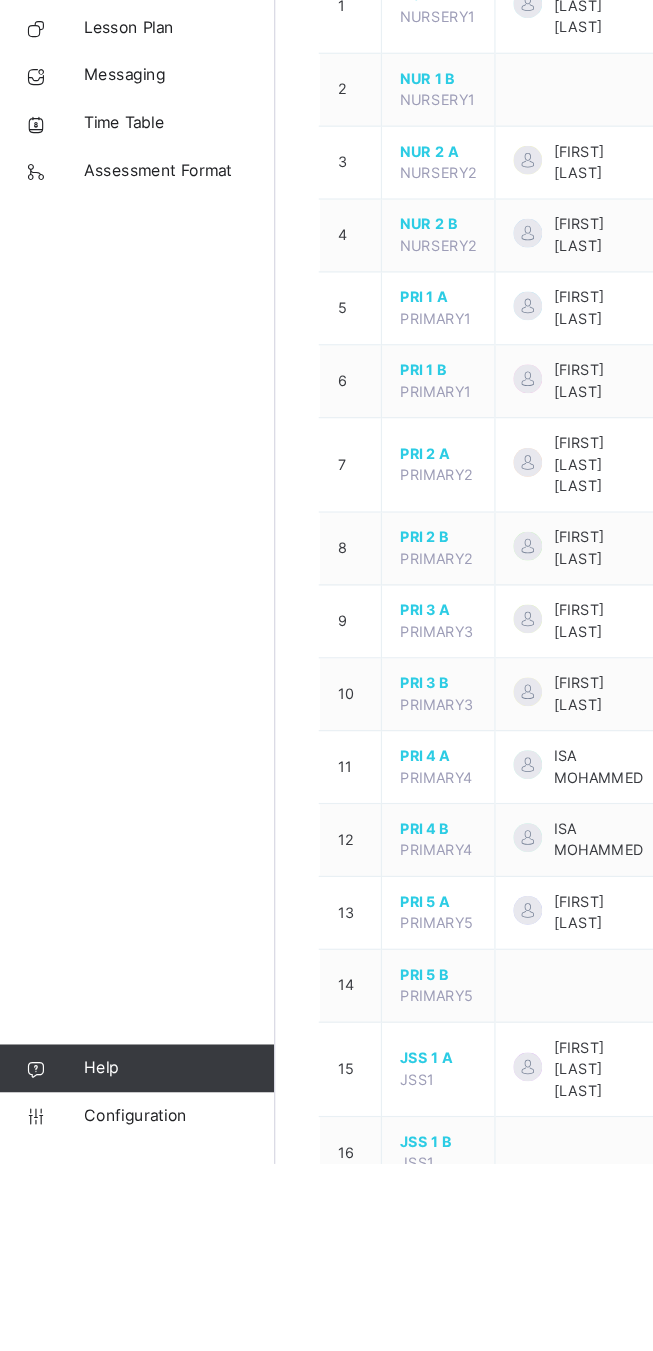 click on "PRI 1   B" at bounding box center (376, 687) 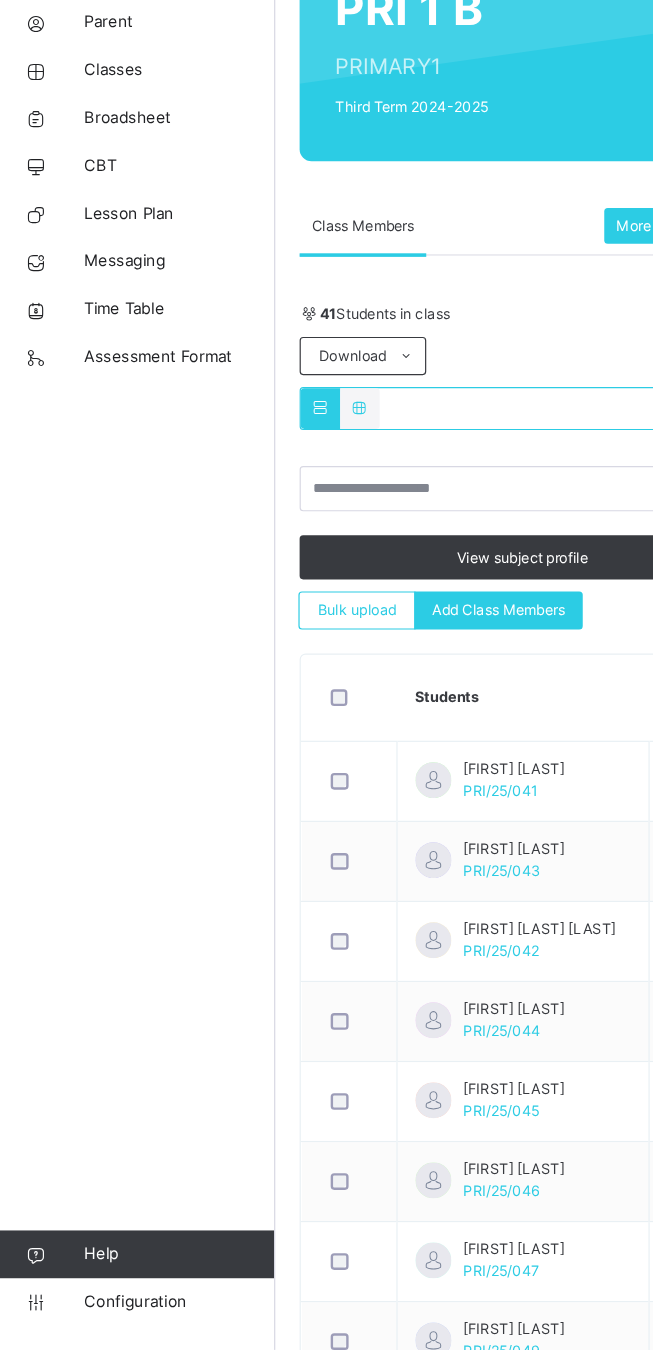 scroll, scrollTop: 366, scrollLeft: 0, axis: vertical 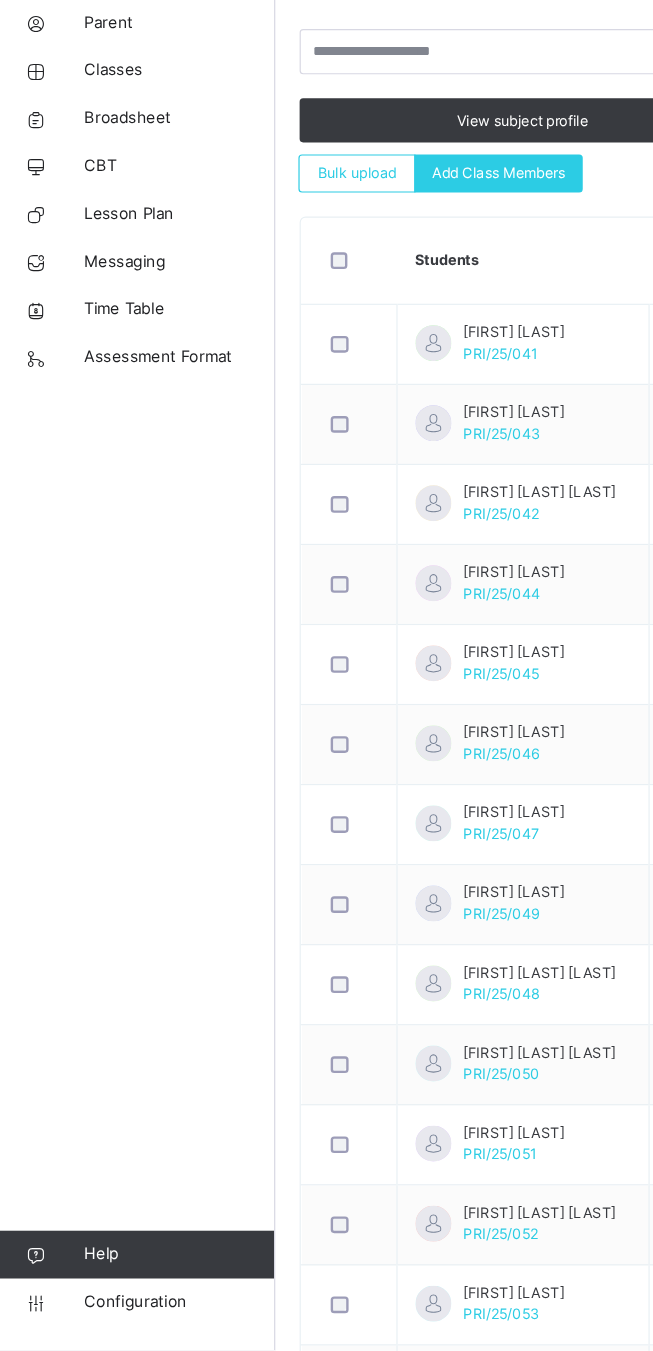 click at bounding box center (586, 844) 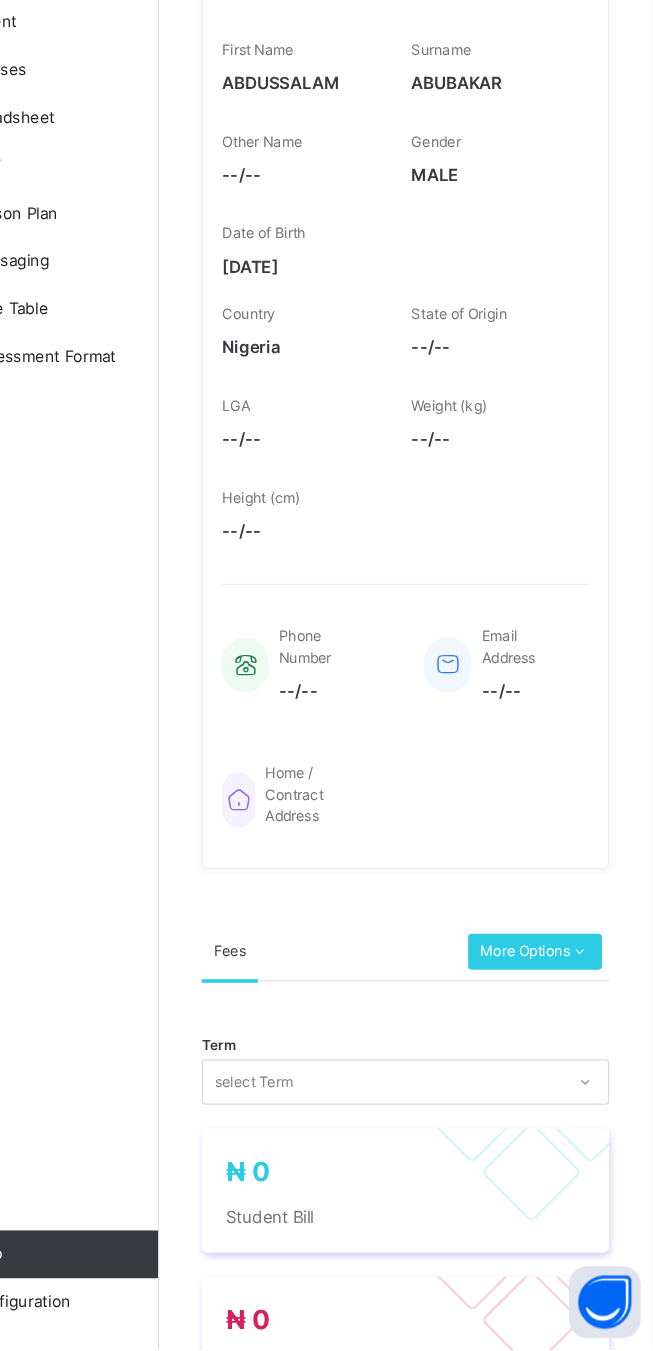 scroll, scrollTop: 0, scrollLeft: 0, axis: both 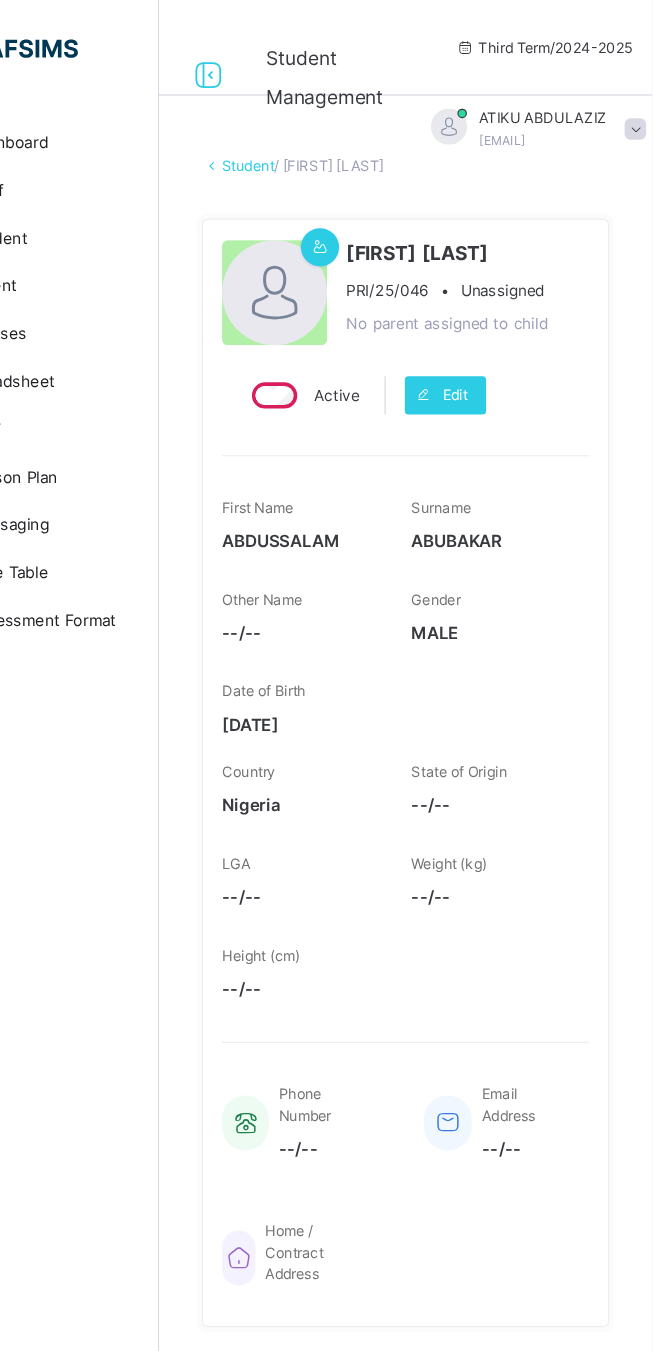 click on "Edit" at bounding box center [488, 331] 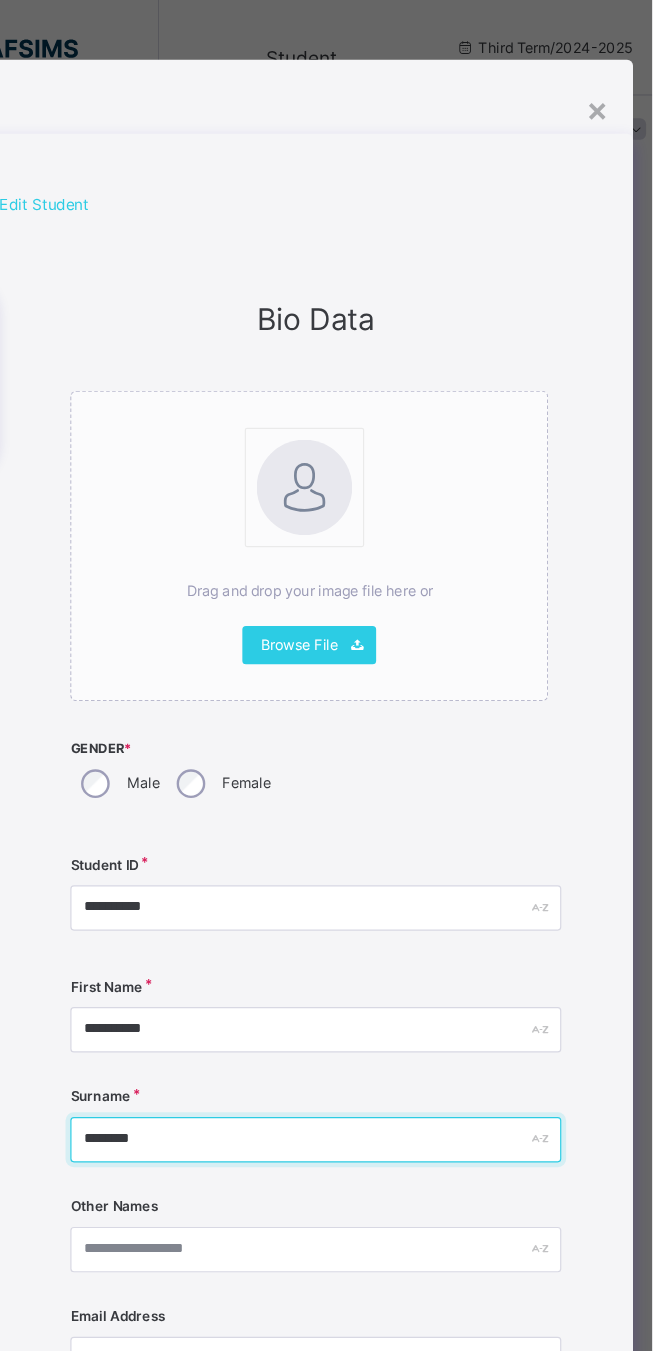 click on "********" at bounding box center (371, 954) 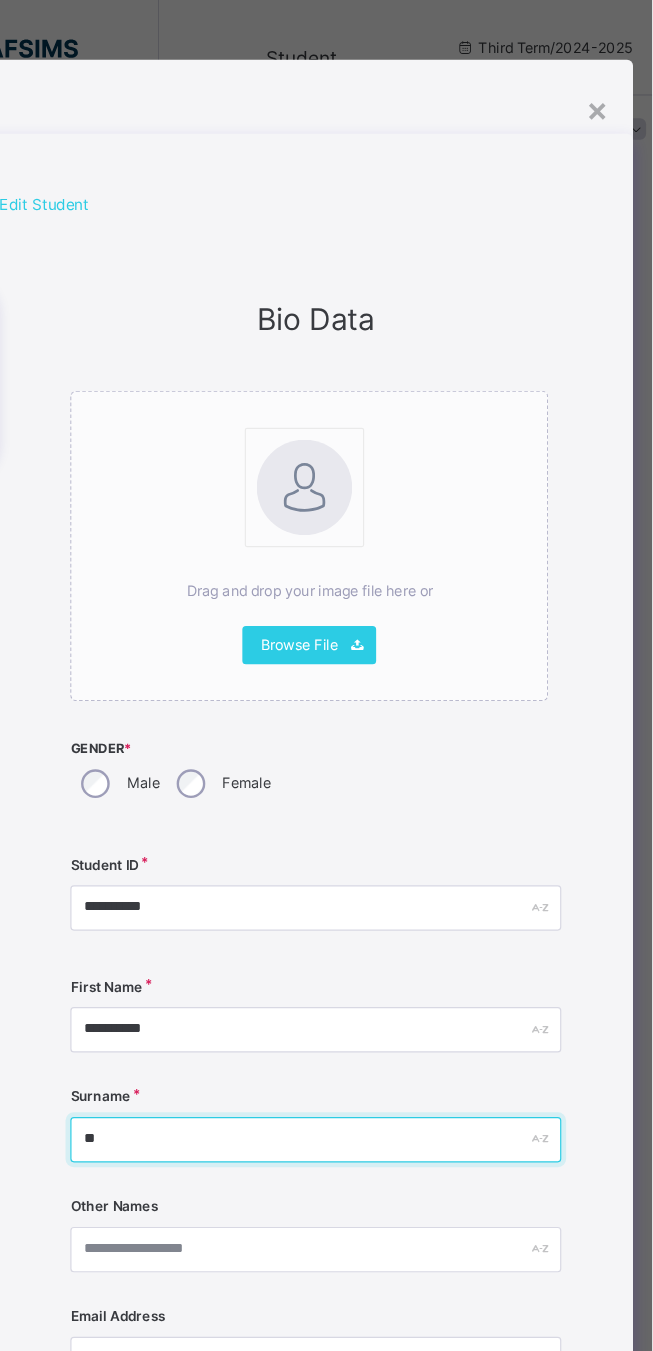 type on "*" 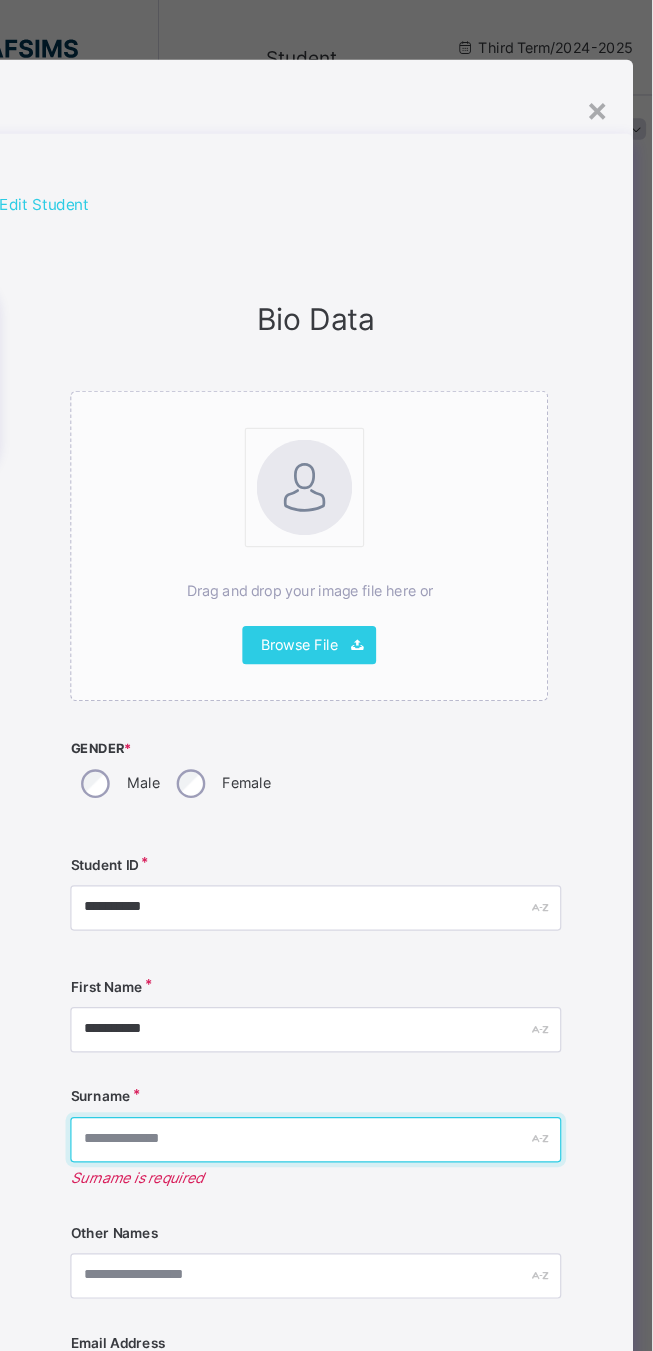 scroll, scrollTop: 217, scrollLeft: 0, axis: vertical 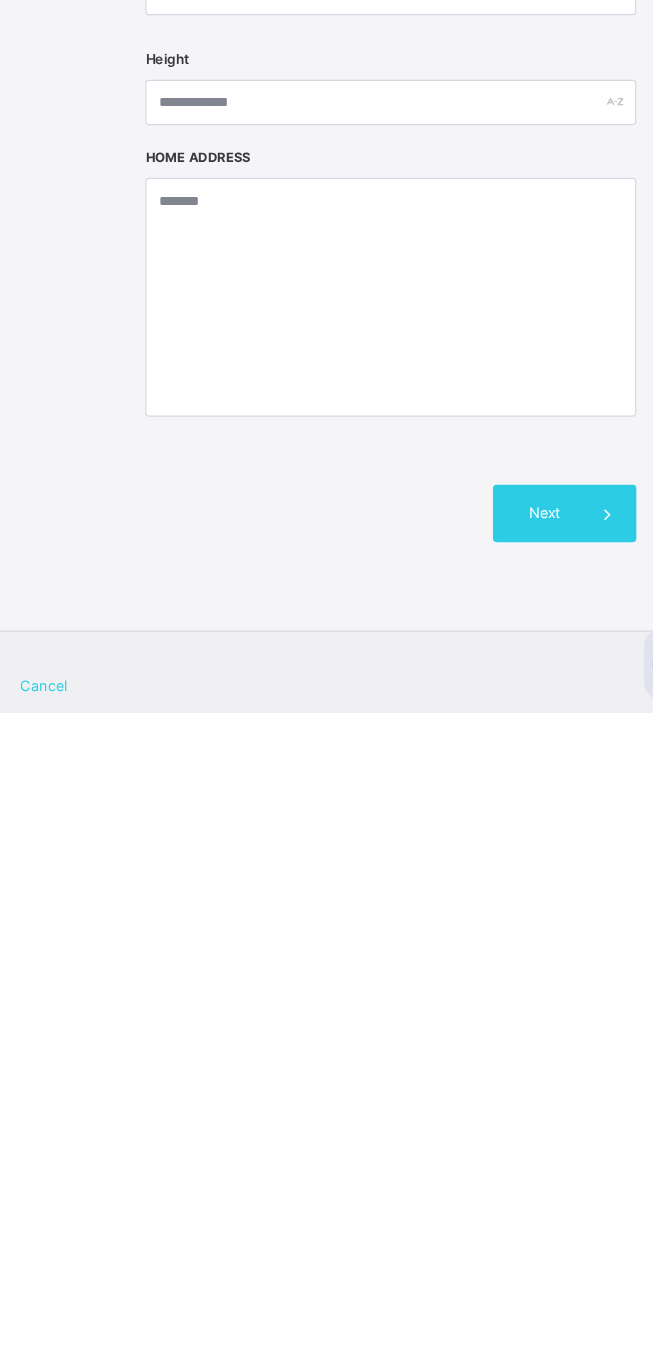 type on "**********" 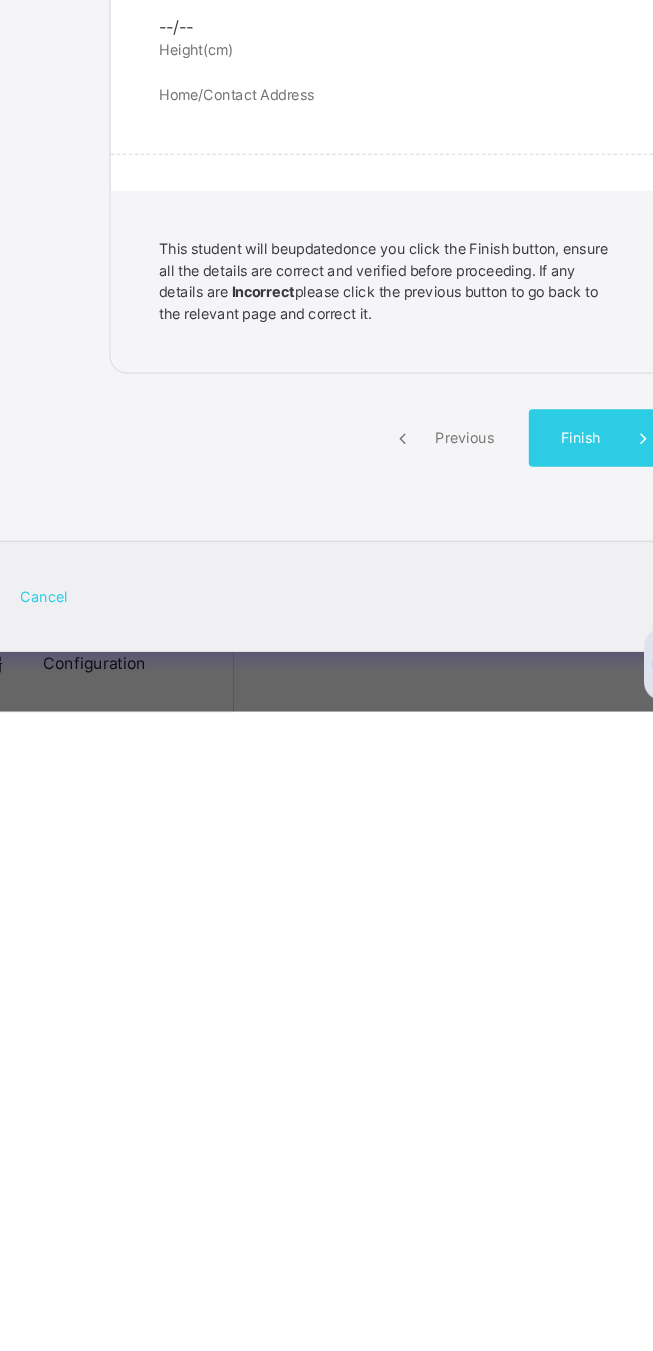 scroll, scrollTop: 1008, scrollLeft: 0, axis: vertical 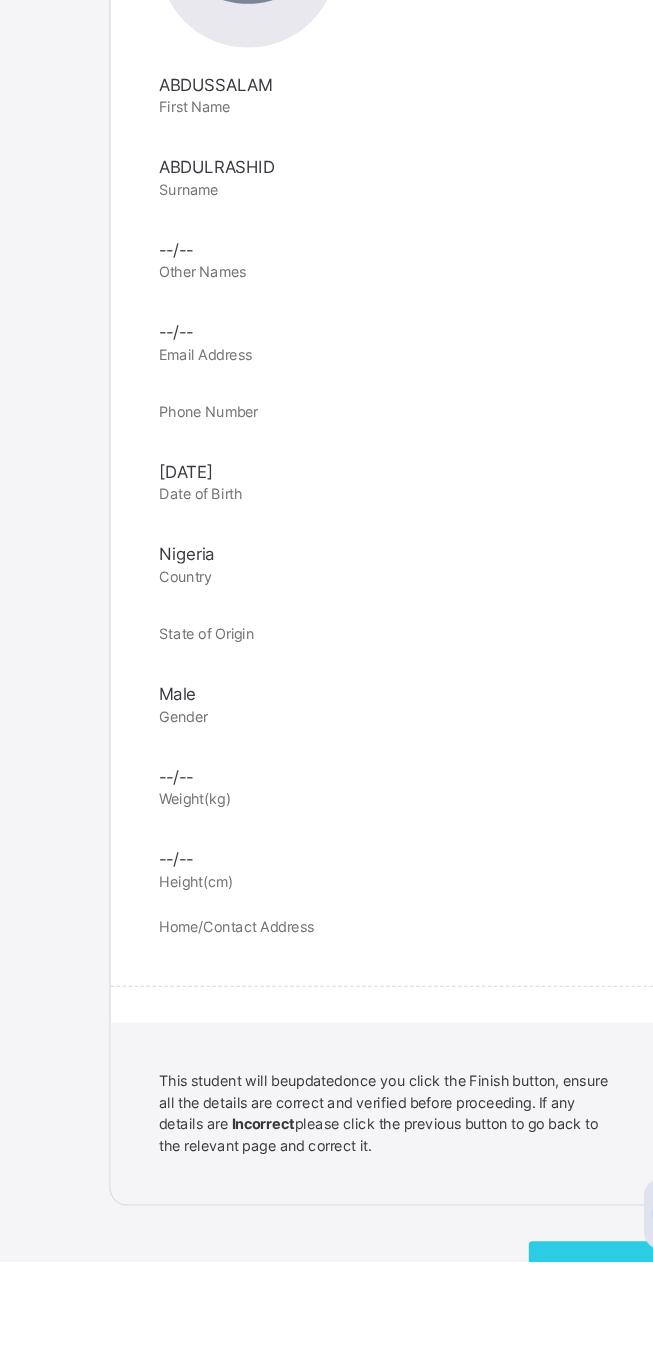 click on "Finish" at bounding box center [547, 1358] 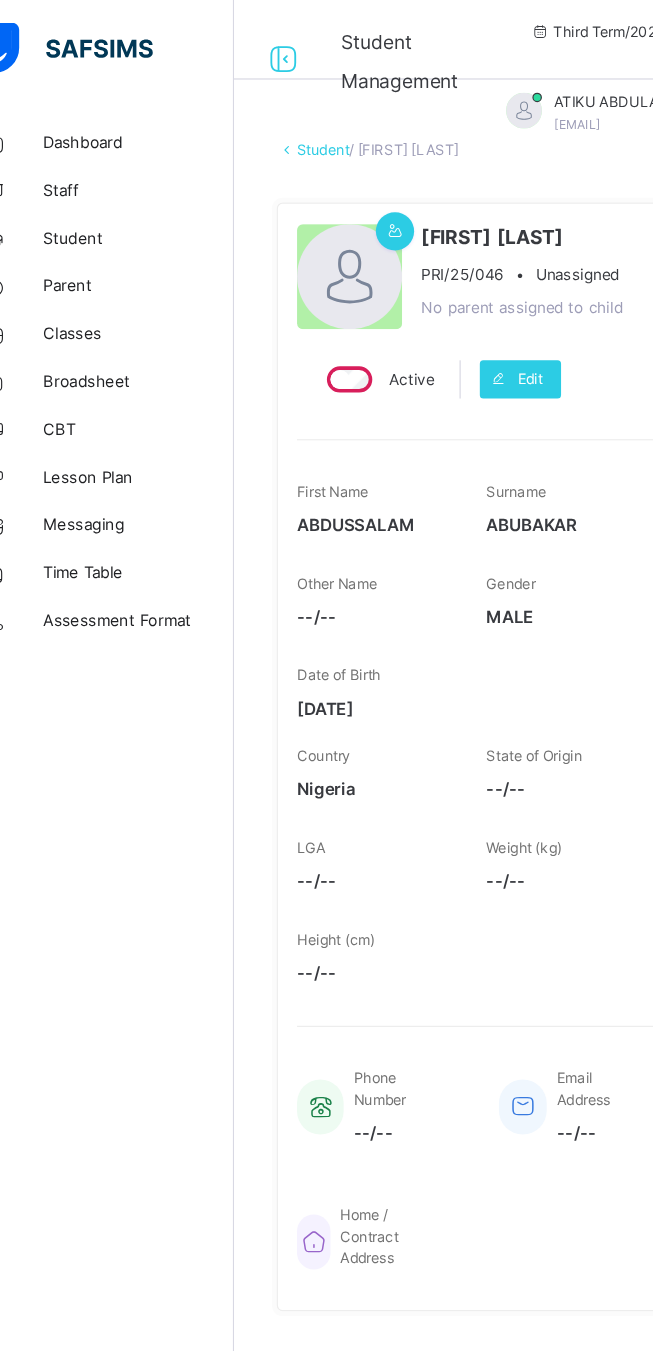 scroll, scrollTop: 0, scrollLeft: 0, axis: both 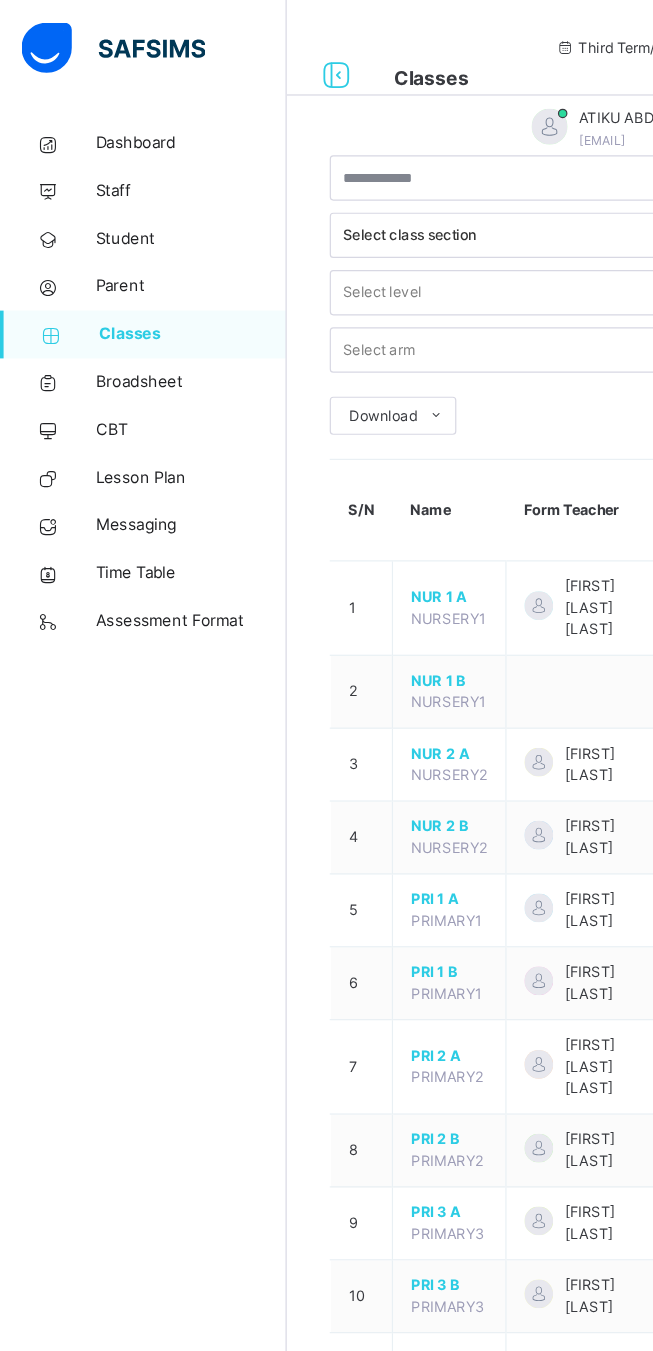 click on "Dashboard" at bounding box center (120, 120) 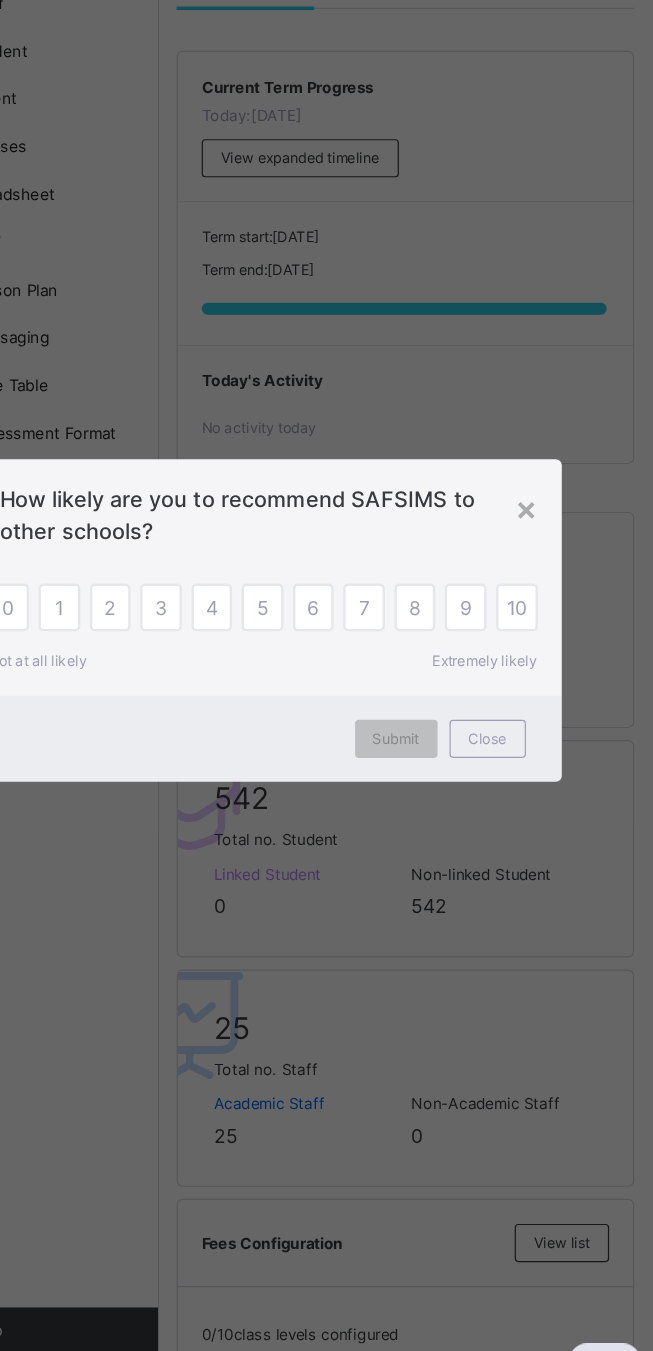 click on "×" at bounding box center [547, 582] 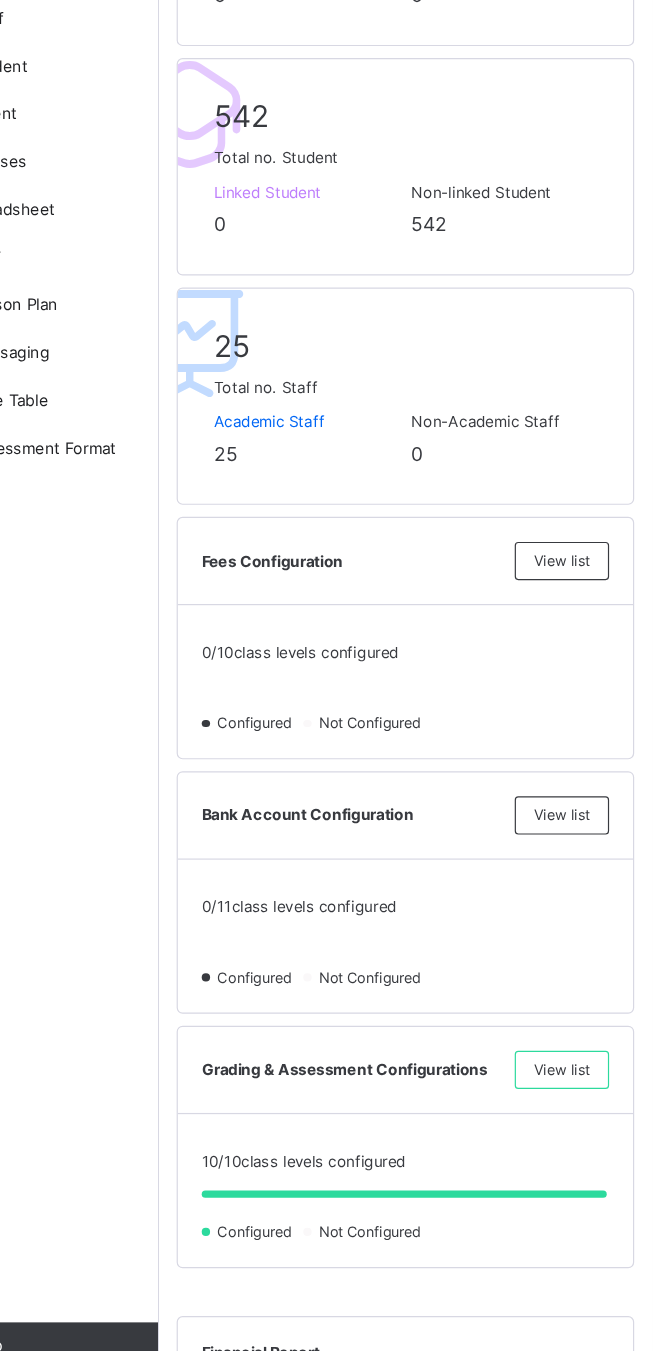 scroll, scrollTop: 0, scrollLeft: 0, axis: both 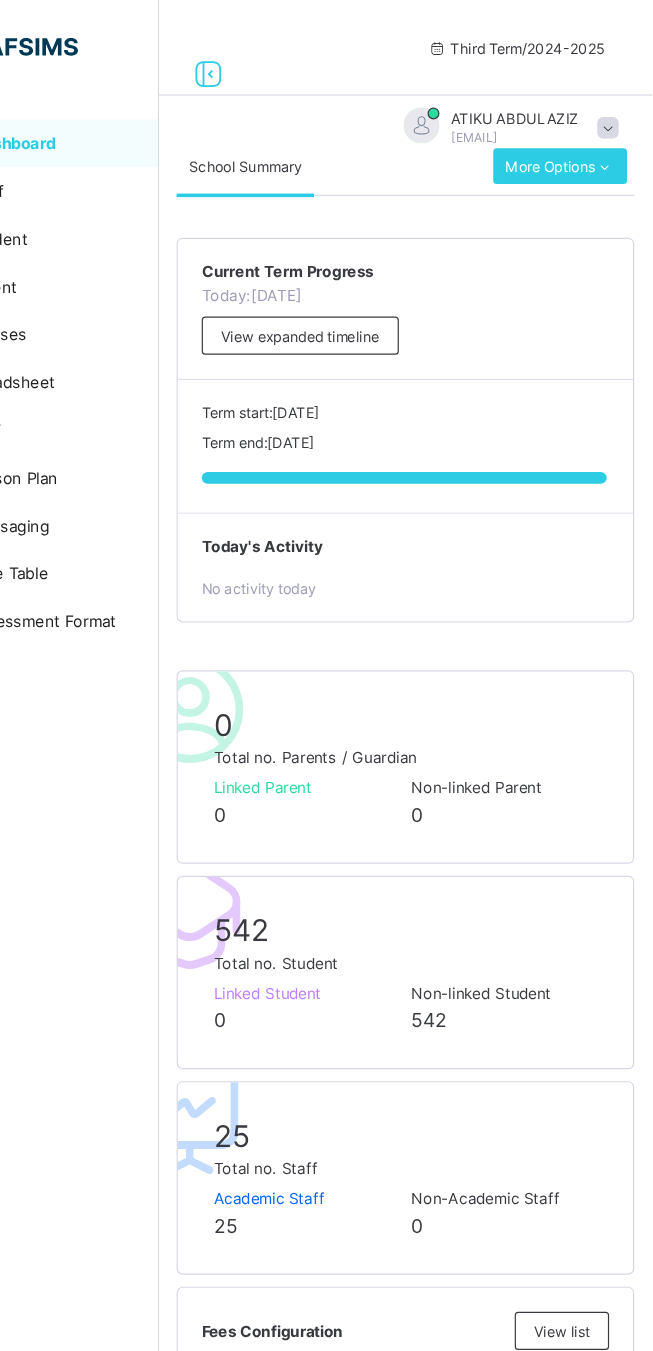 click on "[FIRST]   [LAST] [EMAIL]" at bounding box center (530, 106) 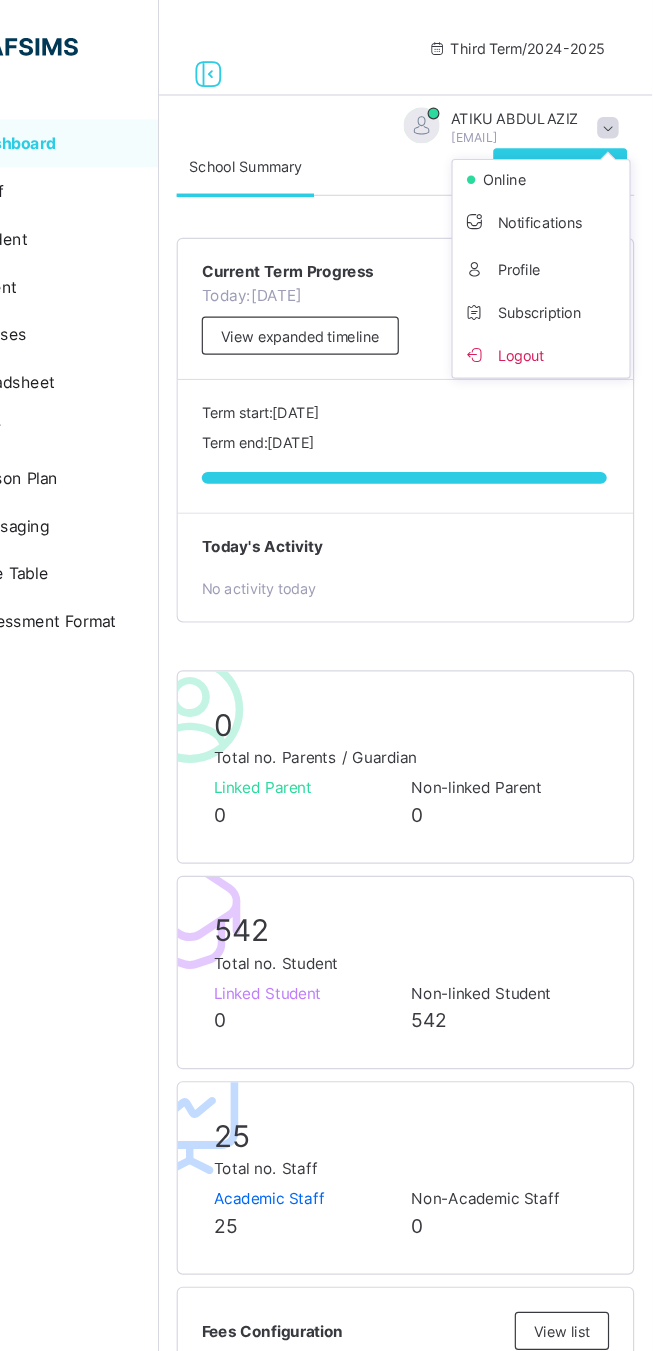 click on "Logout" at bounding box center (560, 296) 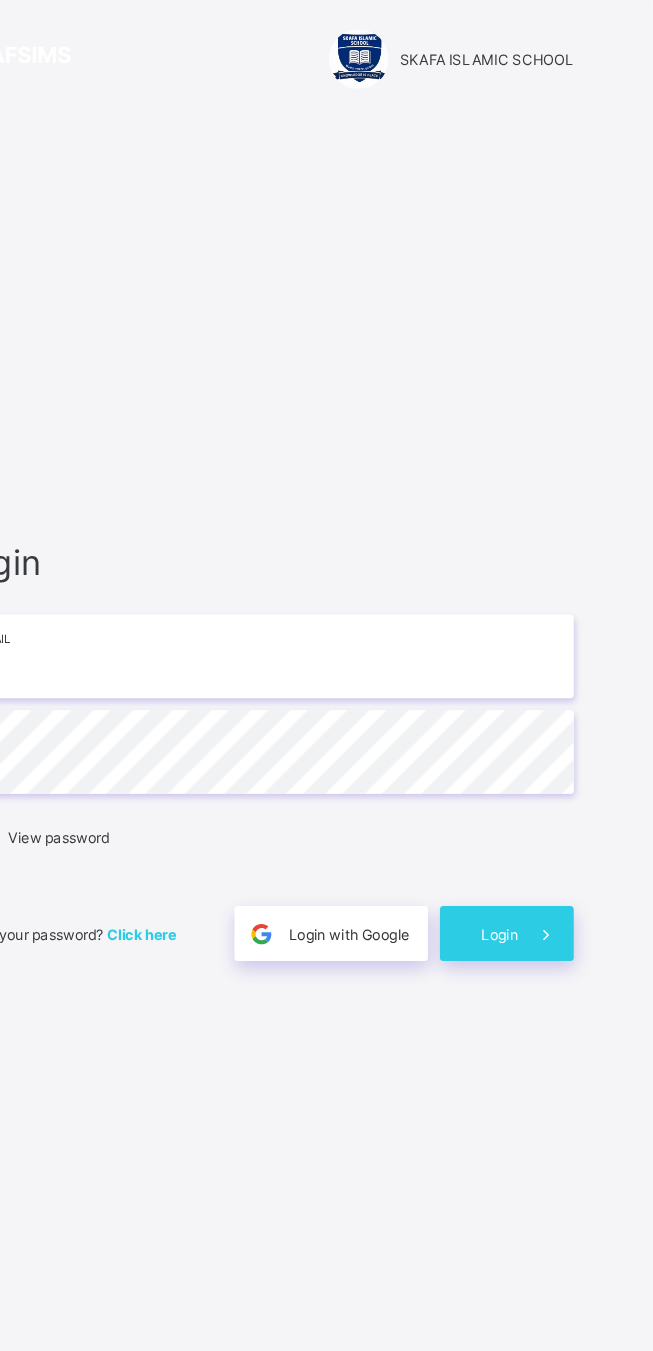 click at bounding box center [327, 565] 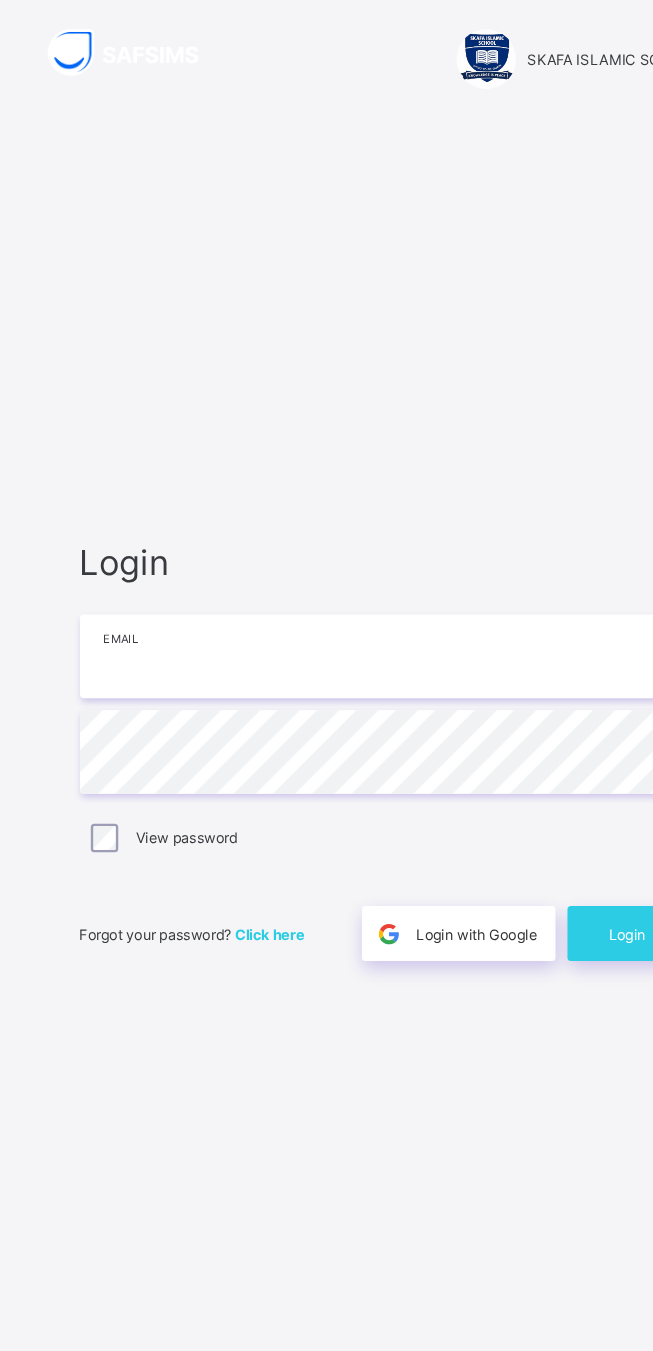 click at bounding box center (327, 565) 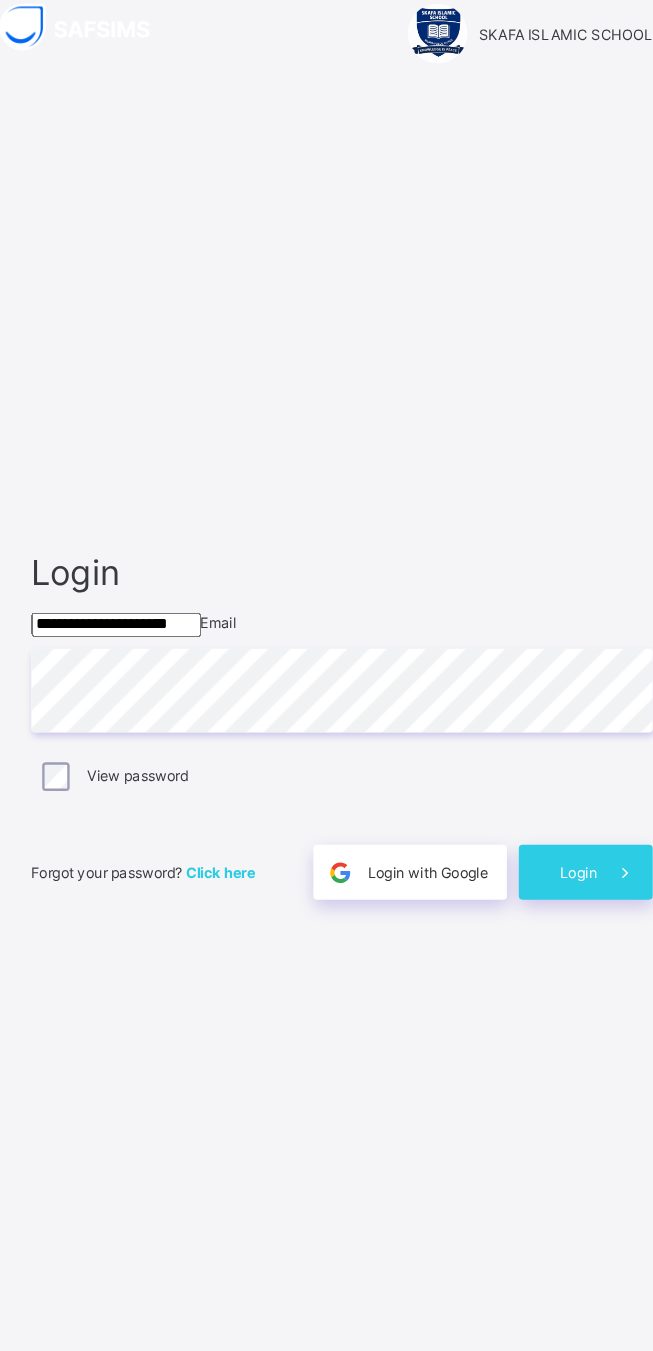type on "**********" 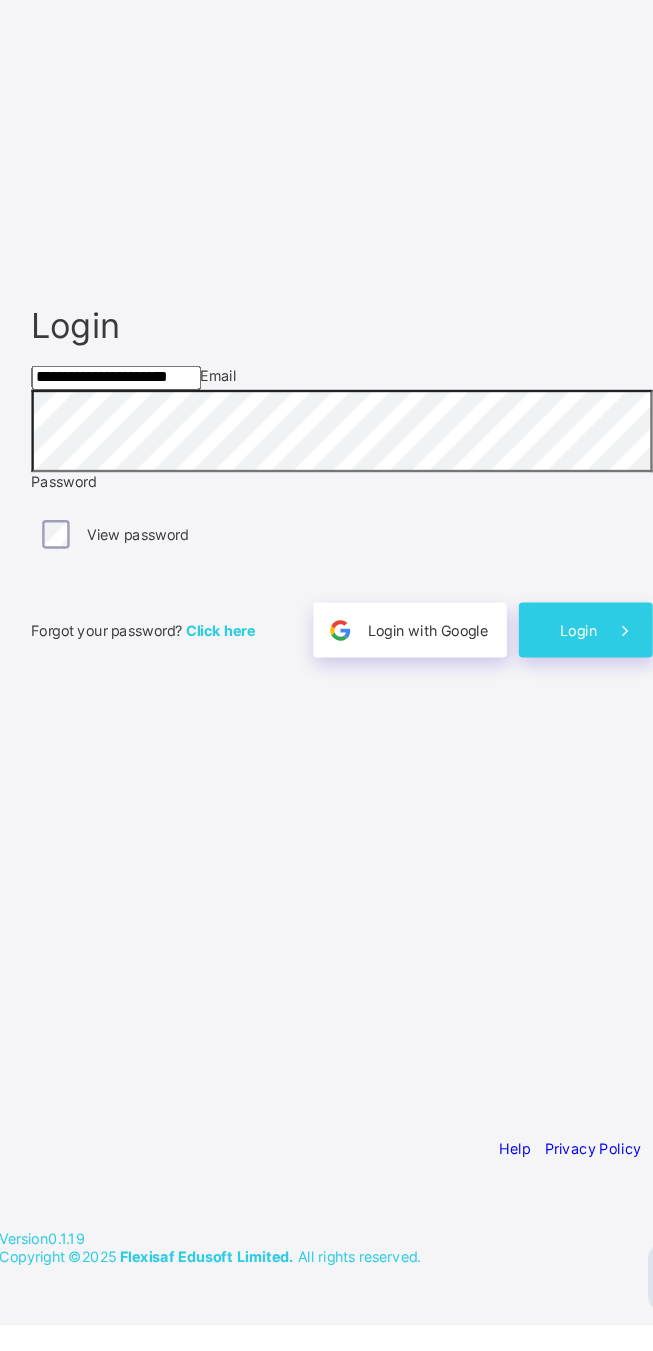 click on "Login" at bounding box center (531, 769) 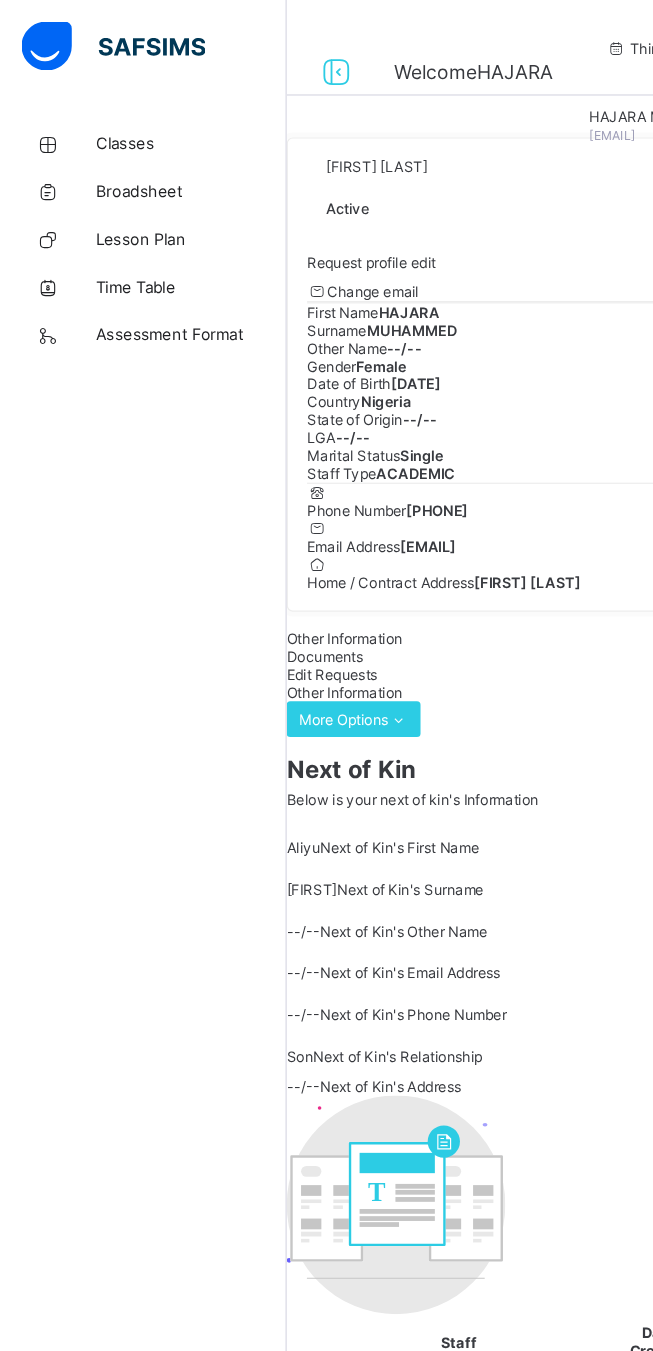 click on "Classes" at bounding box center (160, 120) 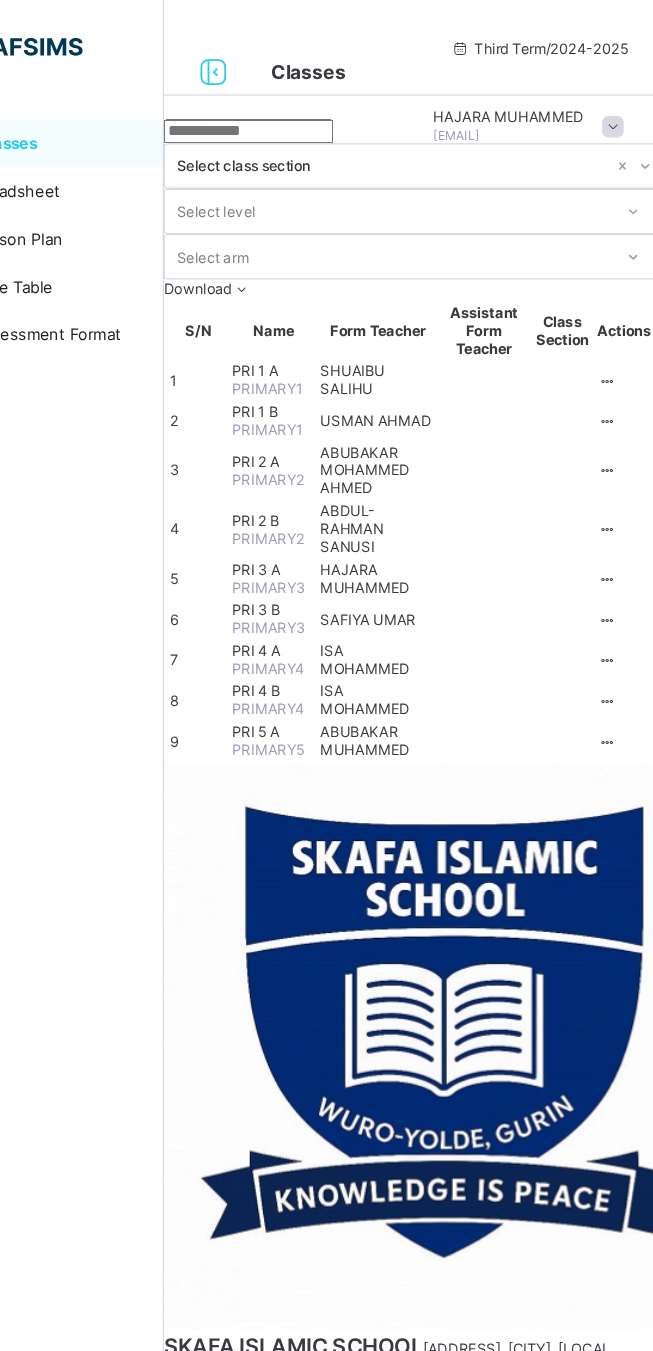 click on "PRI 1   A" at bounding box center (316, 310) 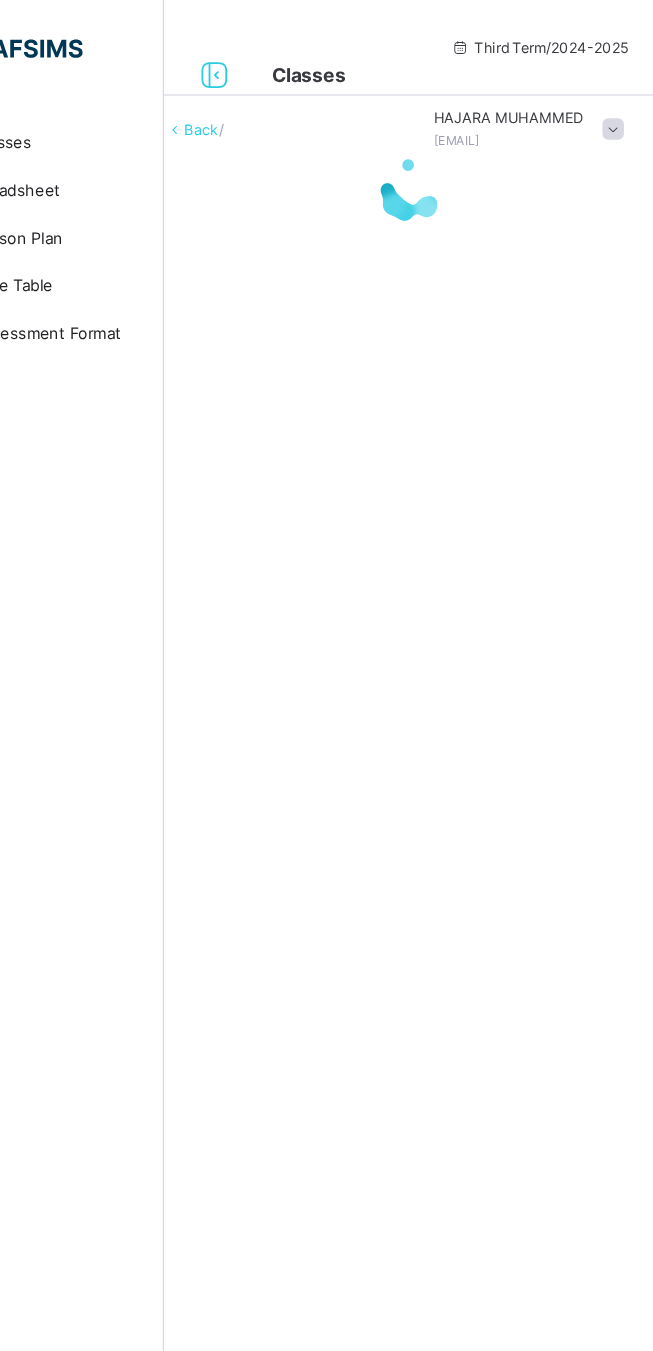 scroll, scrollTop: 0, scrollLeft: 0, axis: both 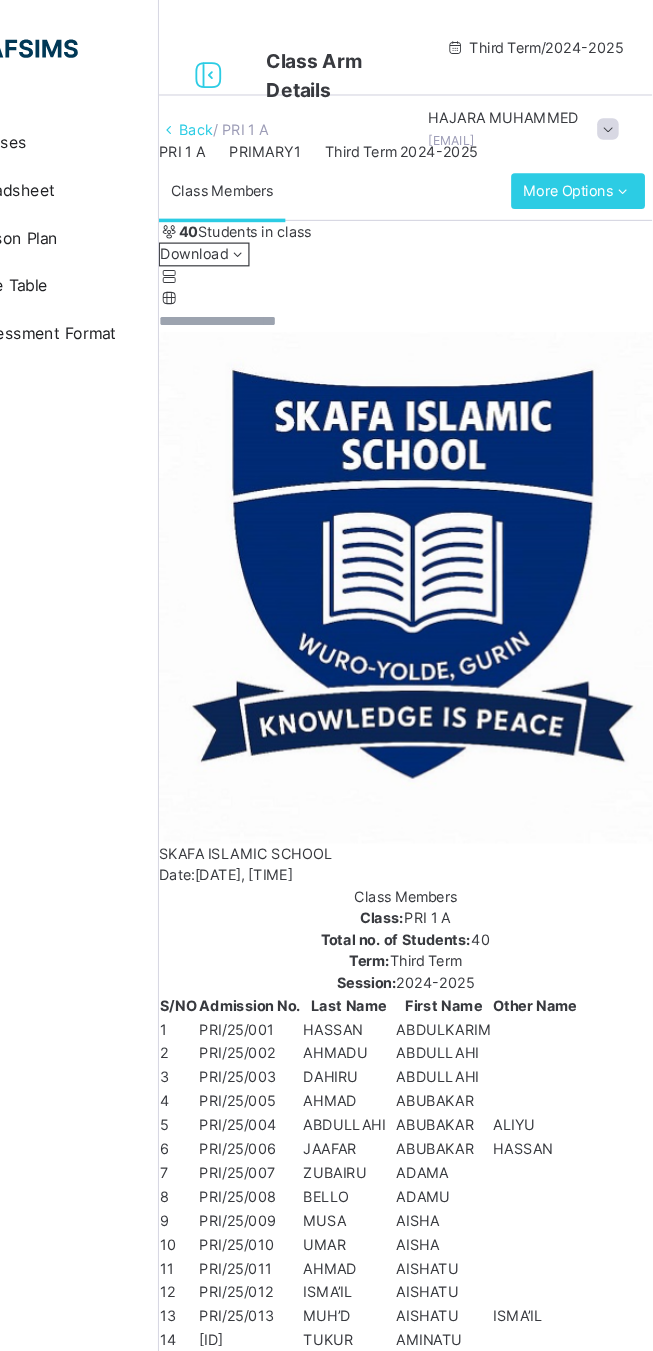click on "More Options" at bounding box center [591, 160] 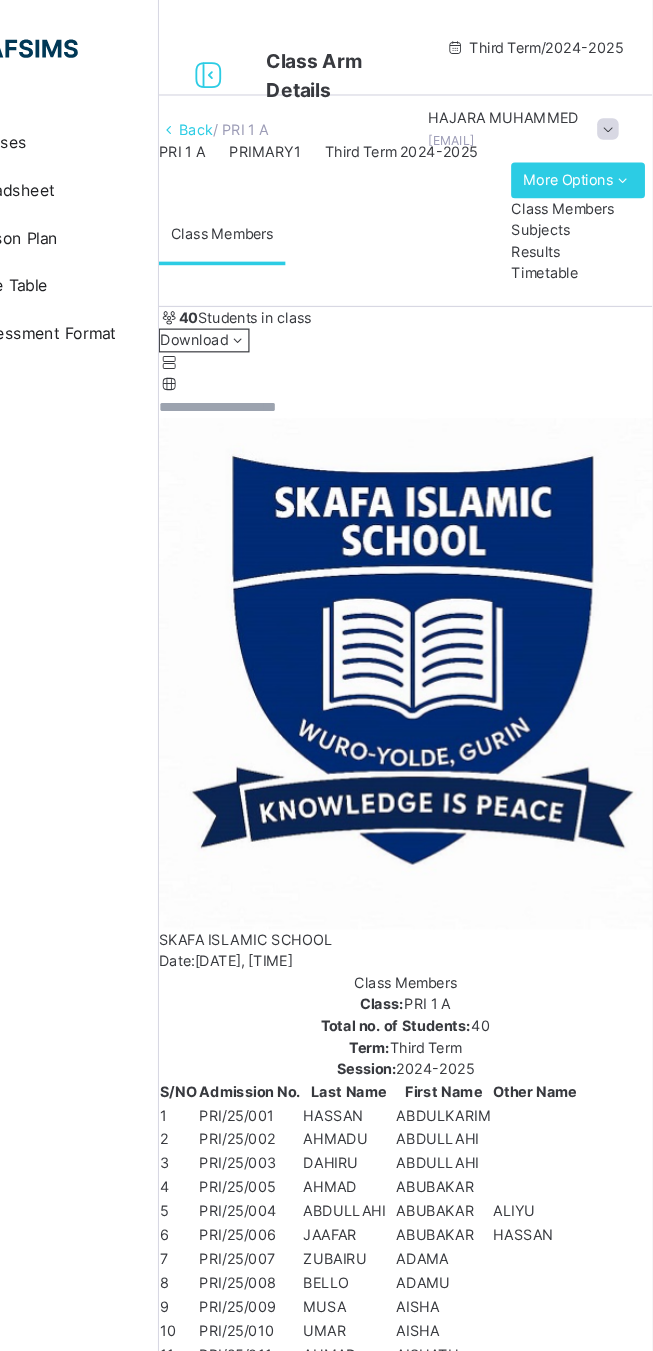 click on "Subjects" at bounding box center [591, 193] 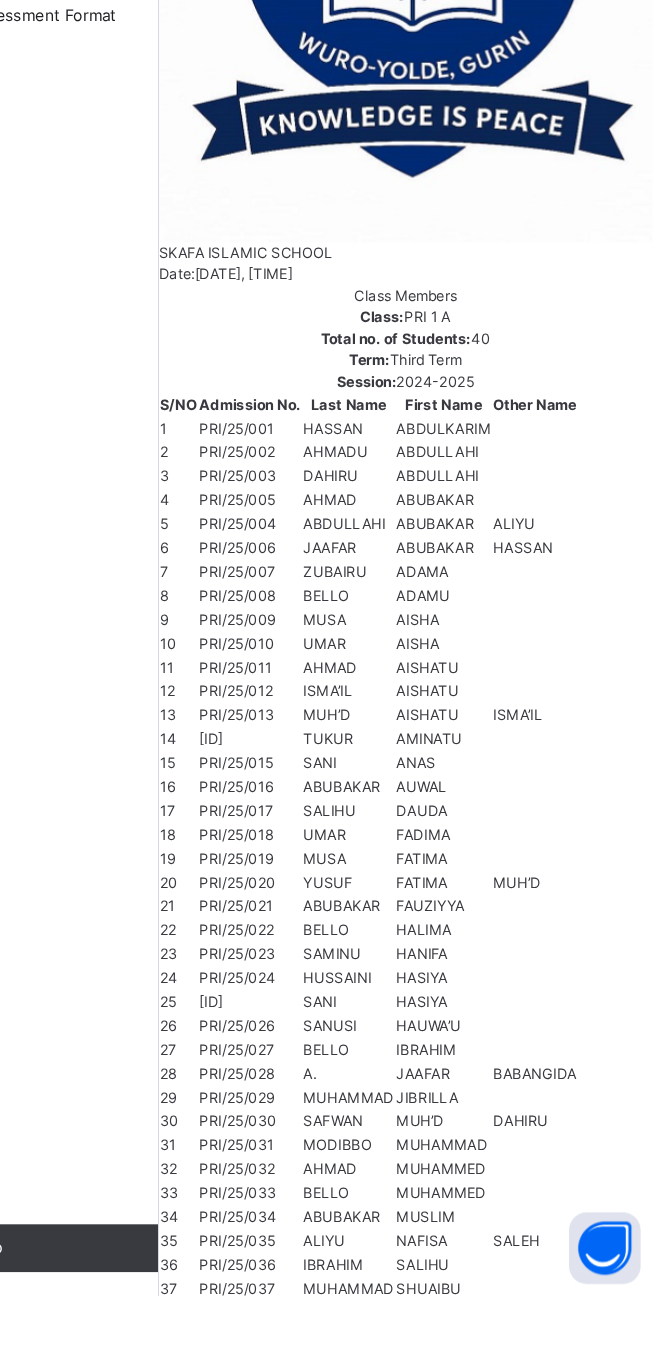 scroll, scrollTop: 263, scrollLeft: 0, axis: vertical 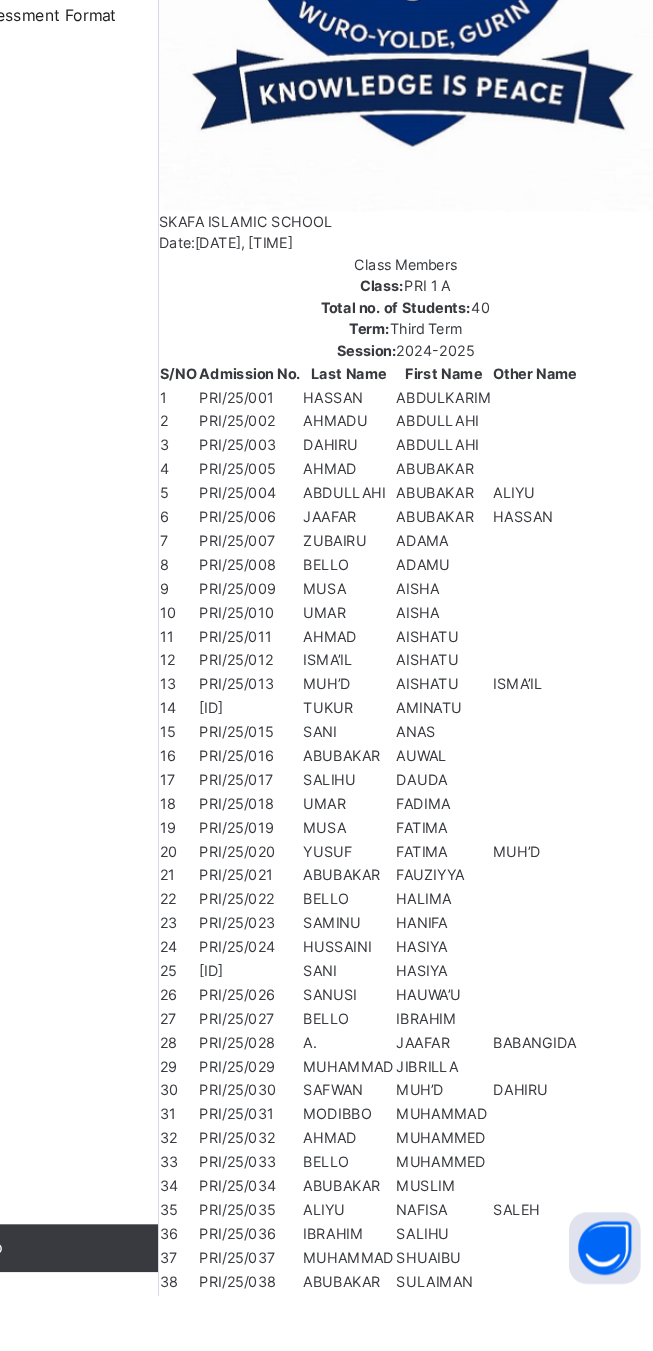 click on "Assess Students" at bounding box center (627, 3706) 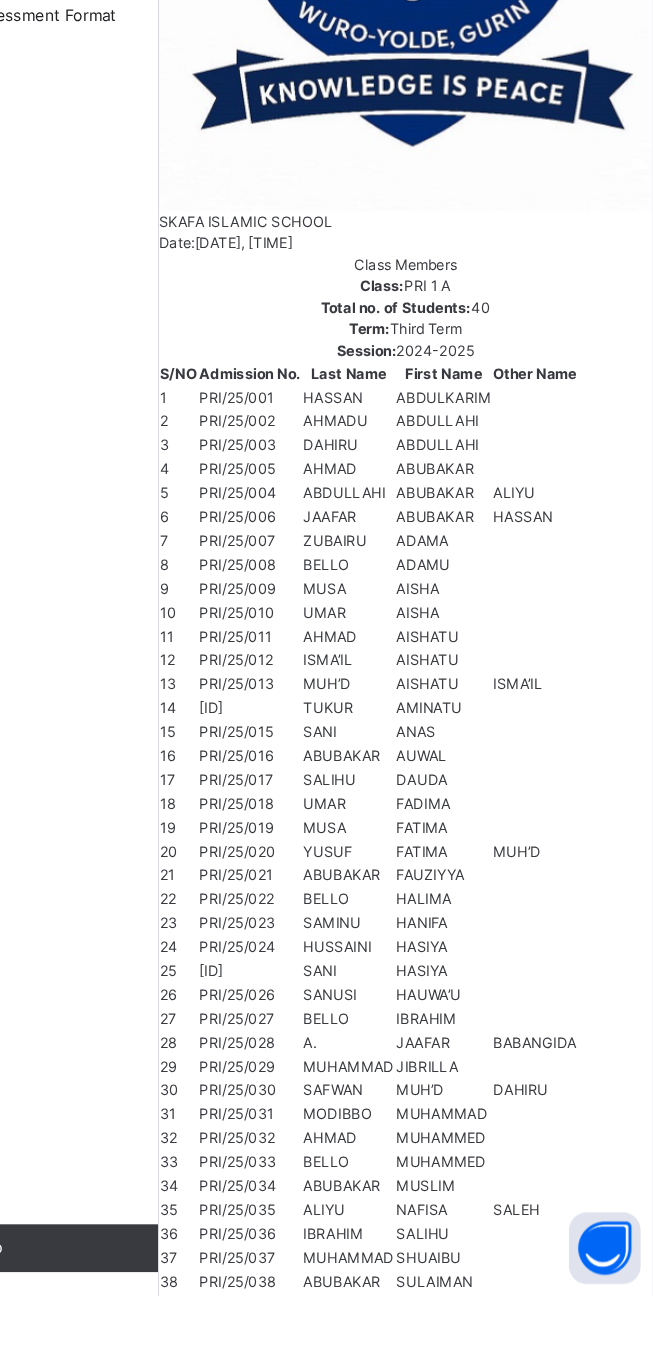 type on "**" 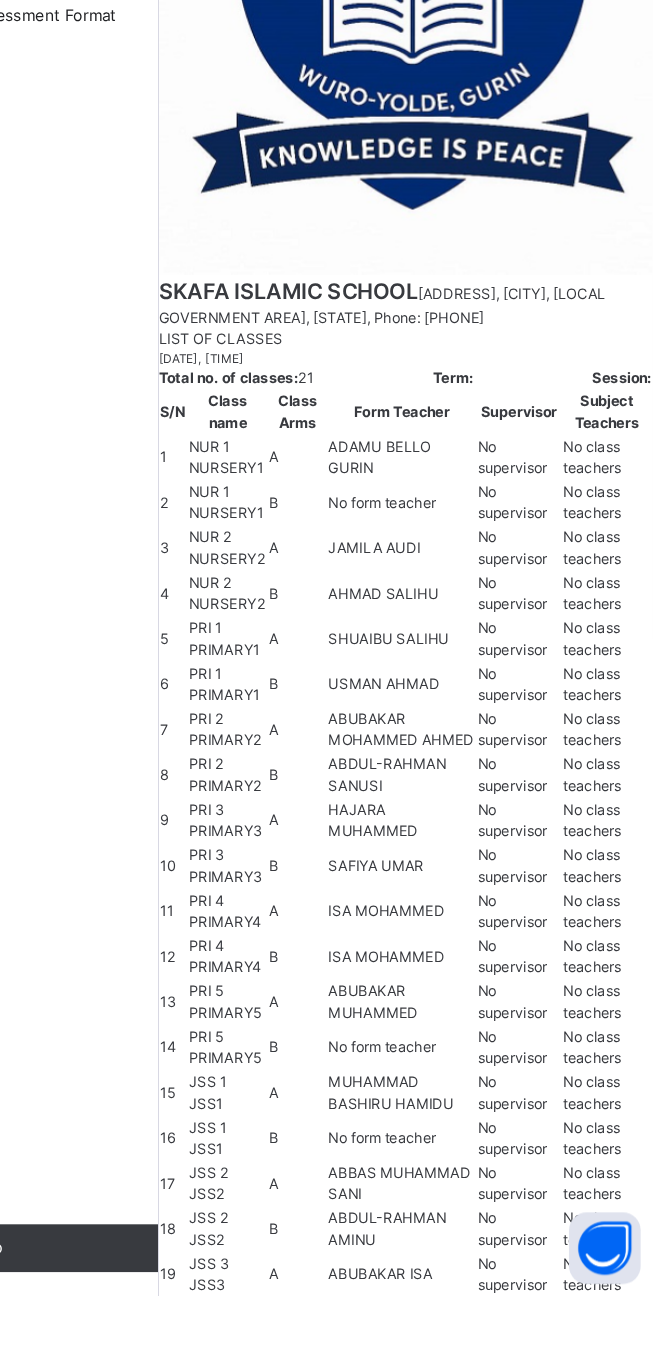 scroll, scrollTop: 0, scrollLeft: 0, axis: both 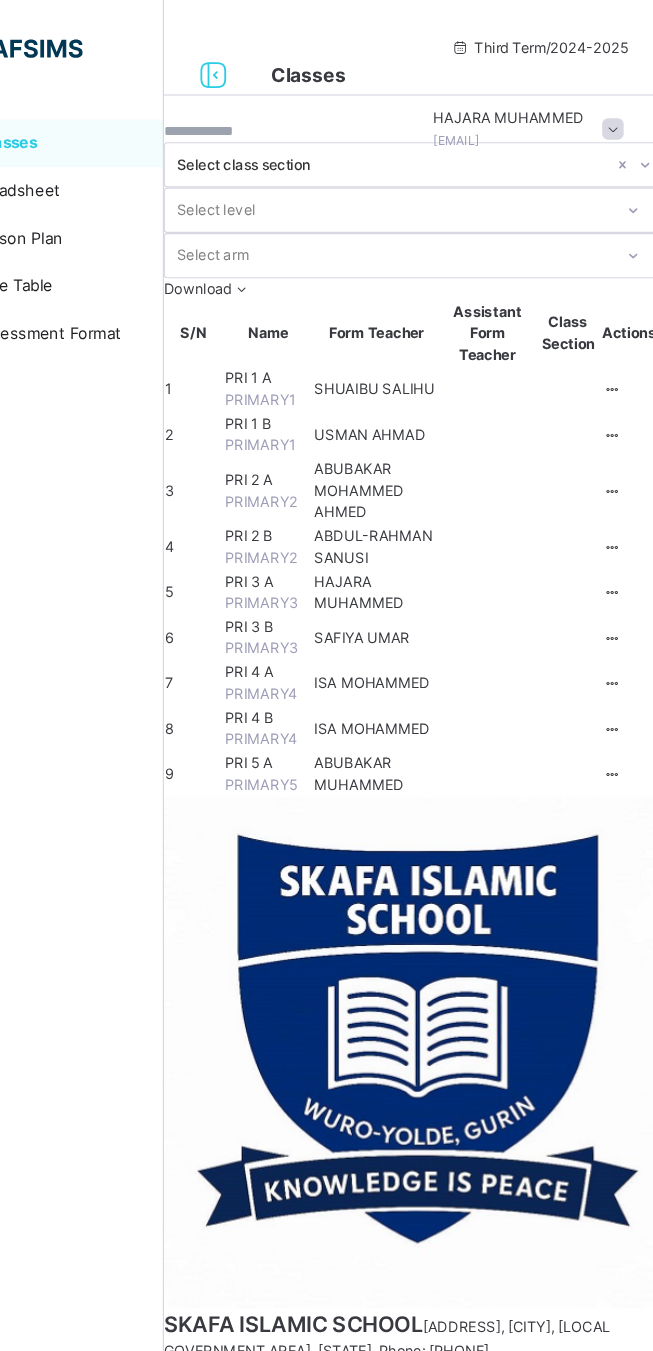 click on "PRI 1   B" at bounding box center (310, 354) 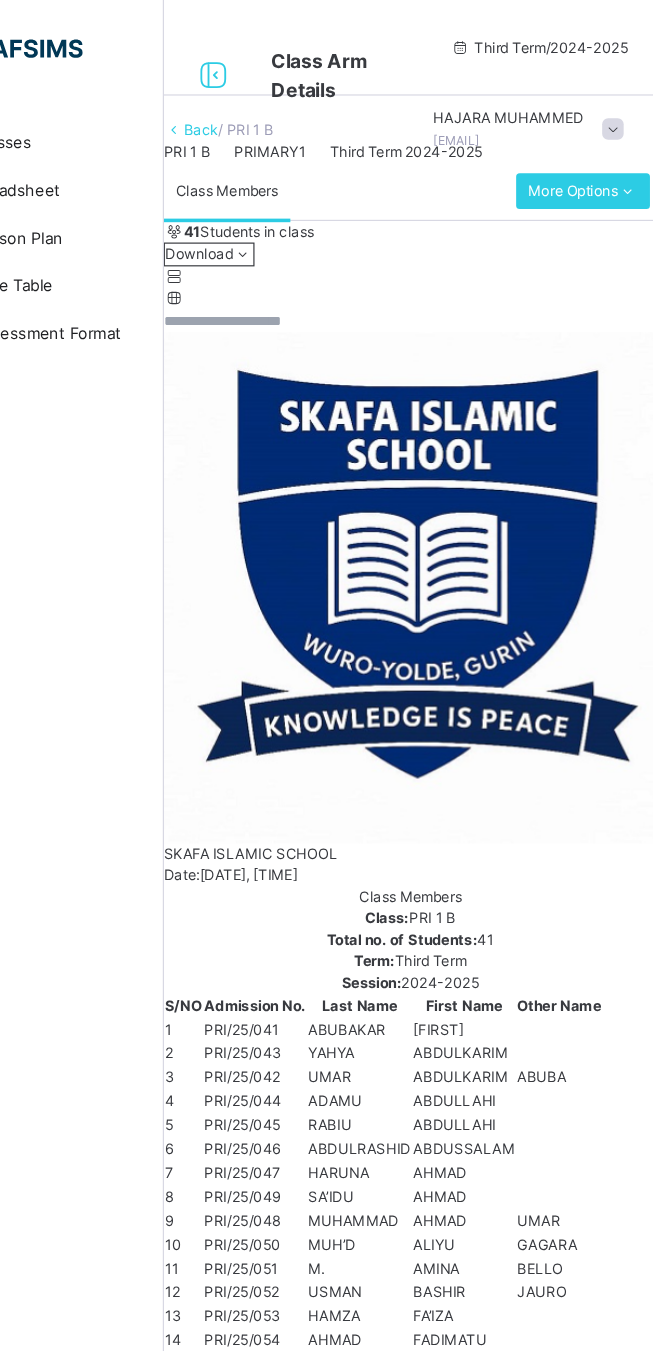 click on "More Options" at bounding box center (591, 160) 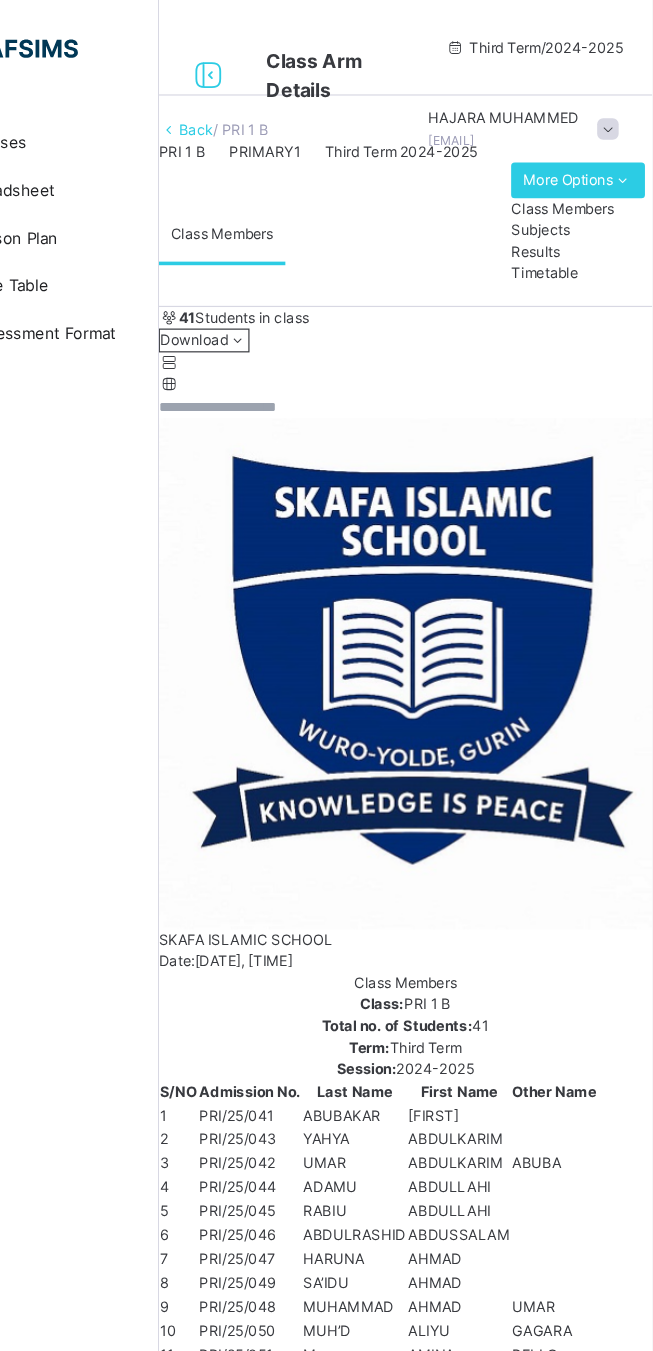 click on "Subjects" at bounding box center [591, 193] 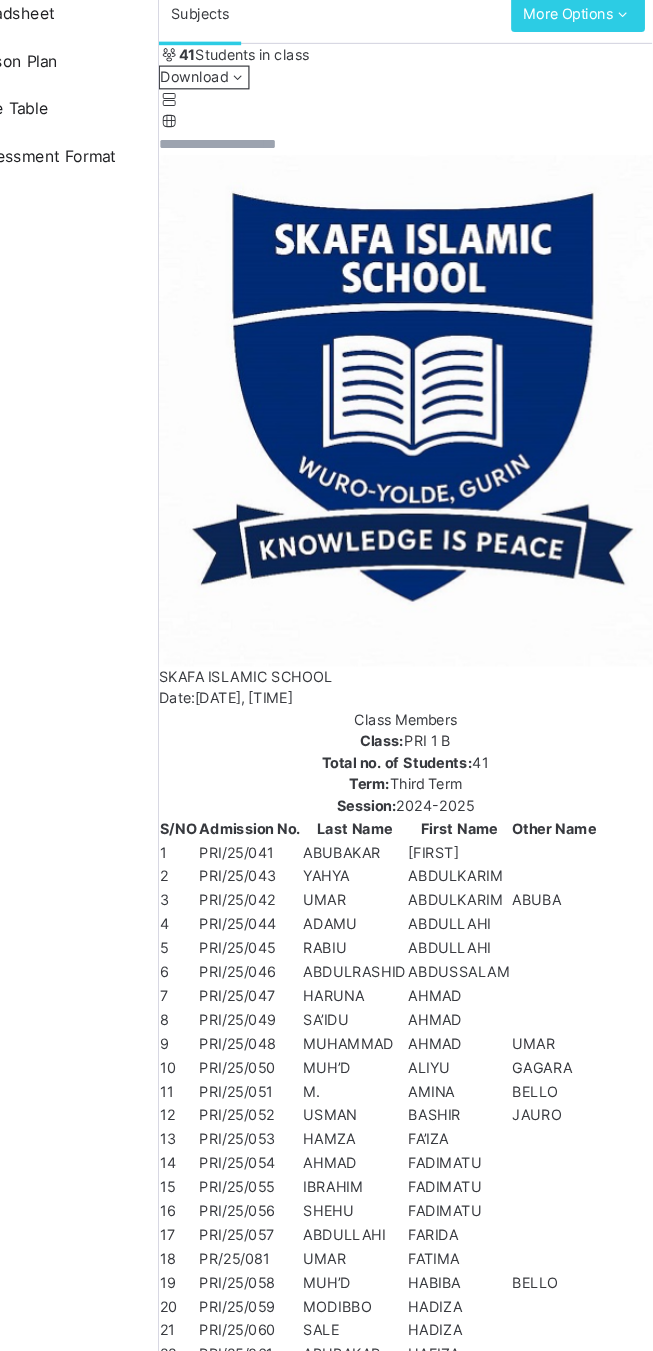 scroll, scrollTop: 233, scrollLeft: 0, axis: vertical 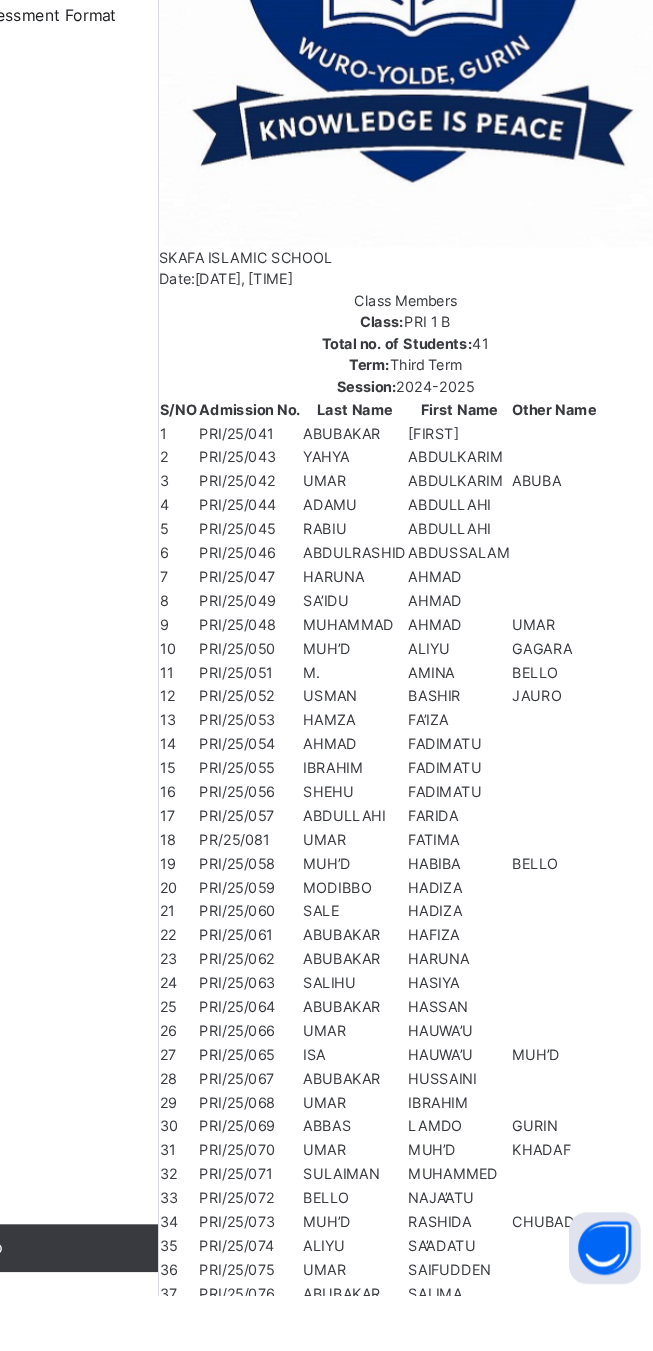 click on "Assess Students" at bounding box center [627, 3779] 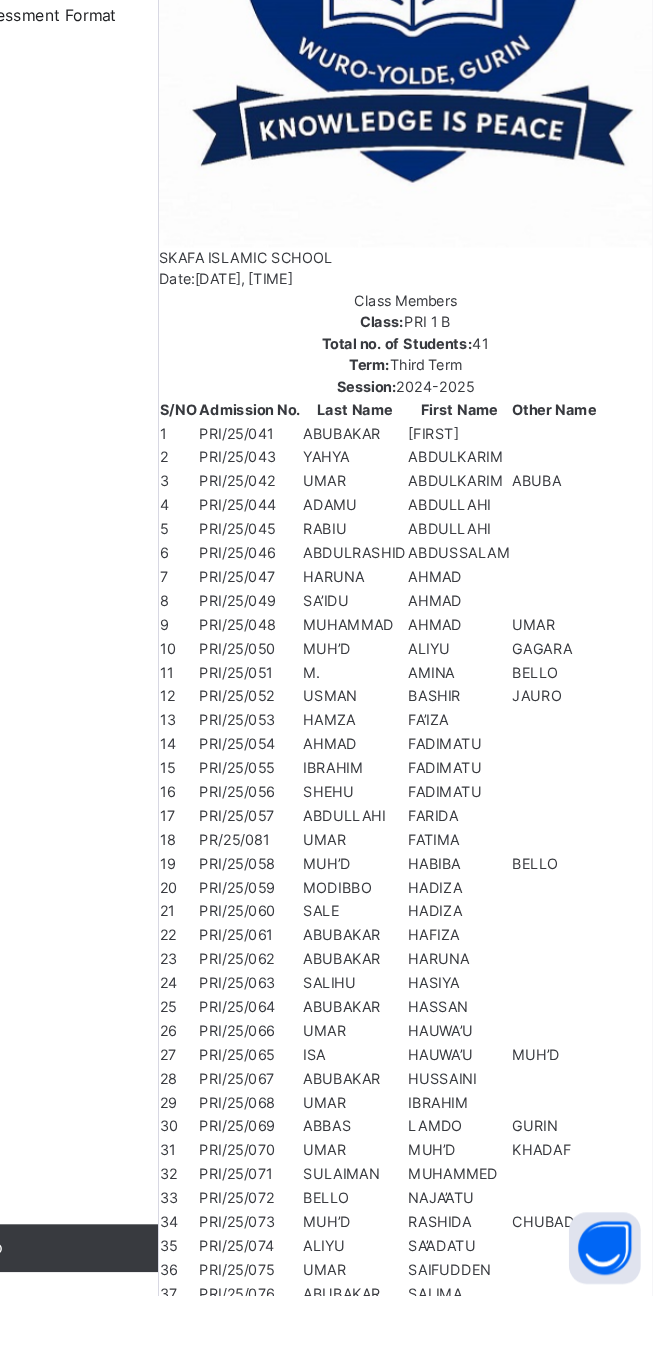 type on "*" 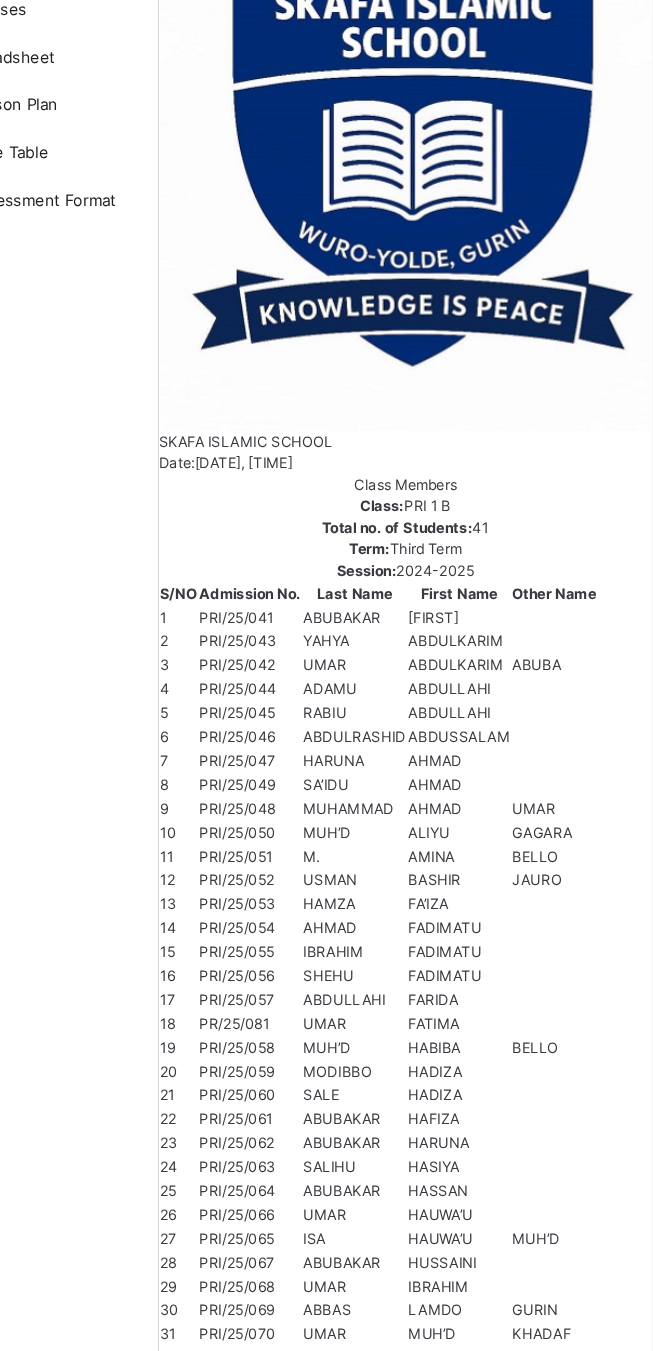 scroll, scrollTop: 233, scrollLeft: 0, axis: vertical 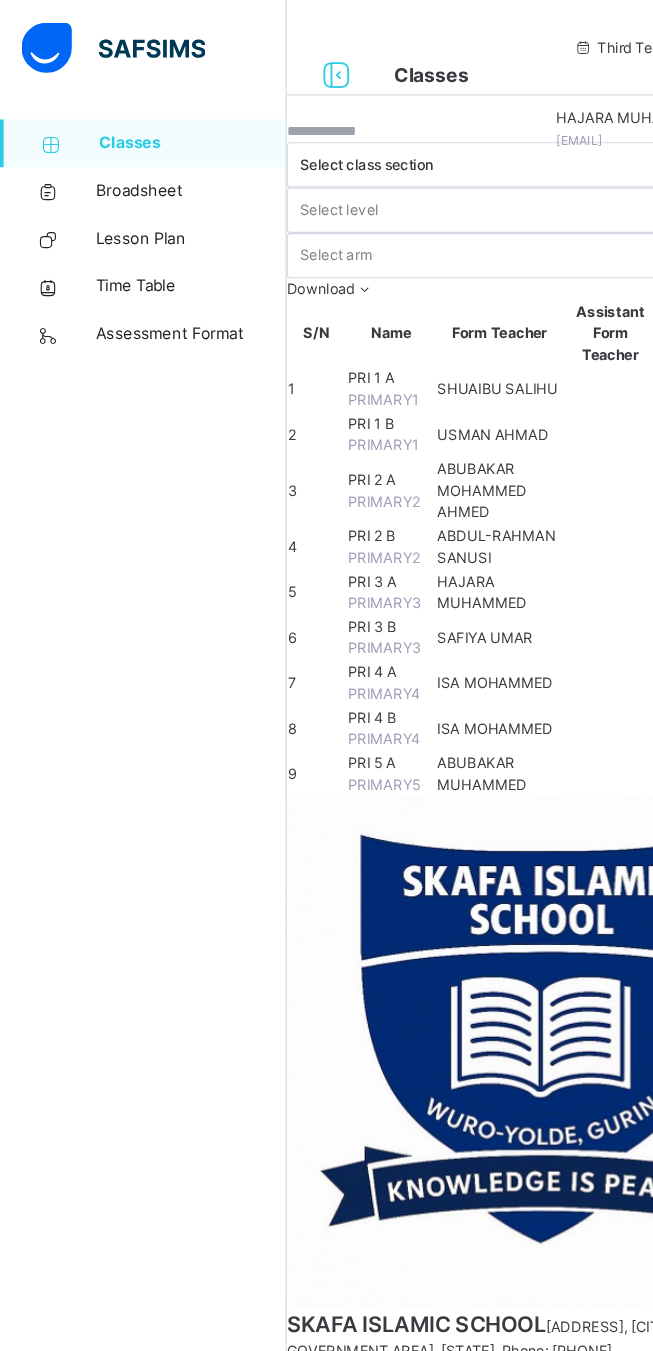 click on "PRI 2   A" at bounding box center (311, 401) 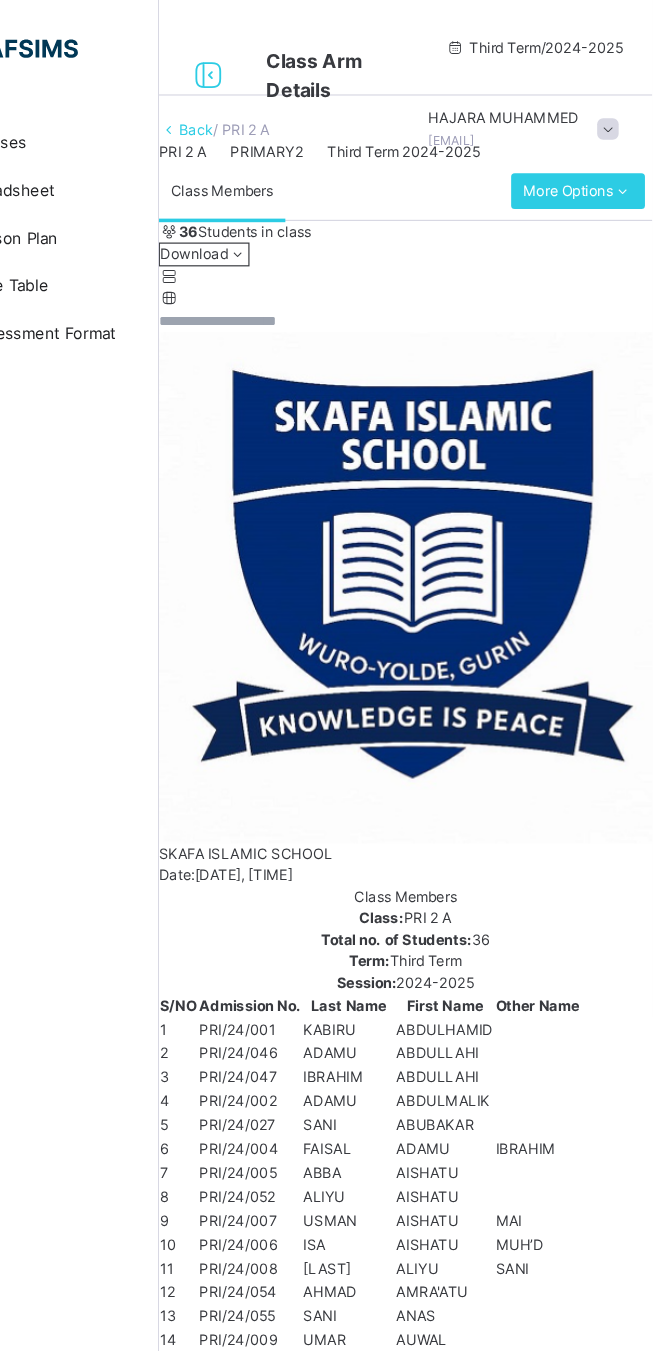 click on "More Options" at bounding box center [591, 160] 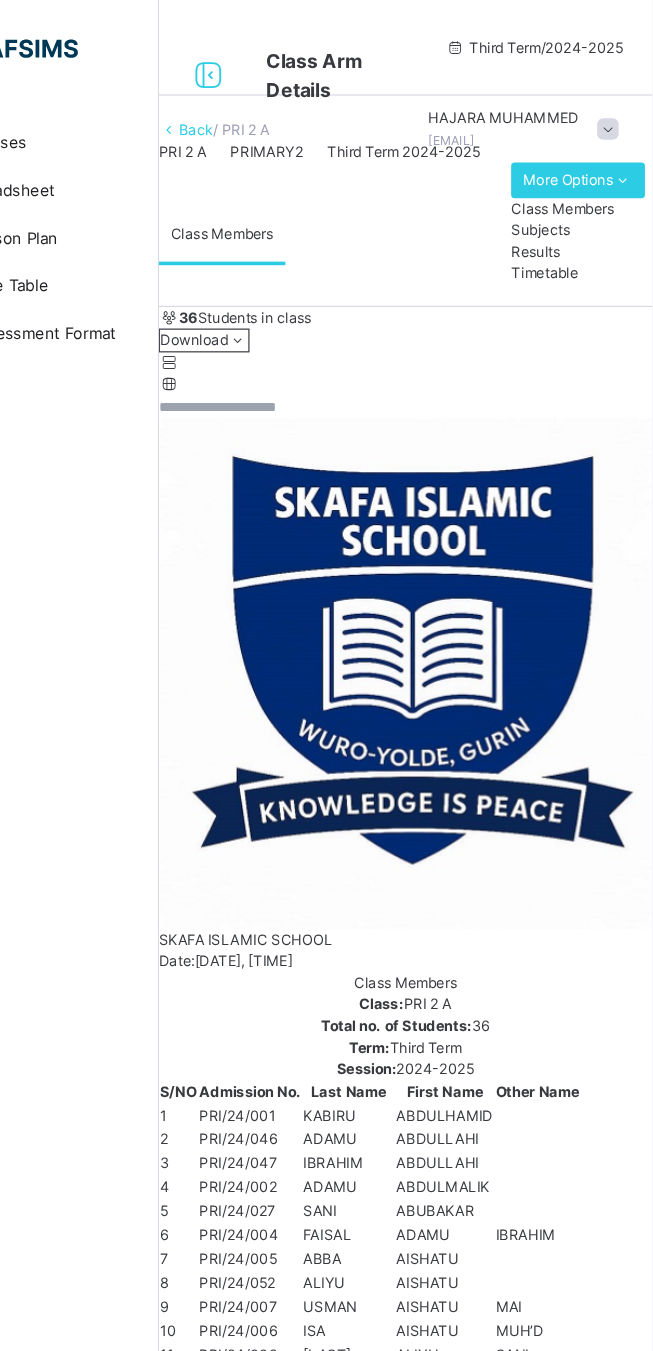 click on "Subjects" at bounding box center (591, 193) 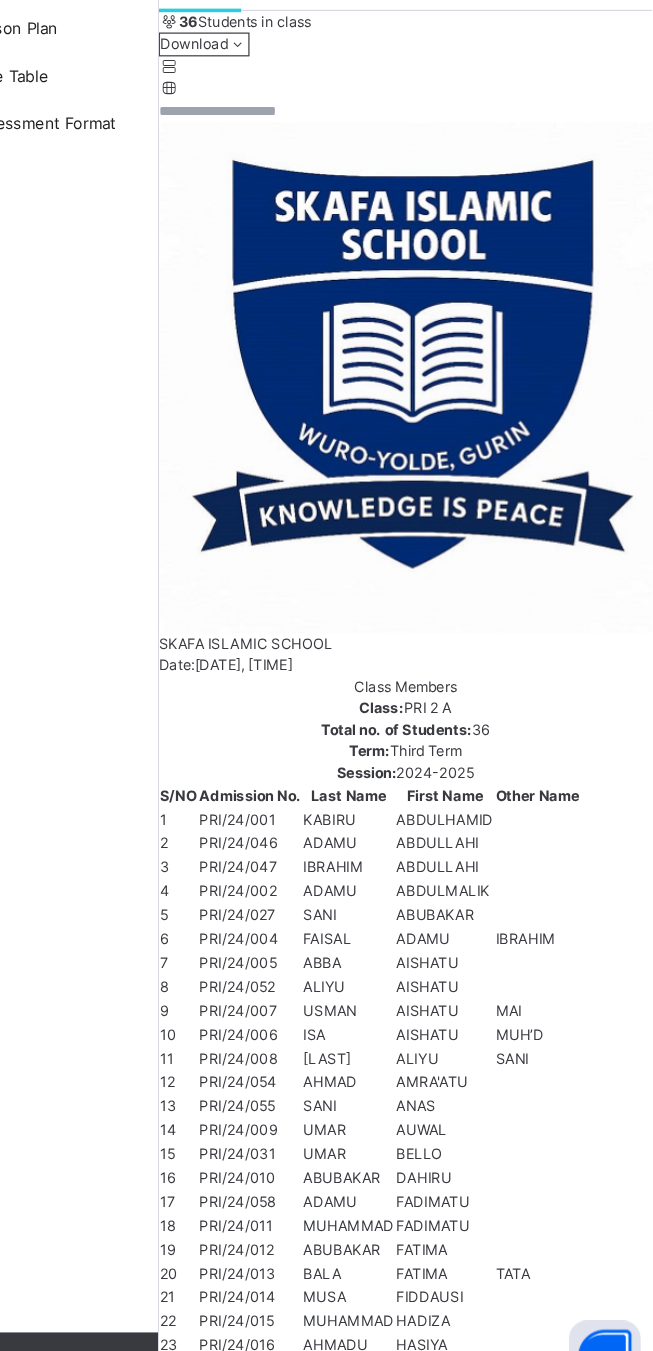 scroll, scrollTop: 269, scrollLeft: 0, axis: vertical 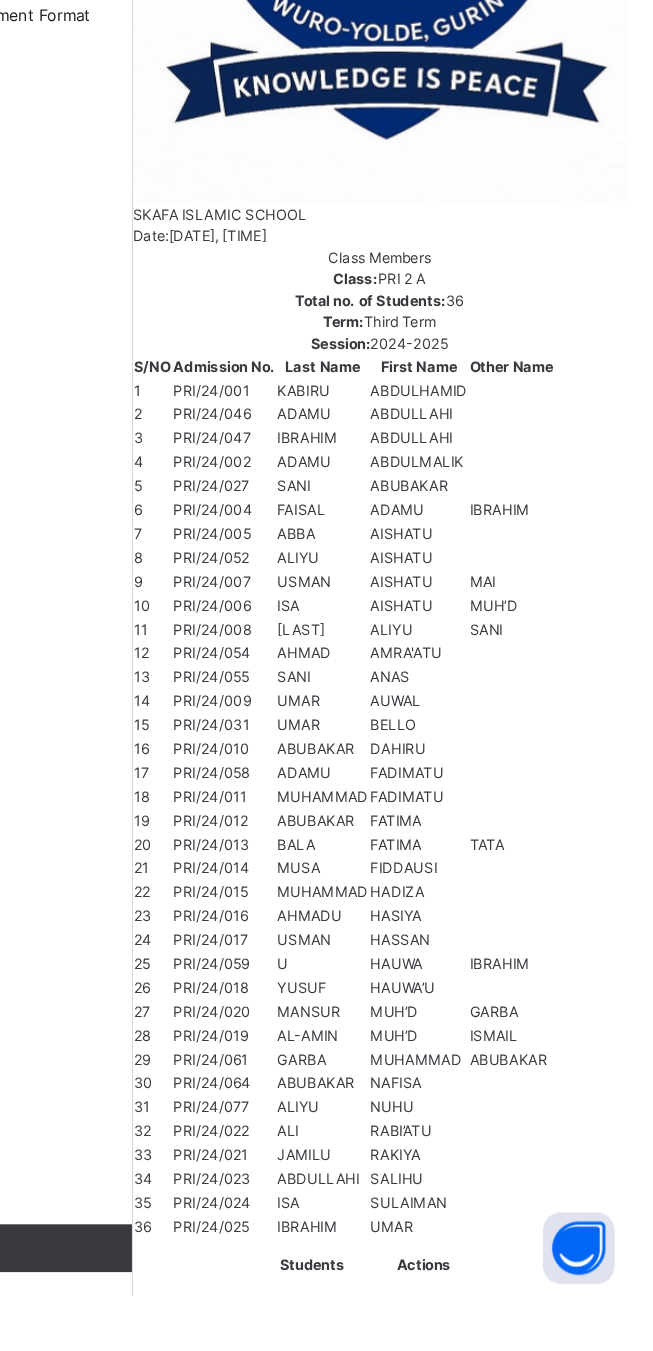 click on "Assess Students" at bounding box center [627, 3423] 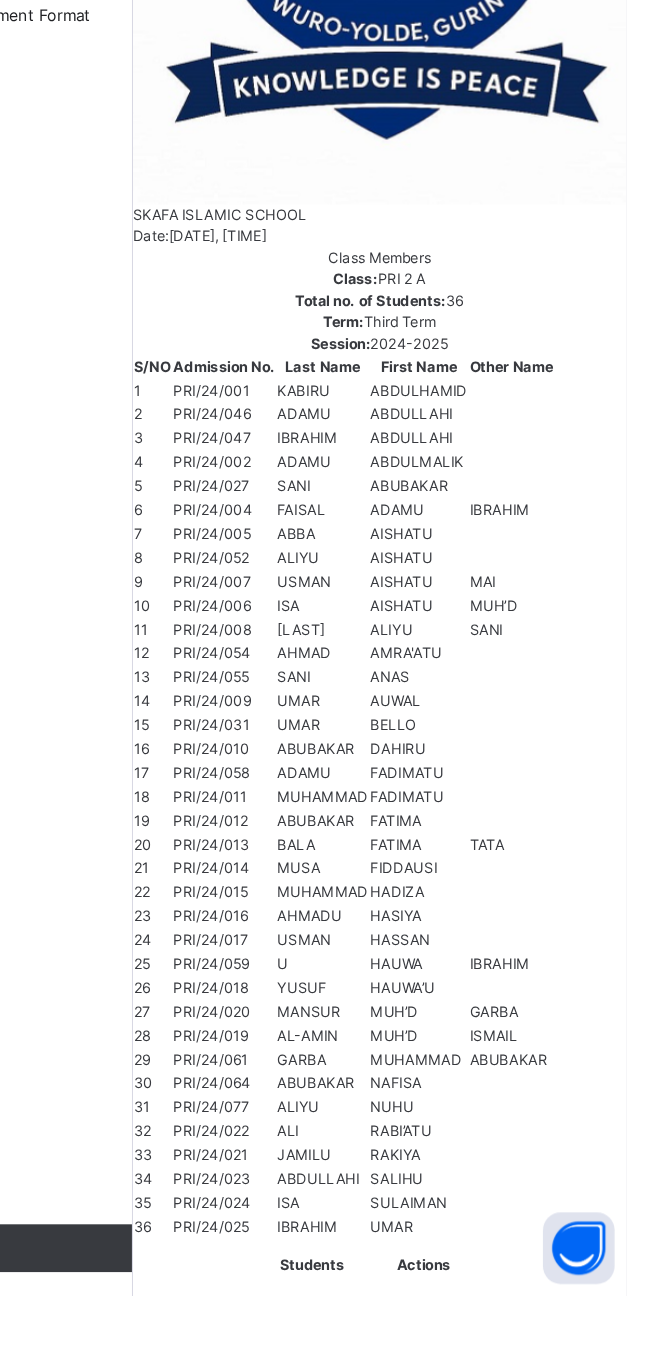 type on "*" 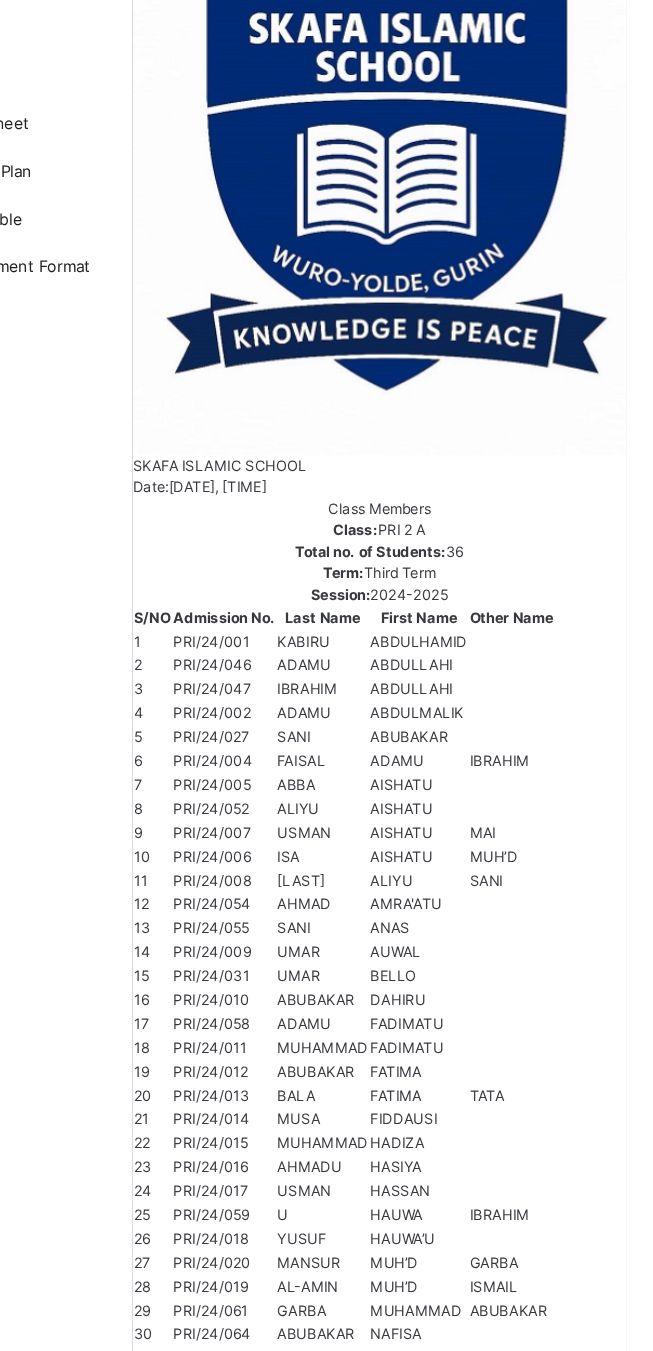 scroll, scrollTop: 0, scrollLeft: 0, axis: both 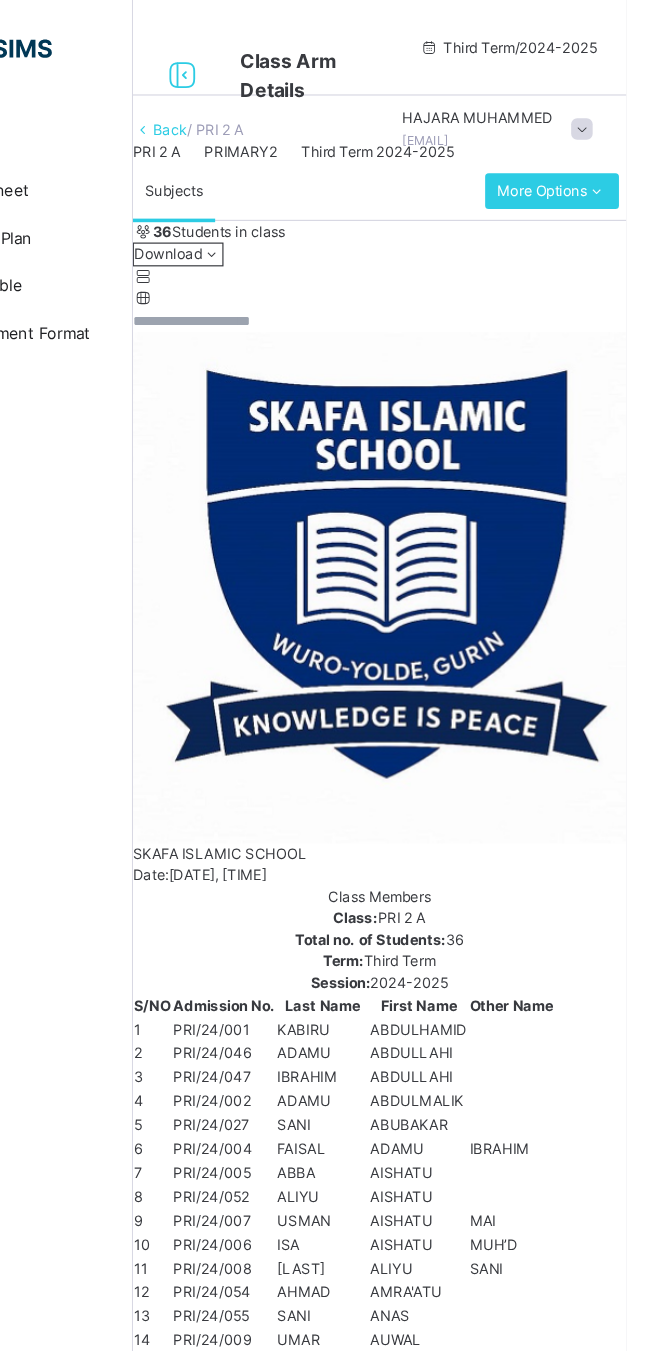 click on "×" at bounding box center [446, 3911] 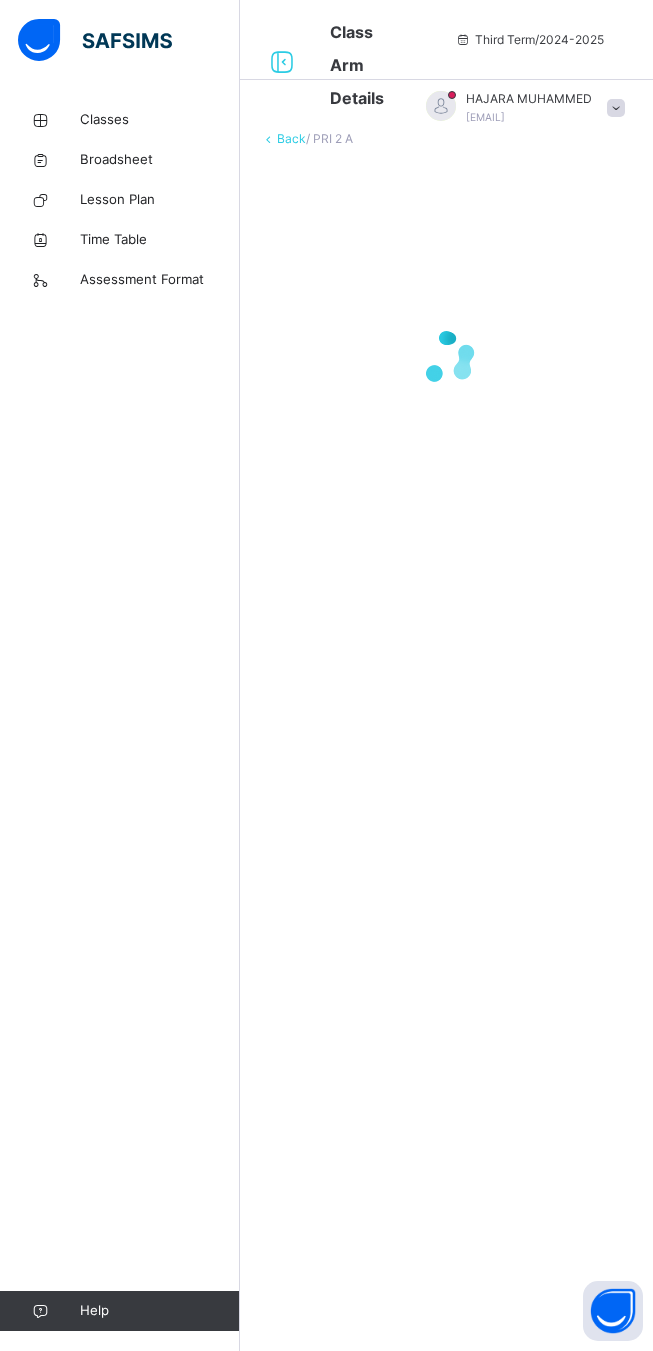 scroll, scrollTop: 0, scrollLeft: 0, axis: both 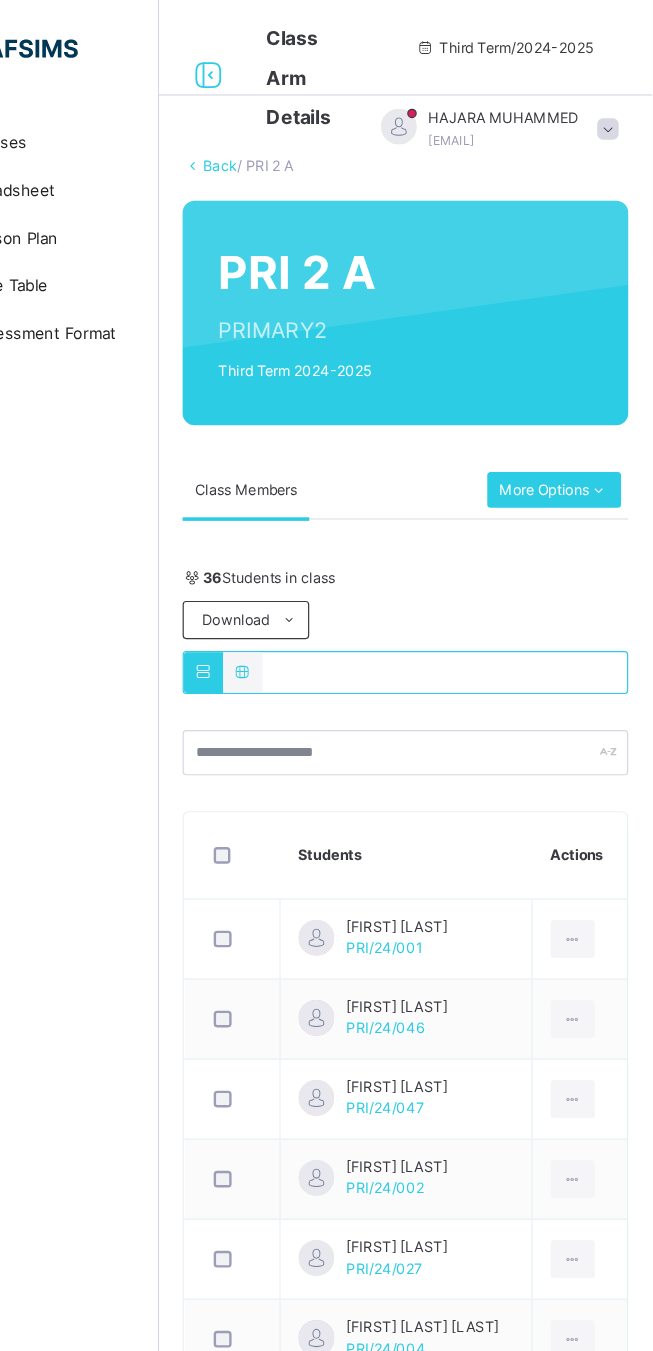 click at bounding box center [616, 108] 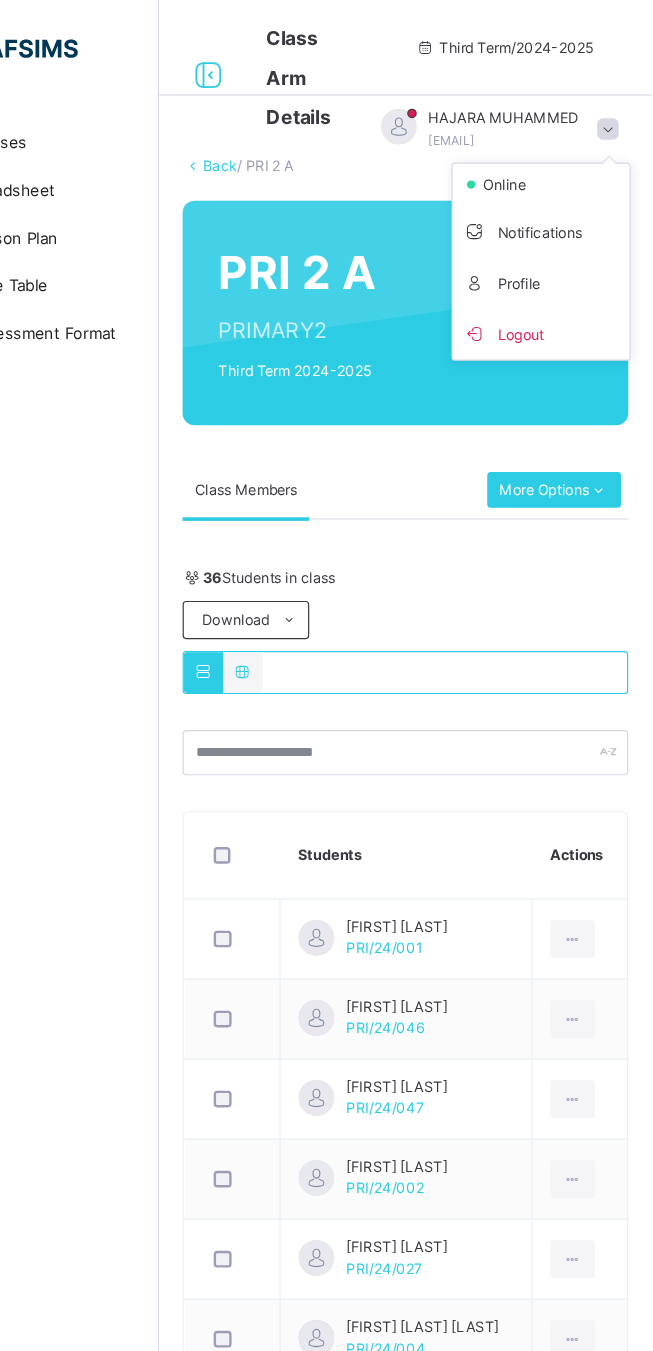 click on "Logout" at bounding box center (560, 279) 